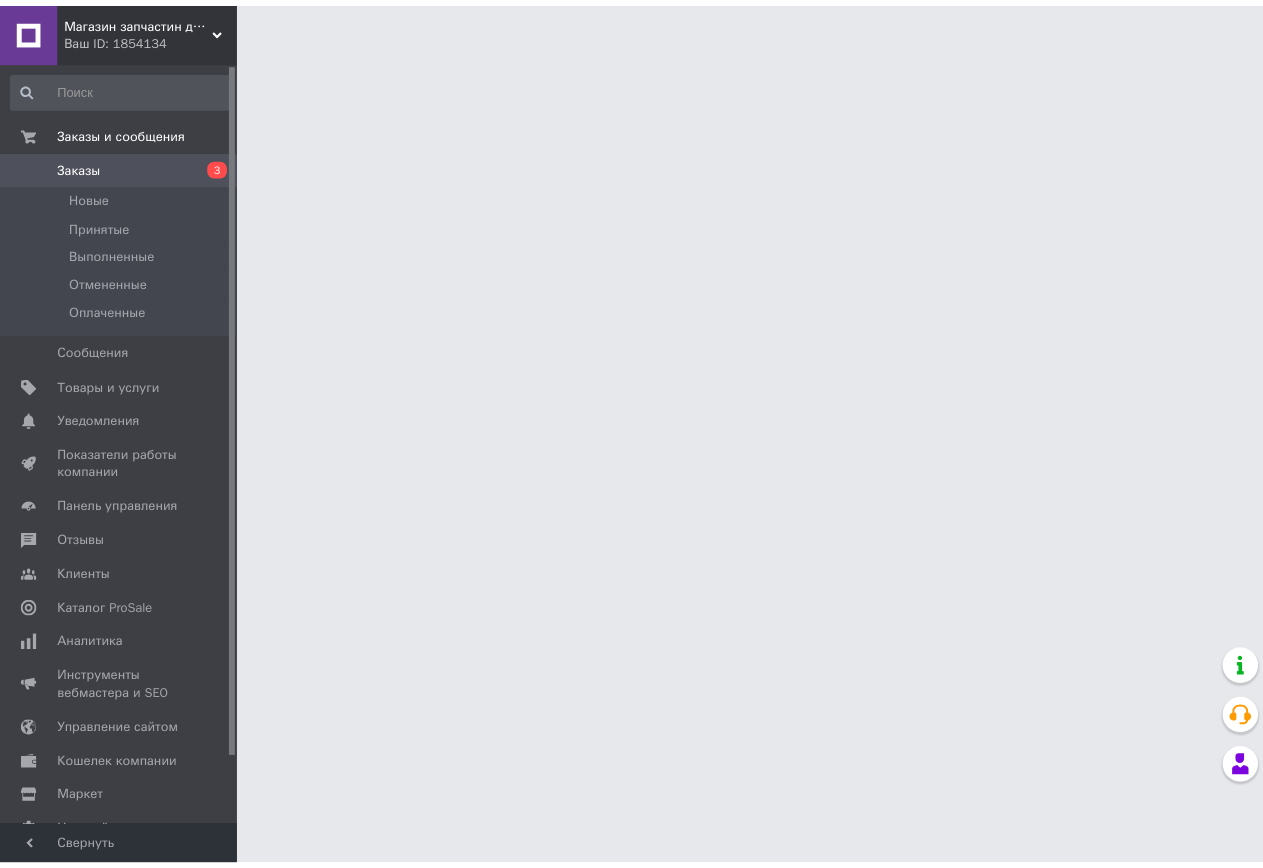 scroll, scrollTop: 0, scrollLeft: 0, axis: both 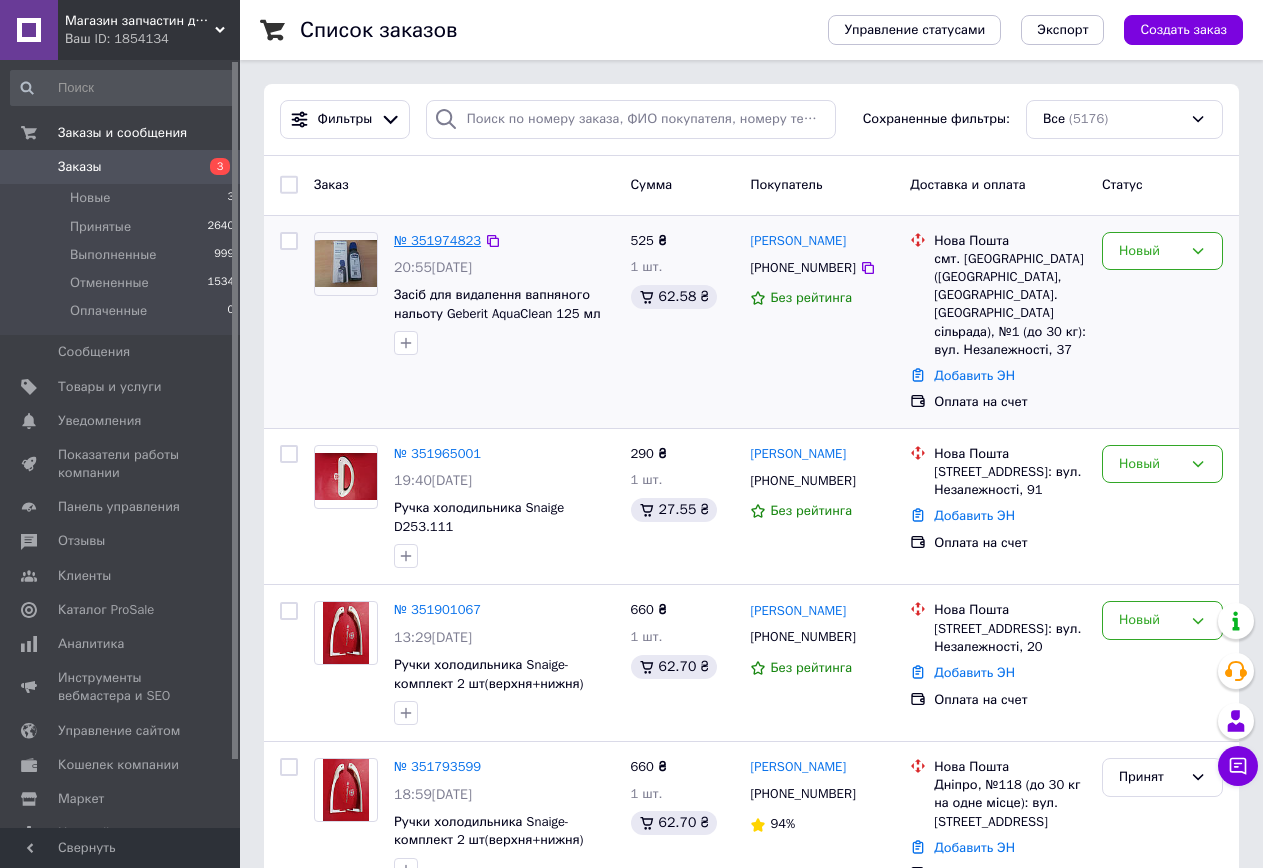 click on "№ 351974823" at bounding box center (437, 240) 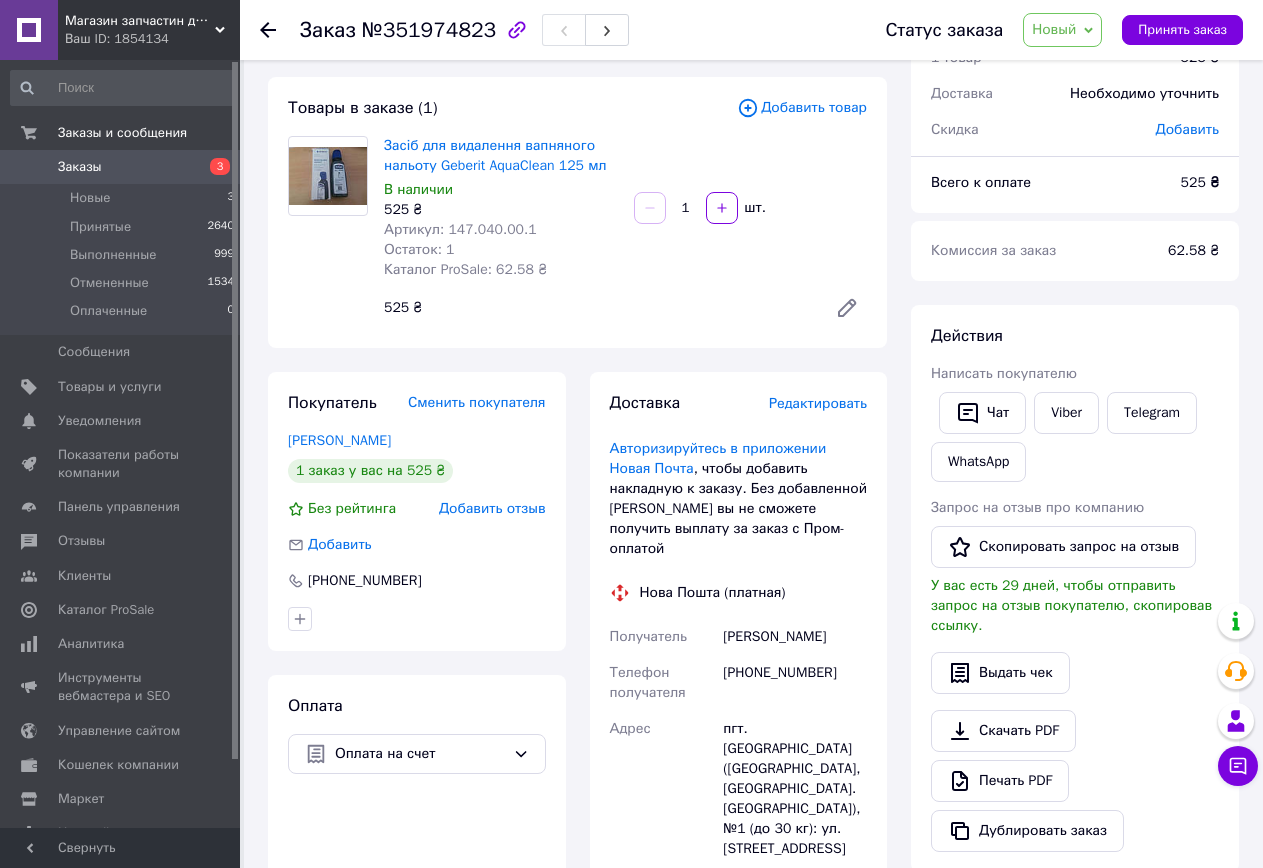scroll, scrollTop: 0, scrollLeft: 0, axis: both 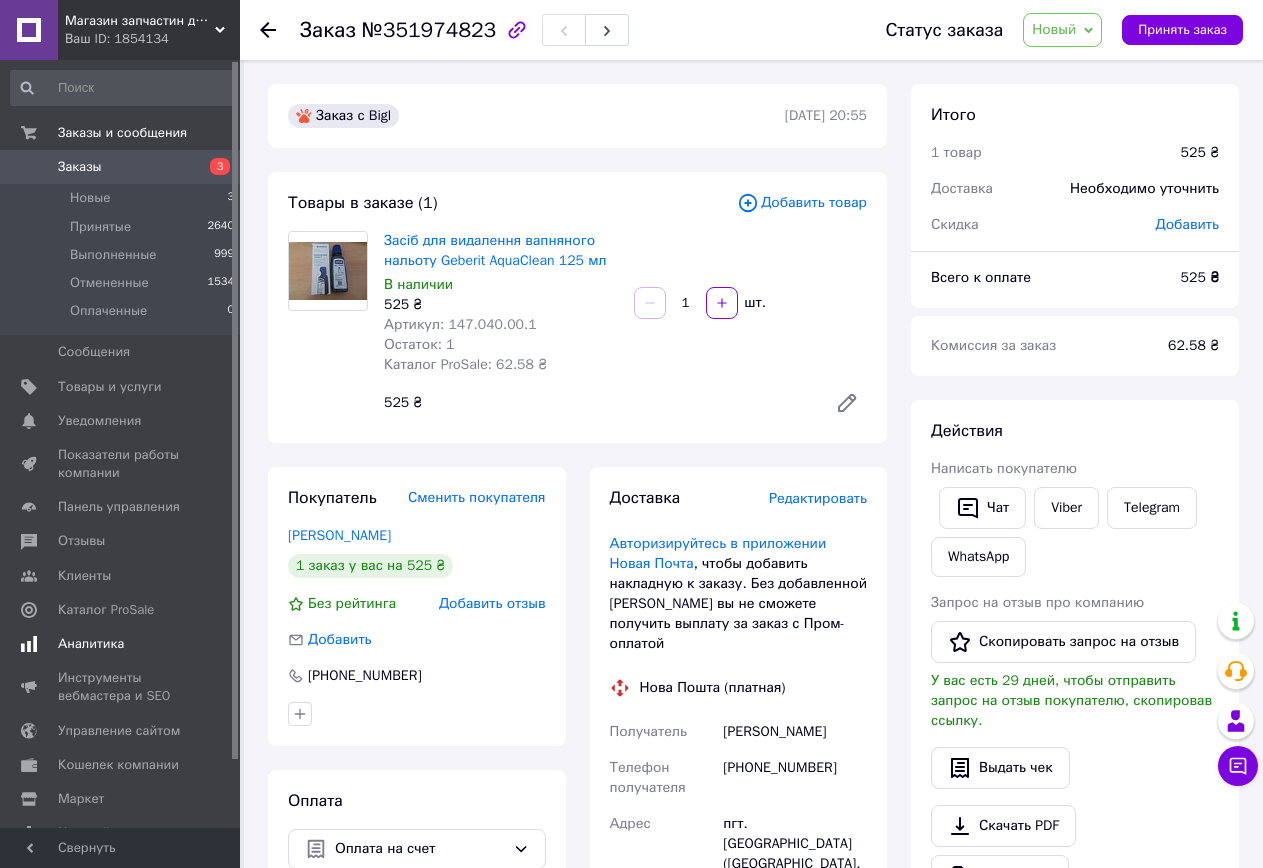click on "Аналитика" at bounding box center [121, 644] 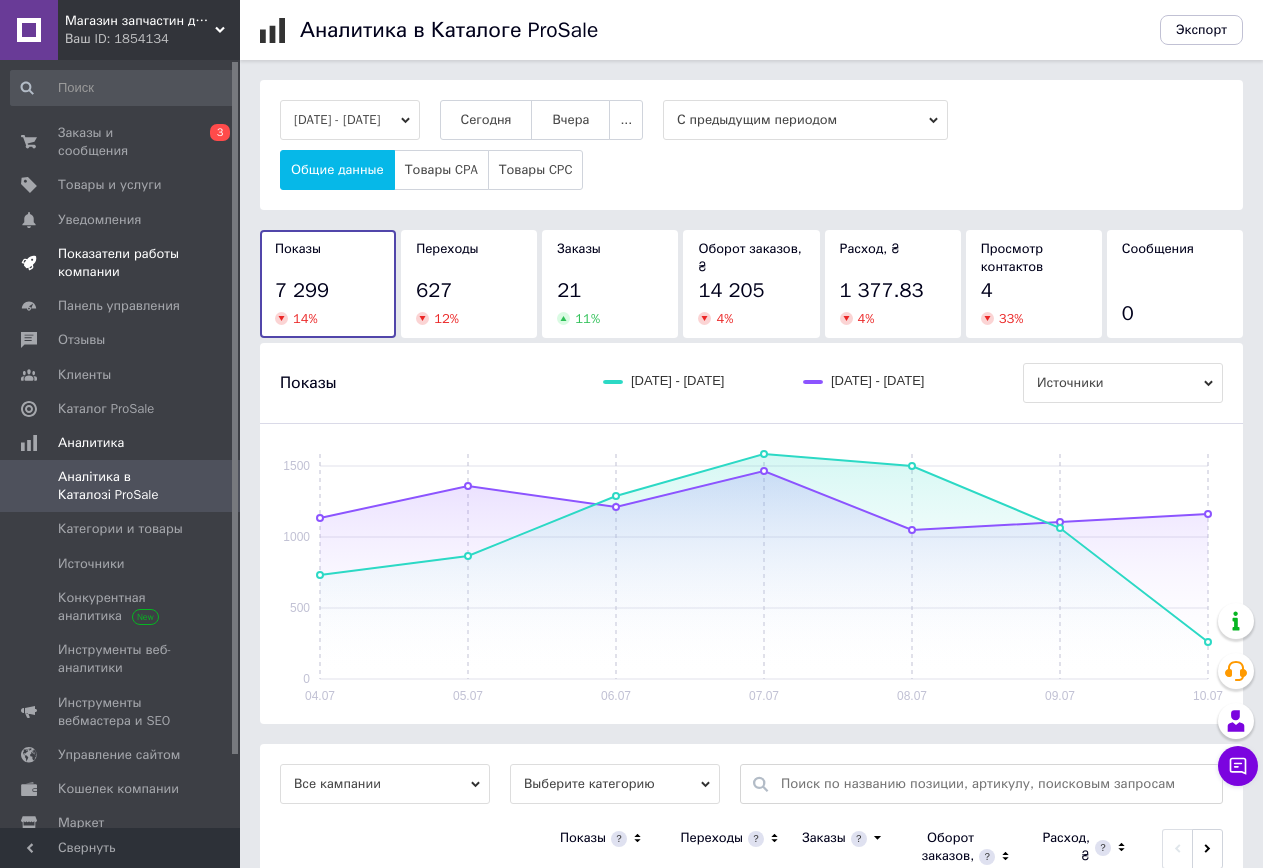 click on "Показатели работы компании" at bounding box center (121, 263) 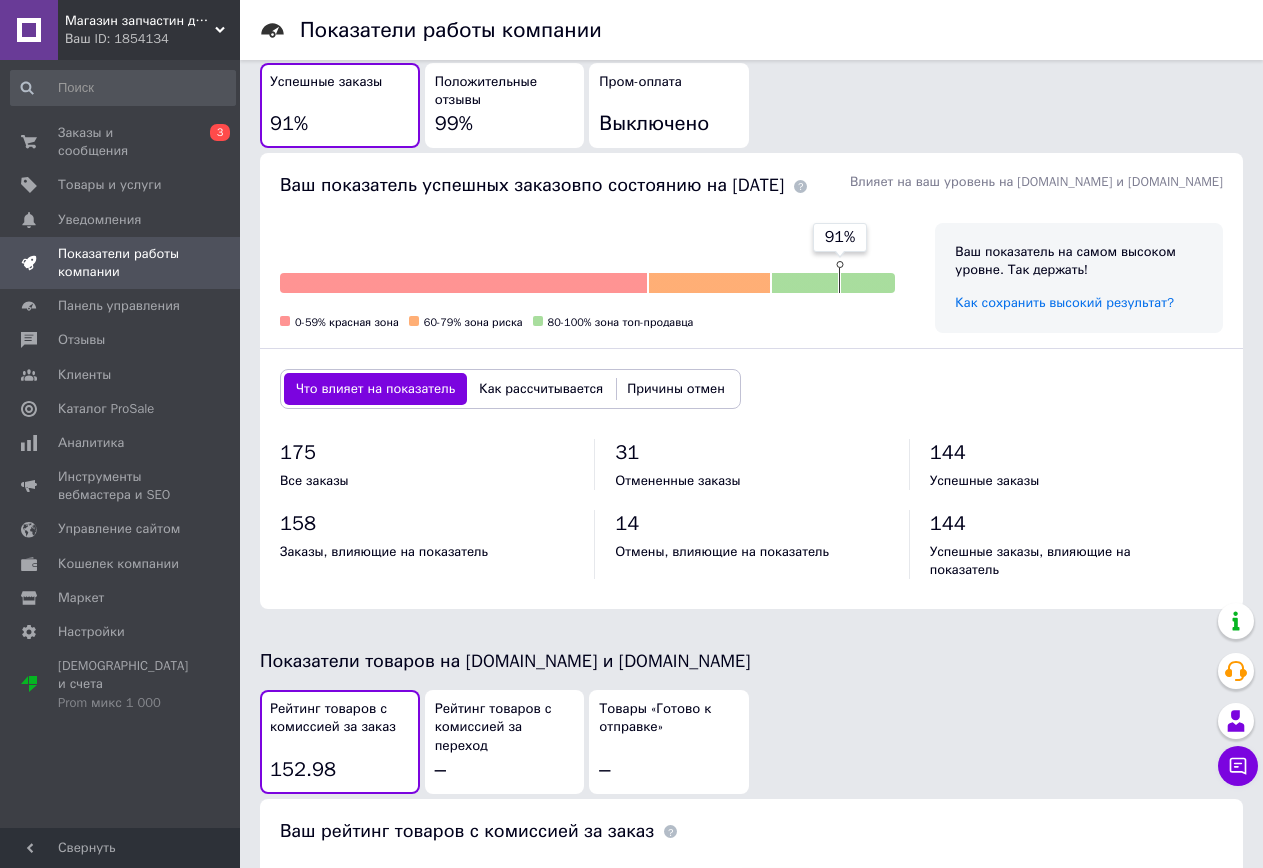 scroll, scrollTop: 600, scrollLeft: 0, axis: vertical 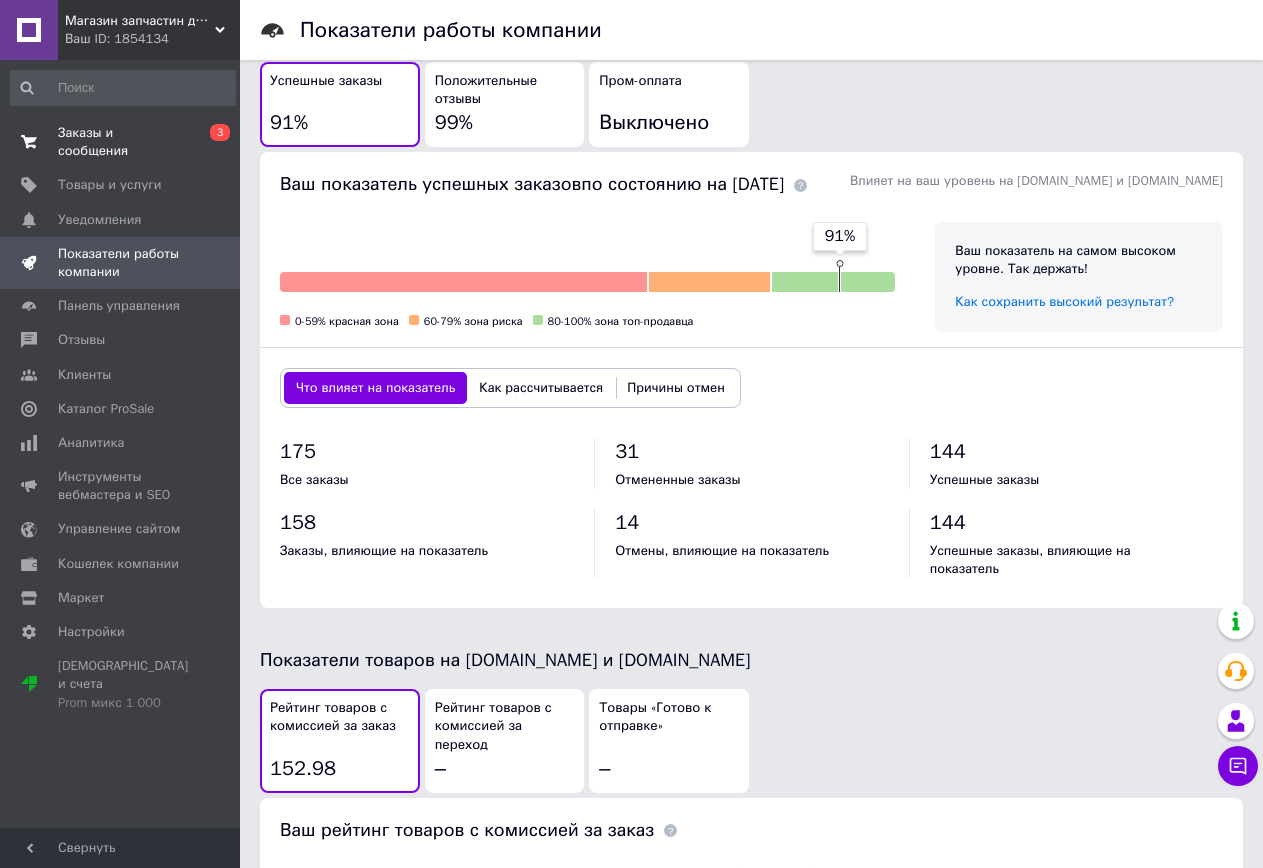 click on "Заказы и сообщения" at bounding box center (121, 142) 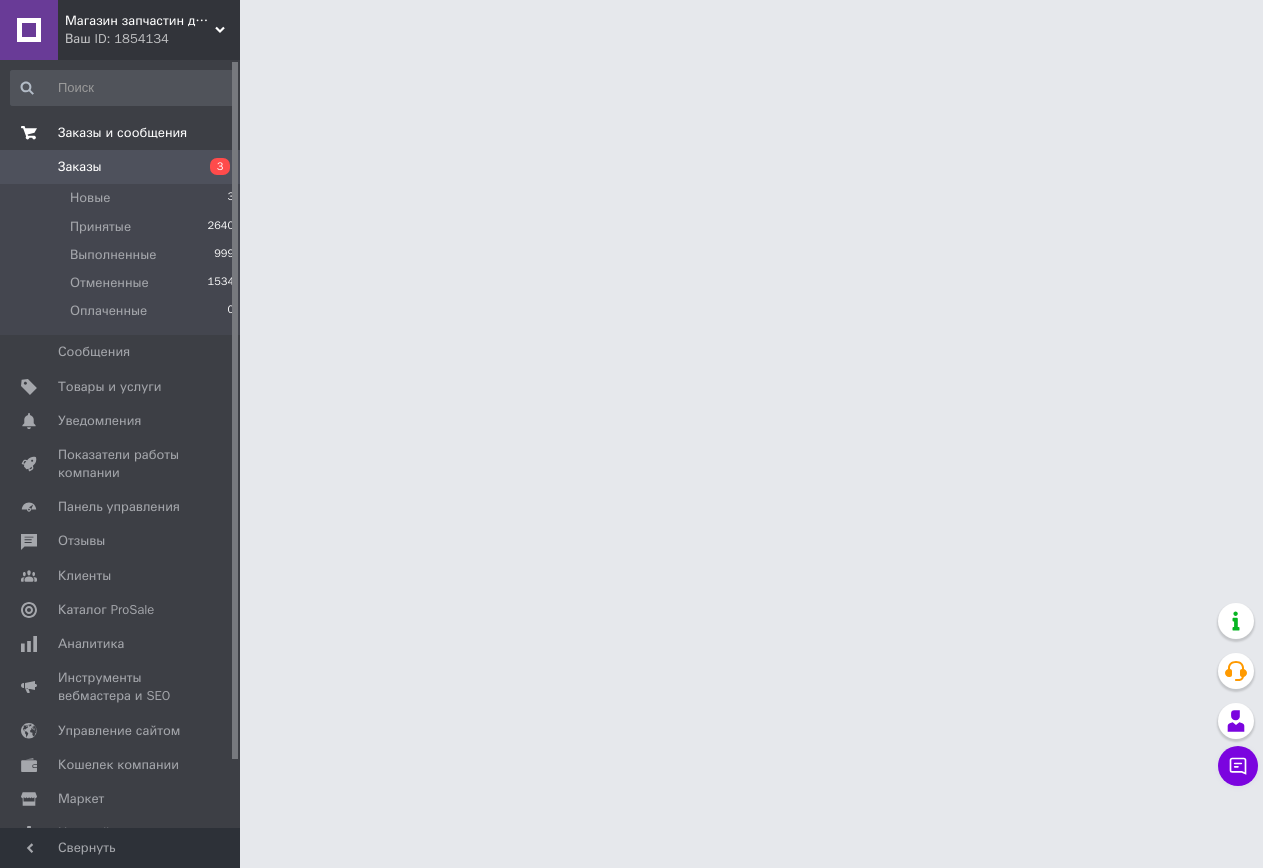 scroll, scrollTop: 0, scrollLeft: 0, axis: both 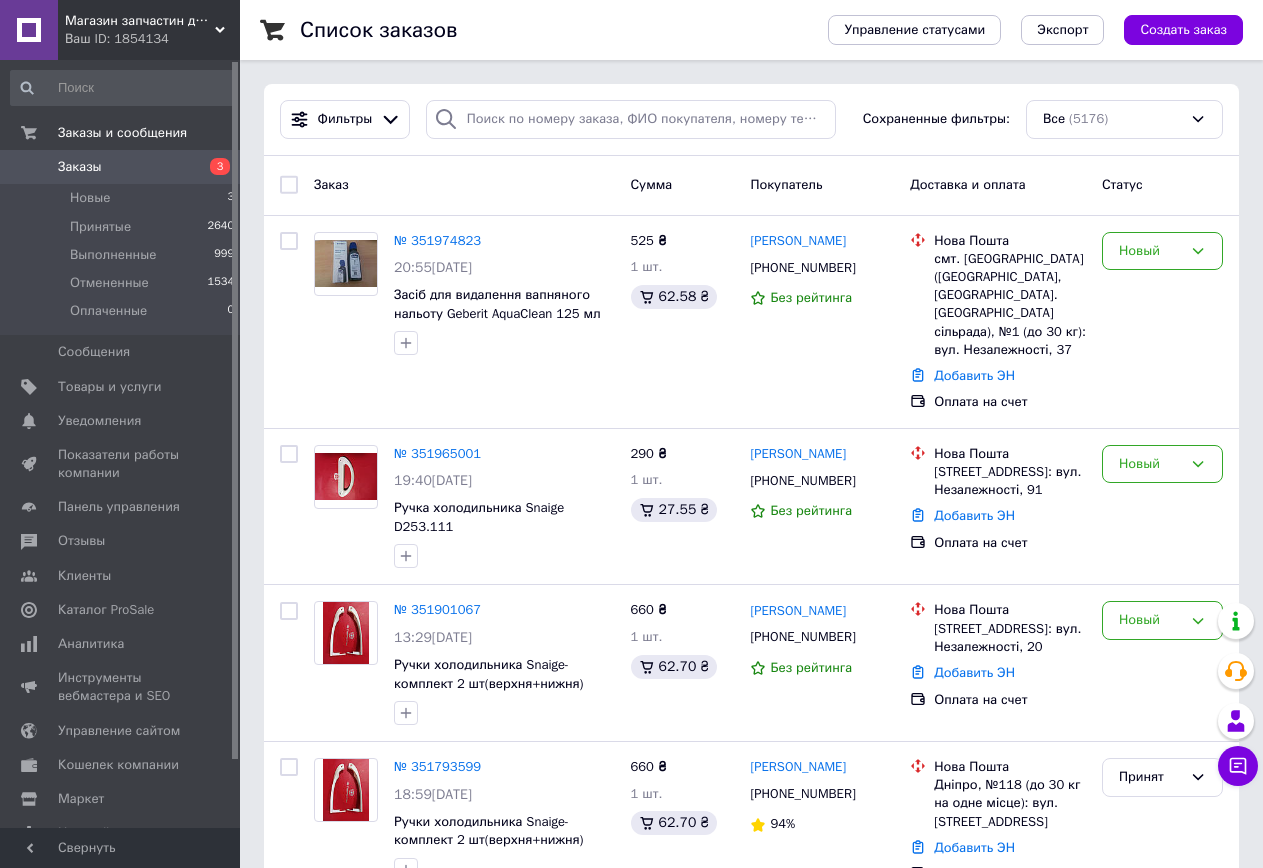 click on "Заказы 3" at bounding box center [123, 167] 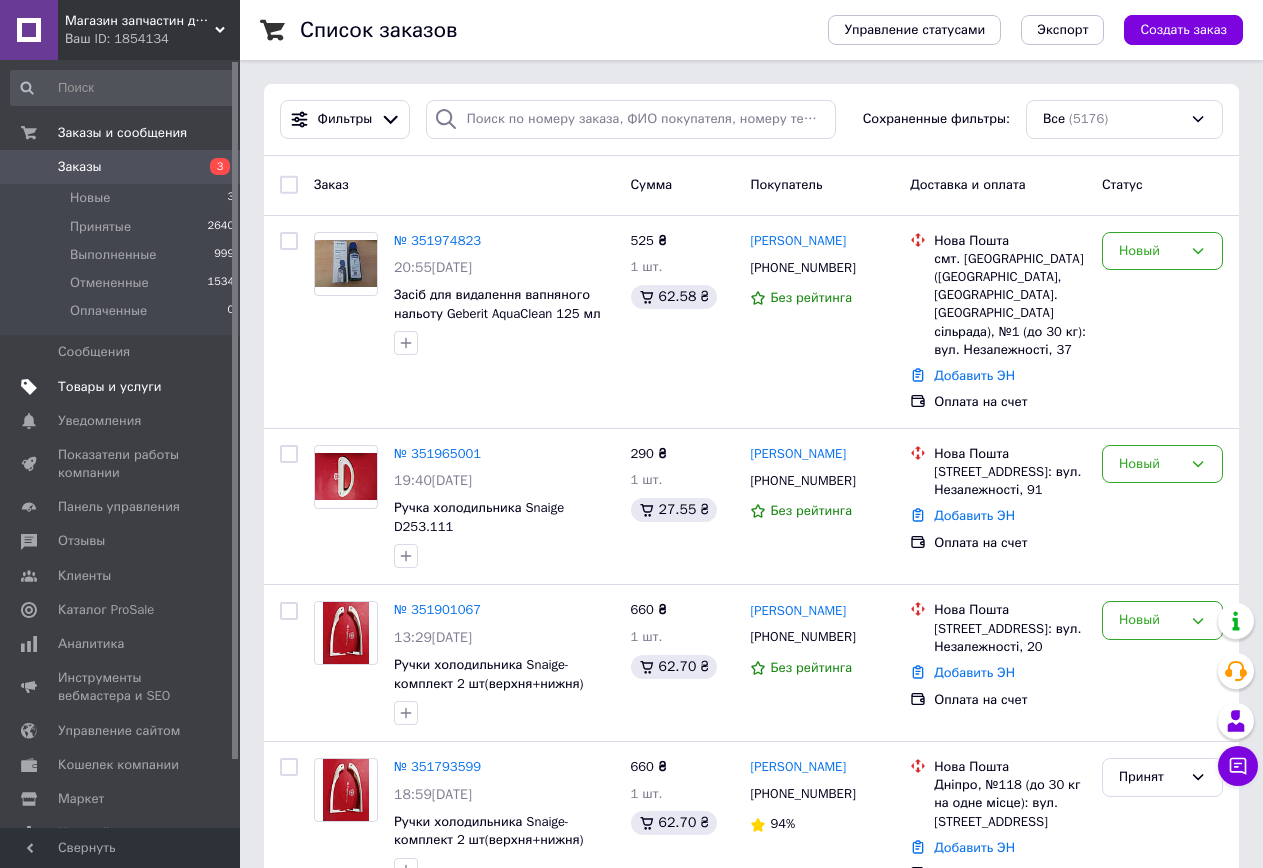 click on "Товары и услуги" at bounding box center (110, 387) 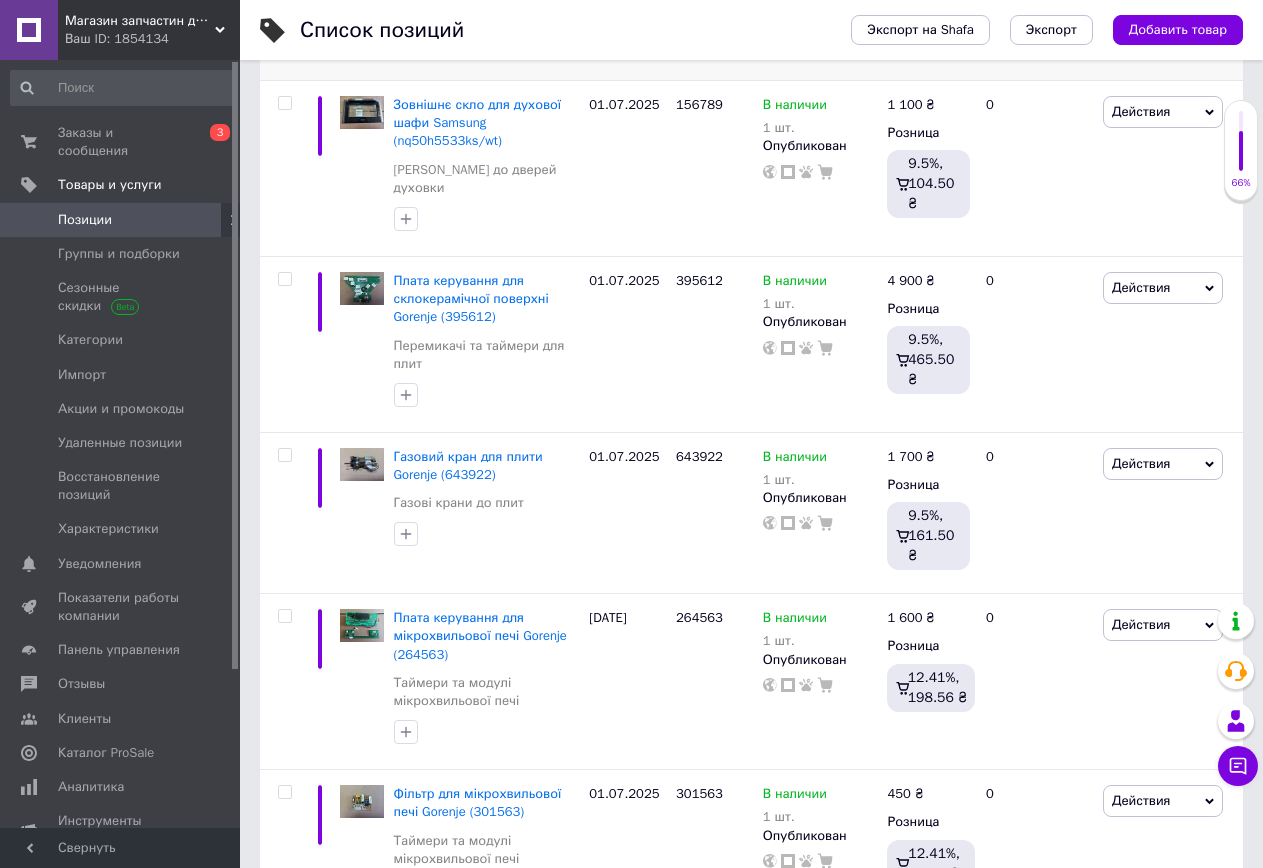 scroll, scrollTop: 500, scrollLeft: 0, axis: vertical 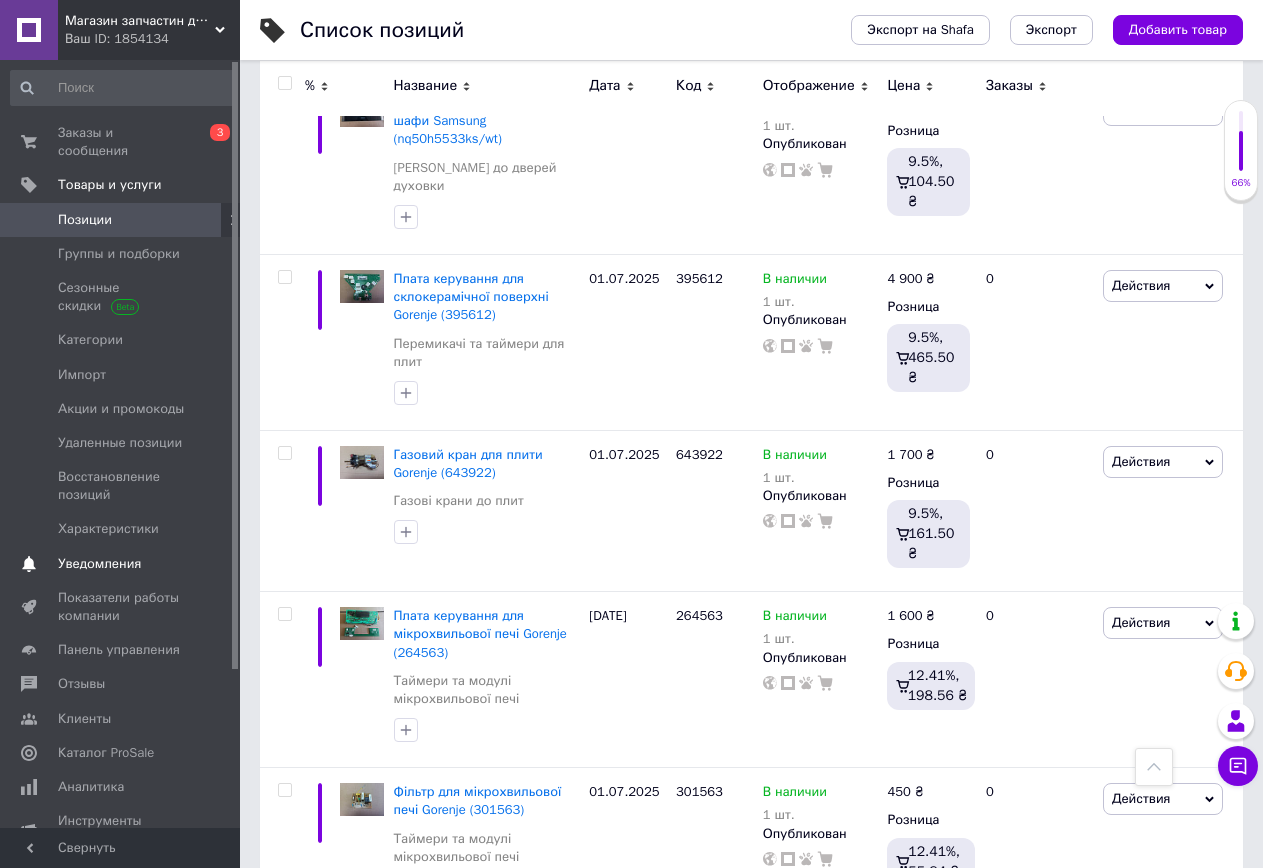 click on "Уведомления" at bounding box center (99, 564) 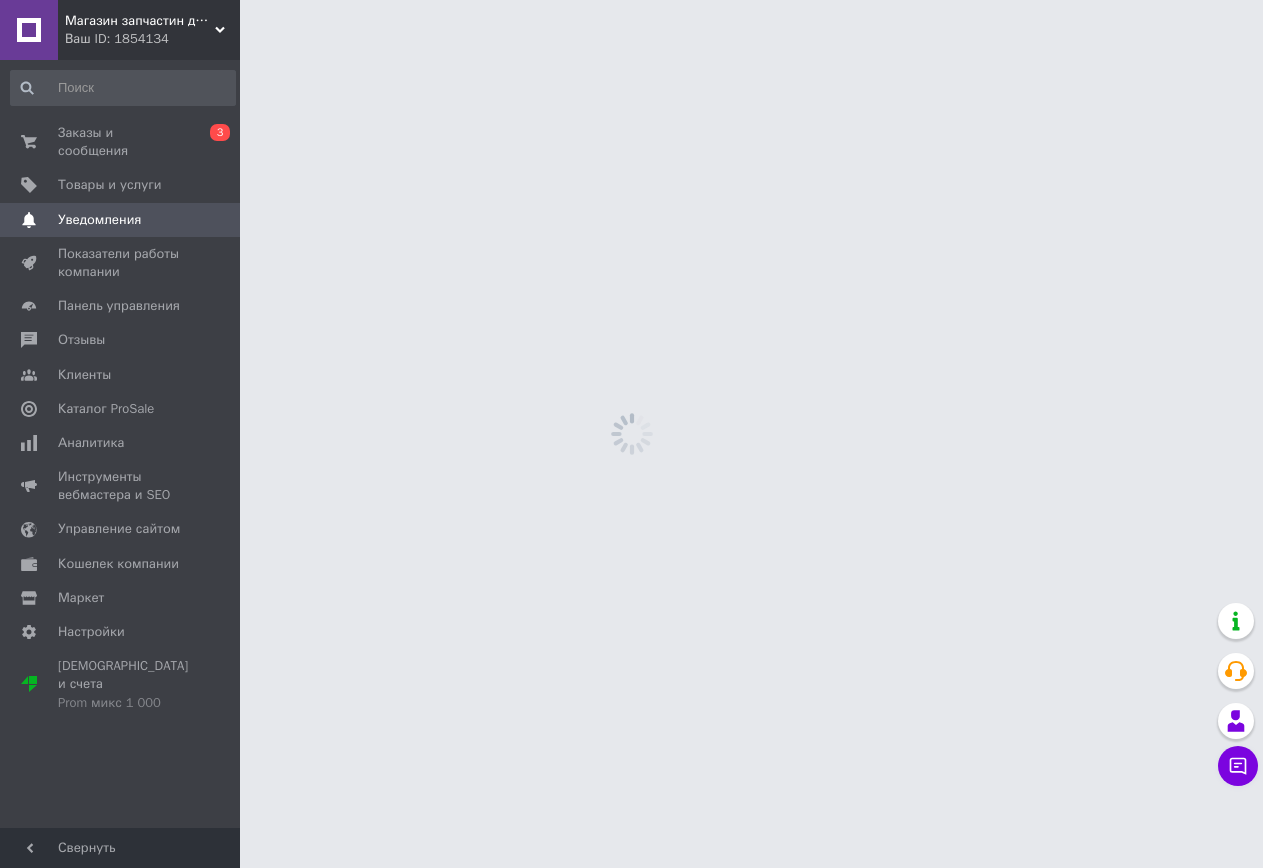 scroll, scrollTop: 0, scrollLeft: 0, axis: both 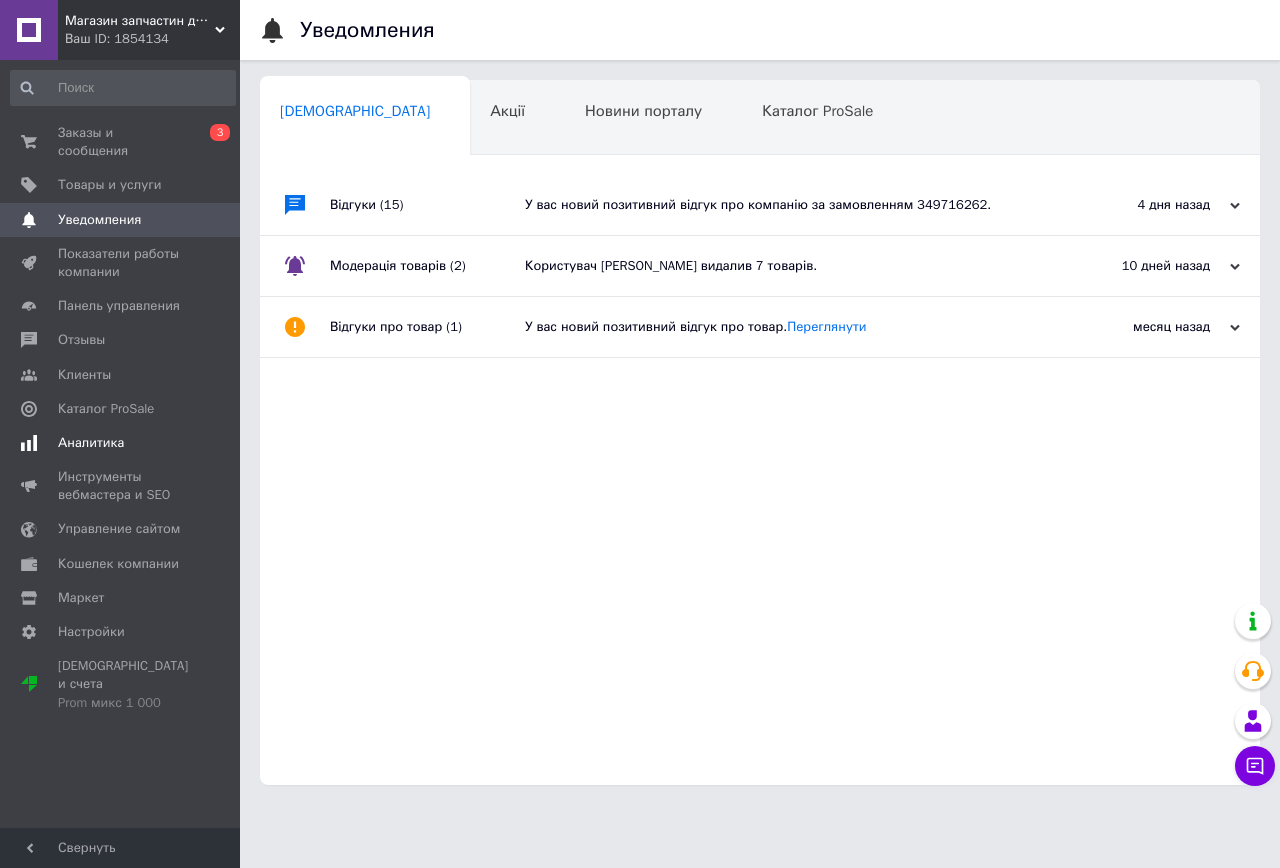 click on "Аналитика" at bounding box center [91, 443] 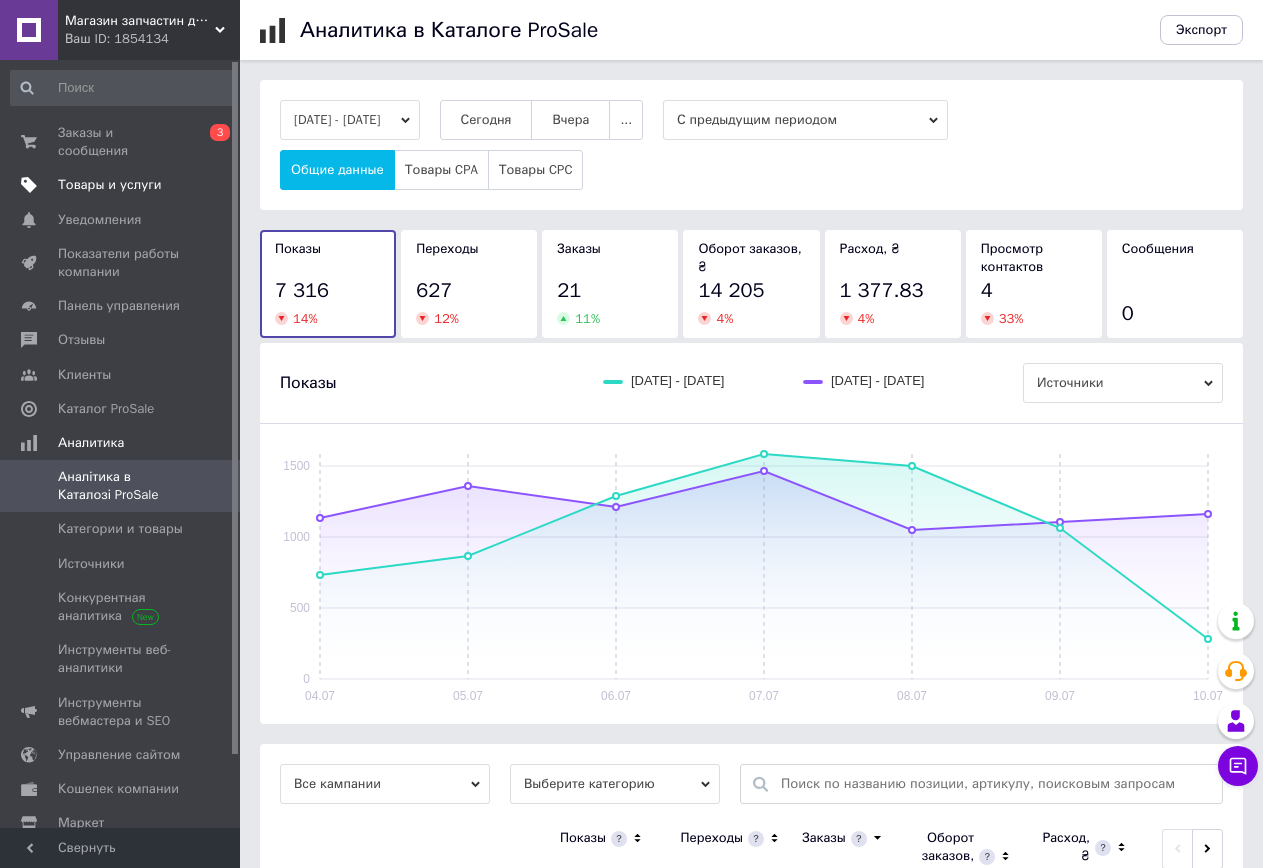 click on "Товары и услуги" at bounding box center [110, 185] 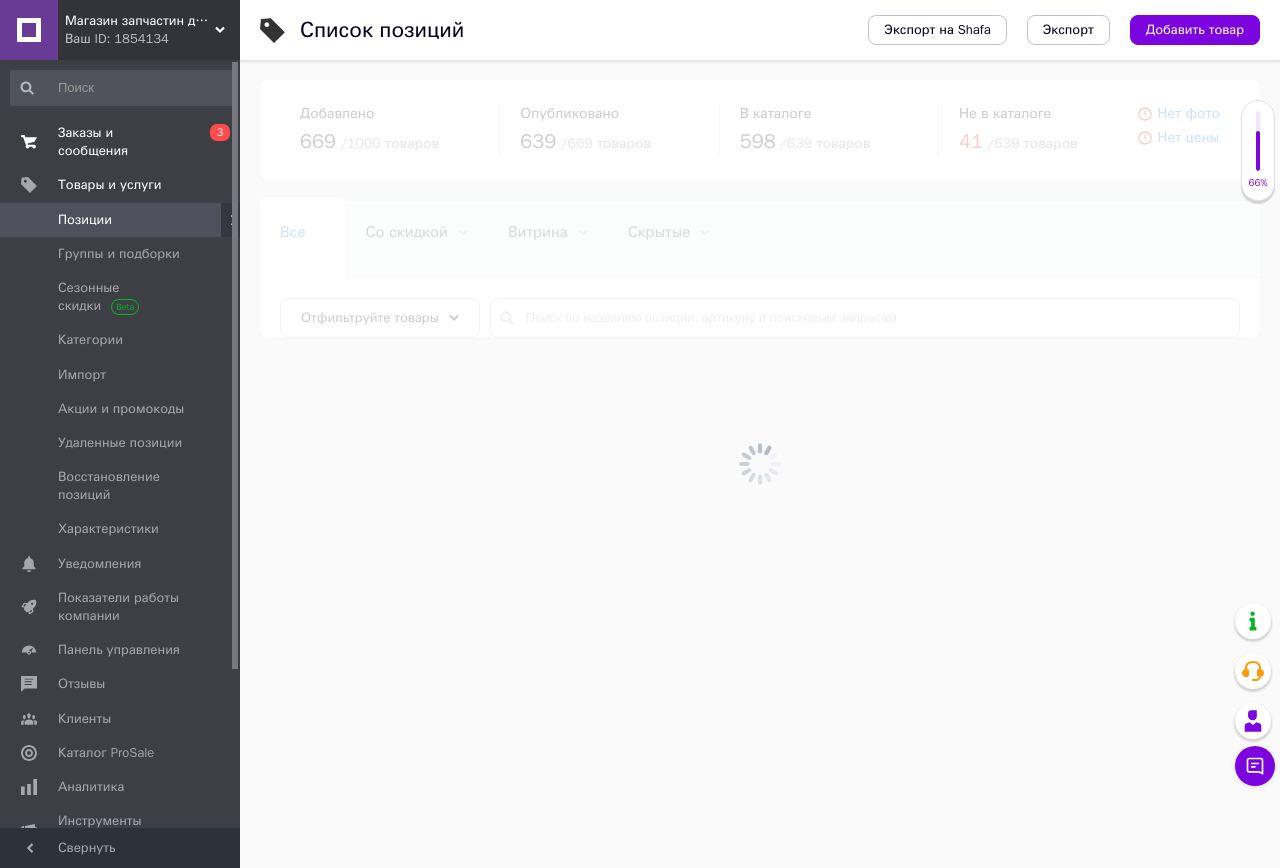 click on "Заказы и сообщения" at bounding box center (121, 142) 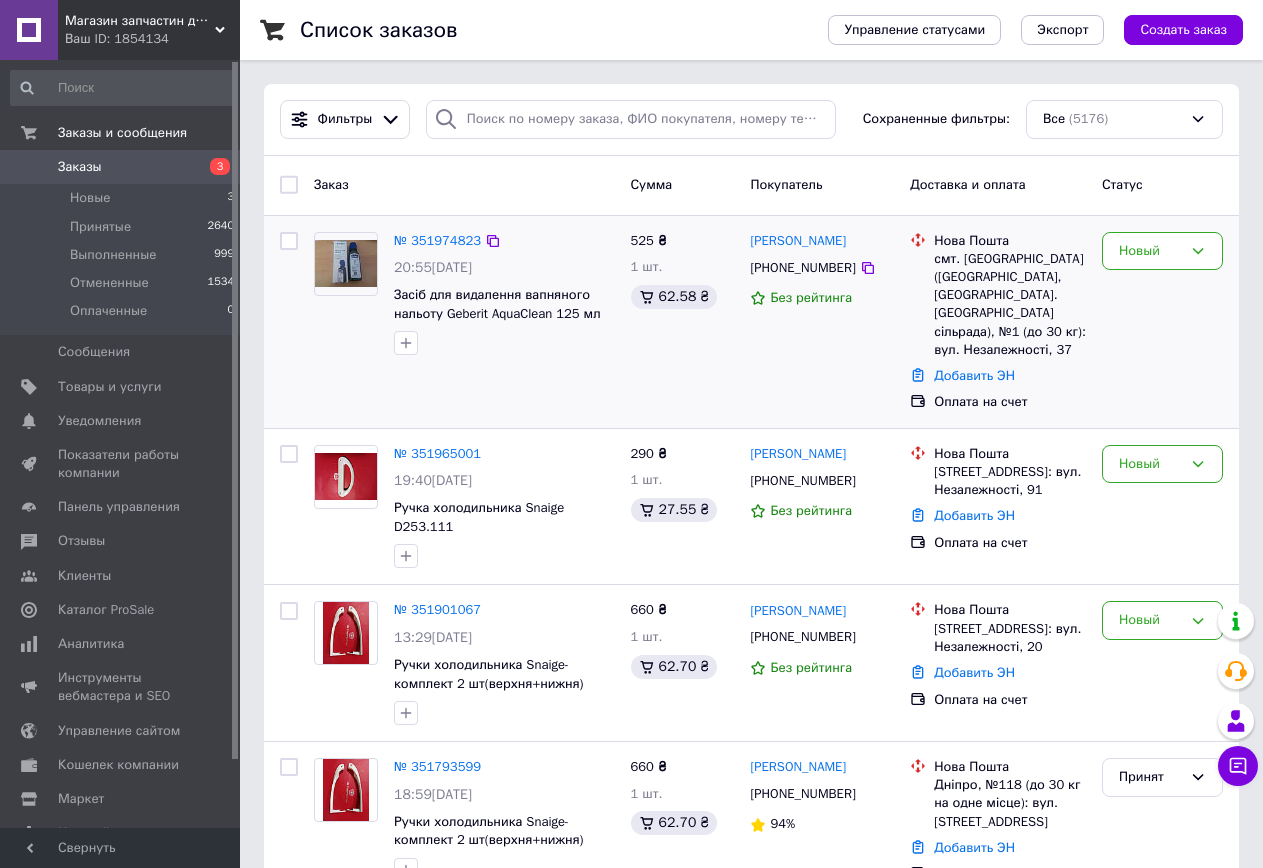 scroll, scrollTop: 200, scrollLeft: 0, axis: vertical 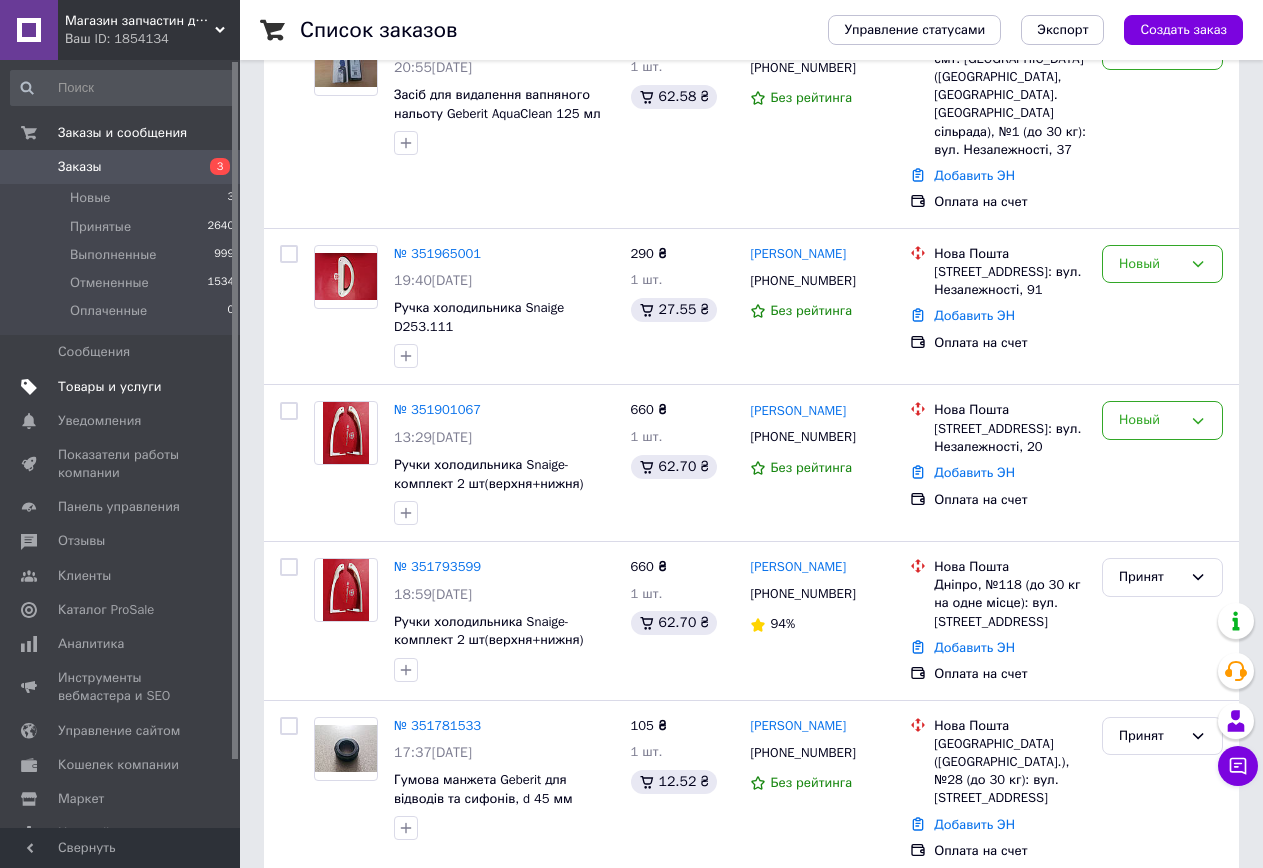 click on "Товары и услуги" at bounding box center [110, 387] 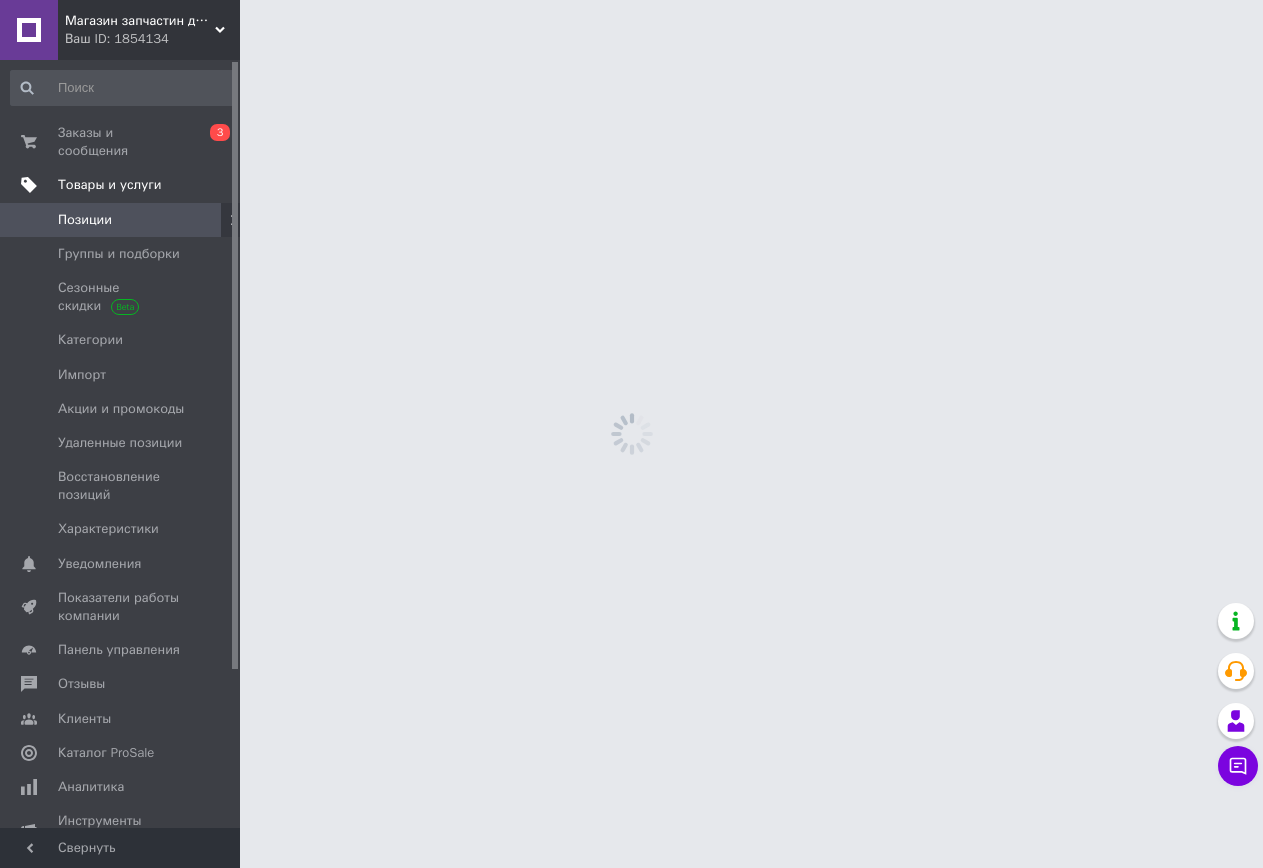 scroll, scrollTop: 0, scrollLeft: 0, axis: both 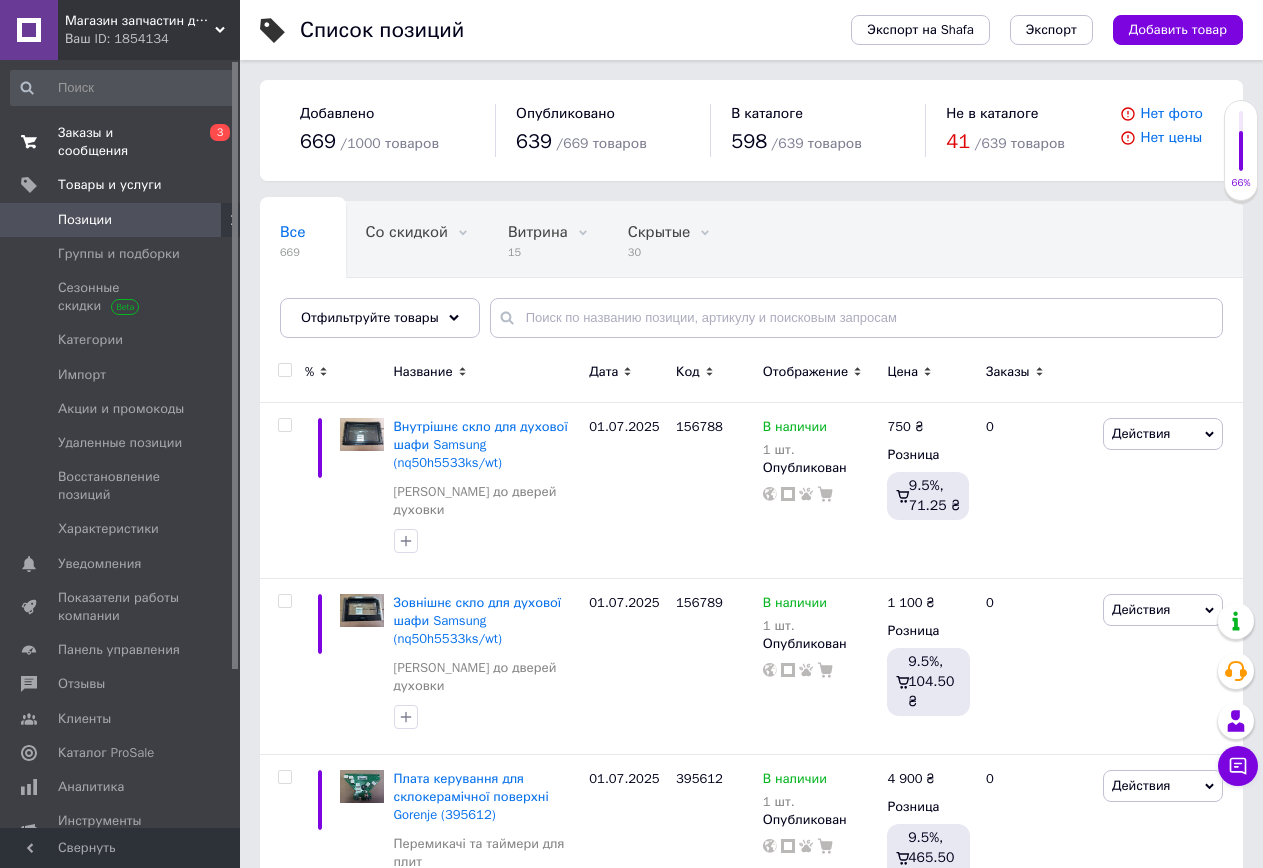 click on "Заказы и сообщения" at bounding box center (121, 142) 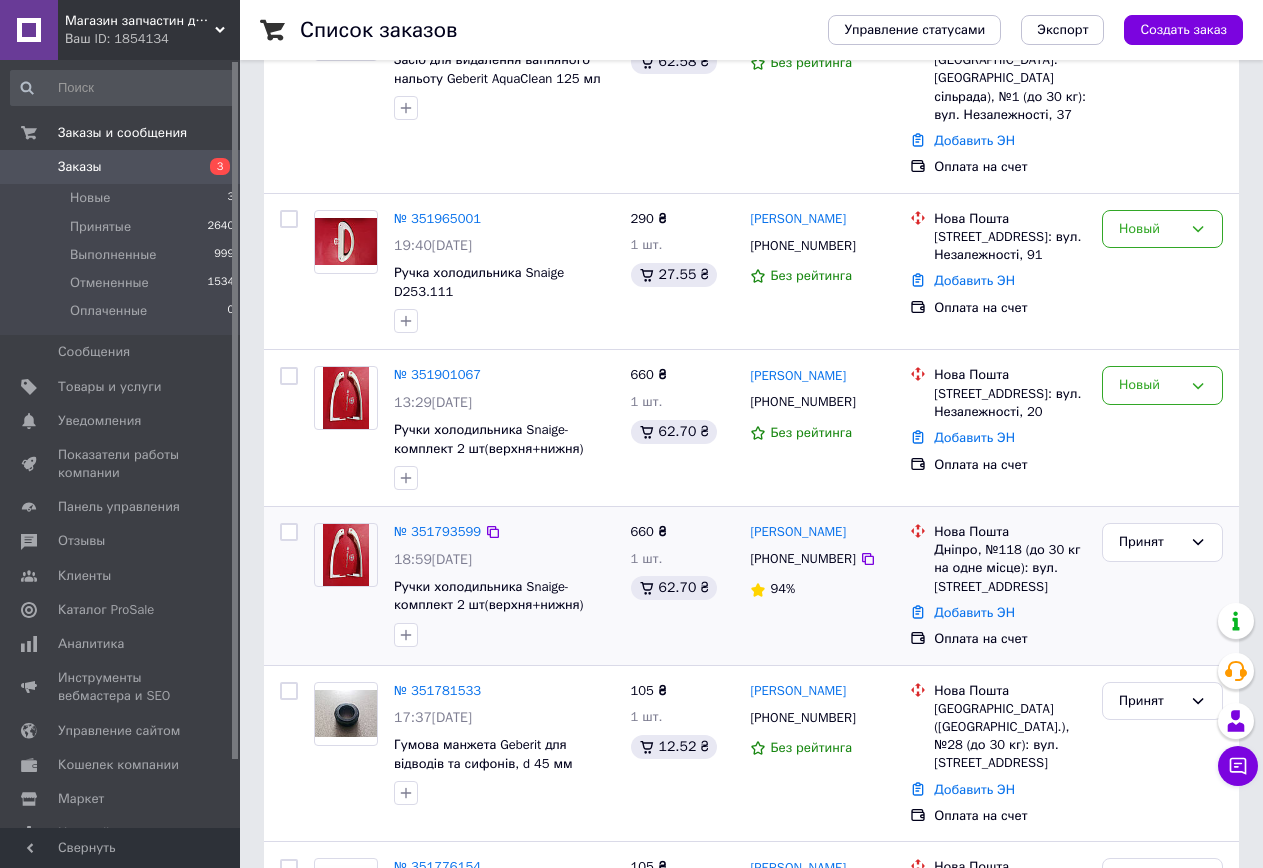 scroll, scrollTop: 200, scrollLeft: 0, axis: vertical 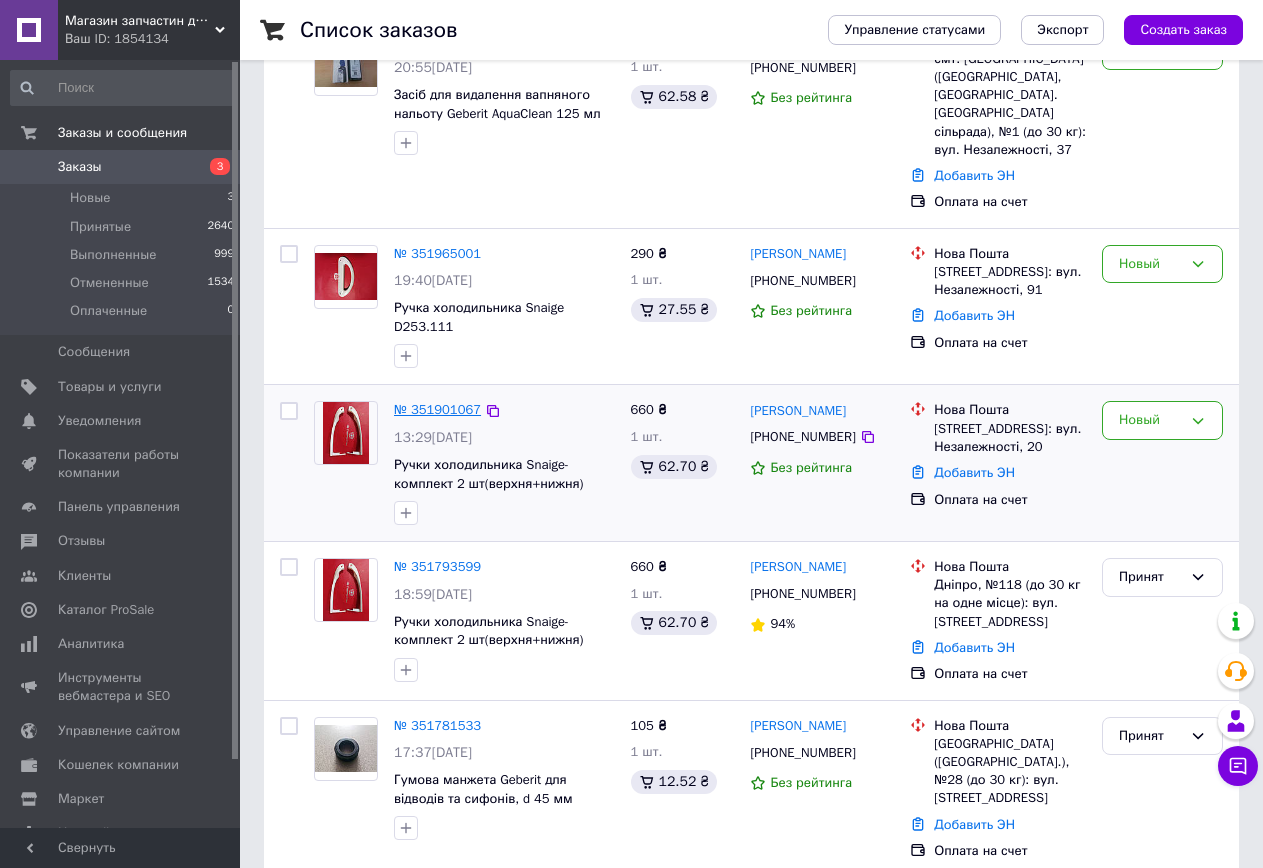 click on "№ 351901067" at bounding box center [437, 409] 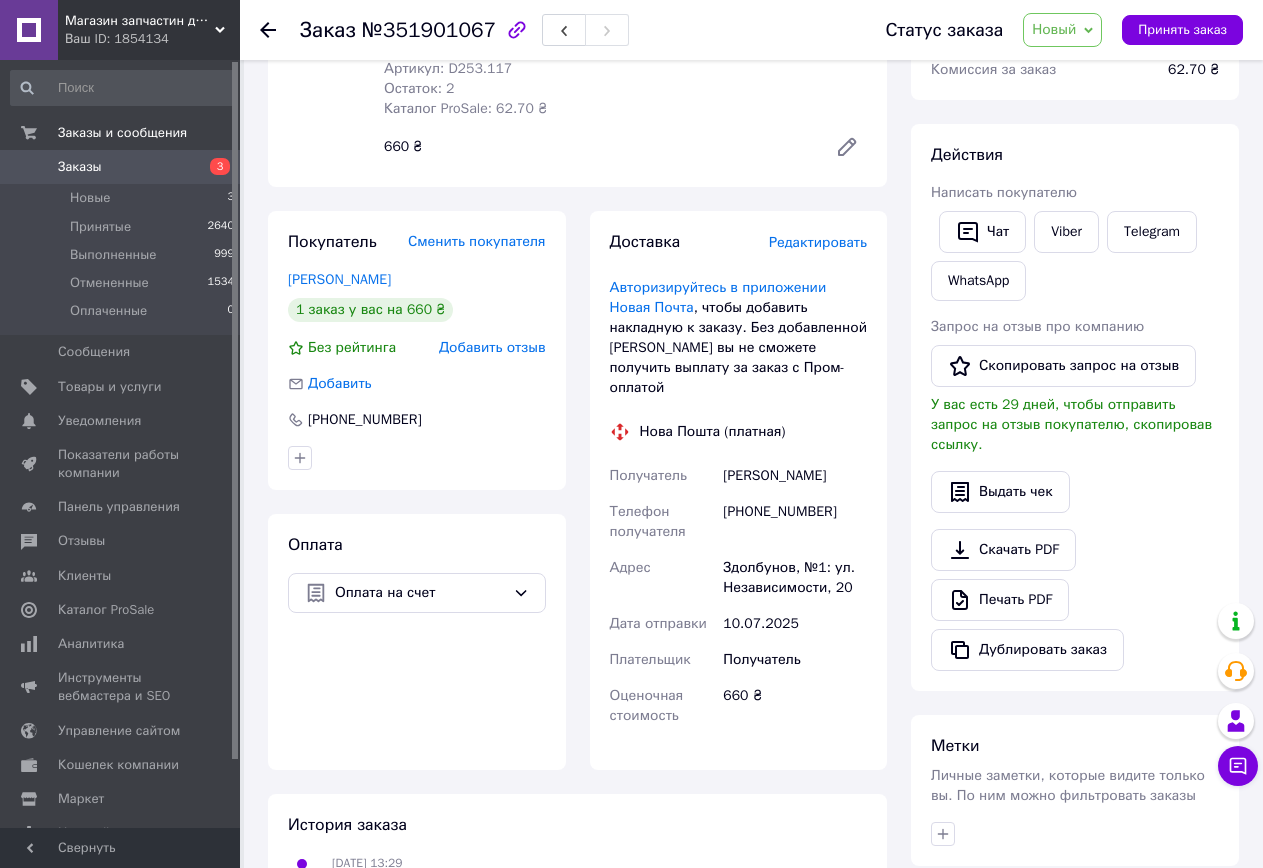 scroll, scrollTop: 267, scrollLeft: 0, axis: vertical 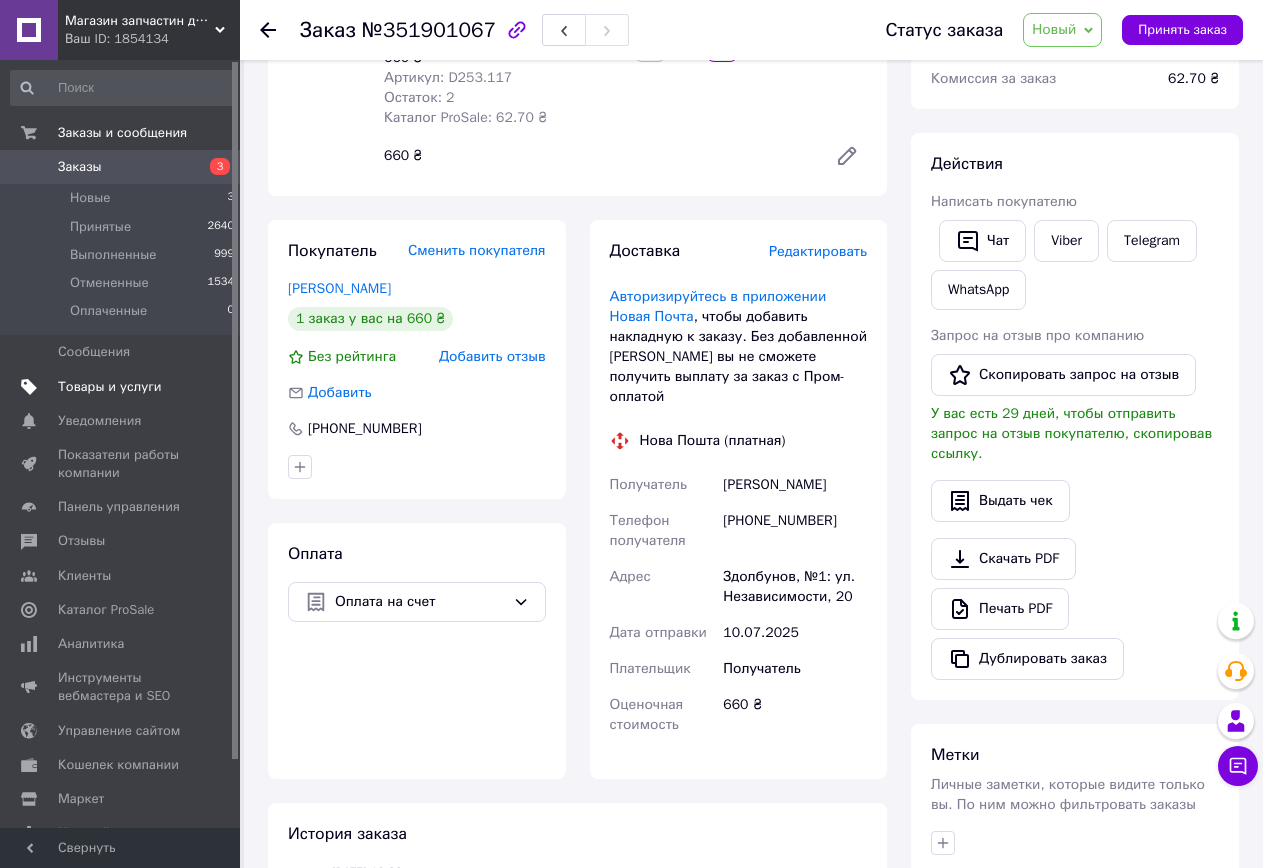 click on "Товары и услуги" at bounding box center [110, 387] 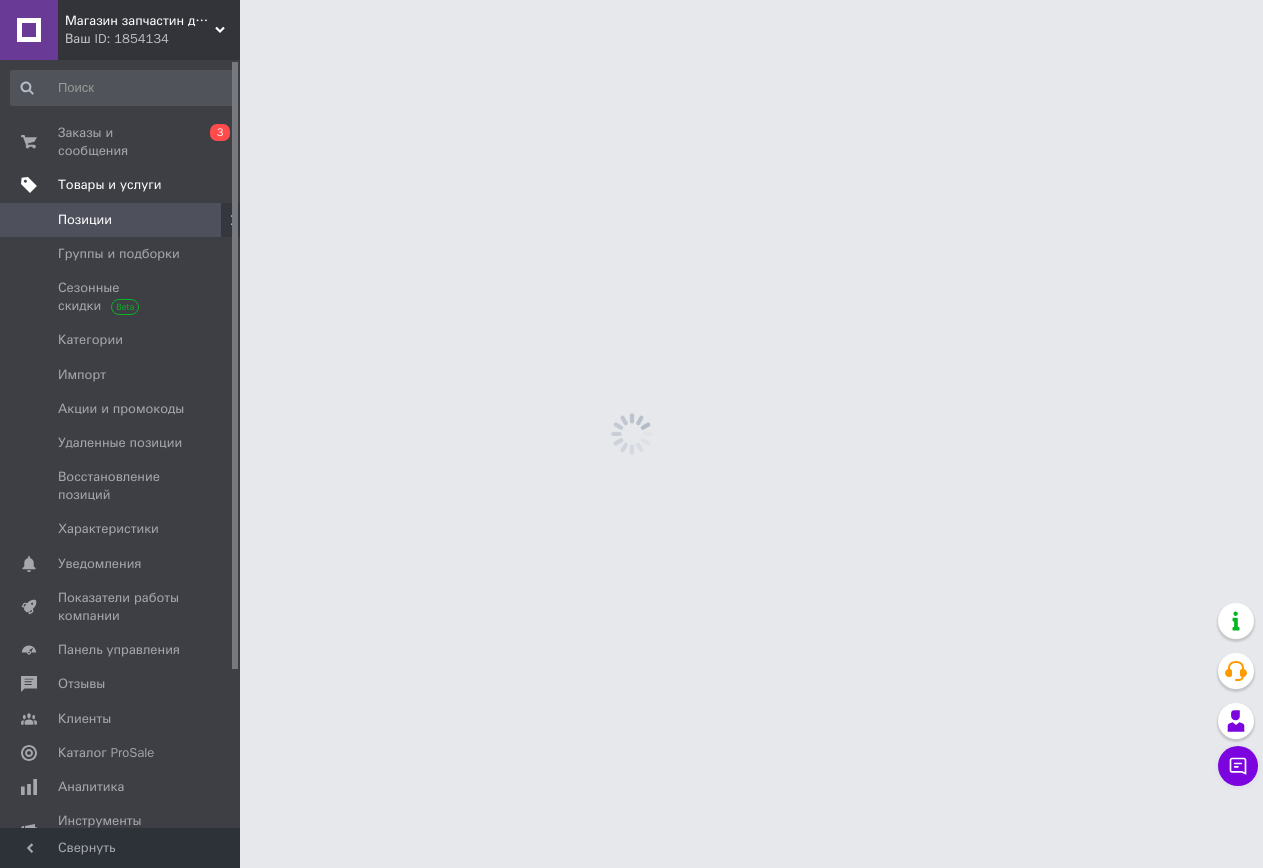 scroll, scrollTop: 0, scrollLeft: 0, axis: both 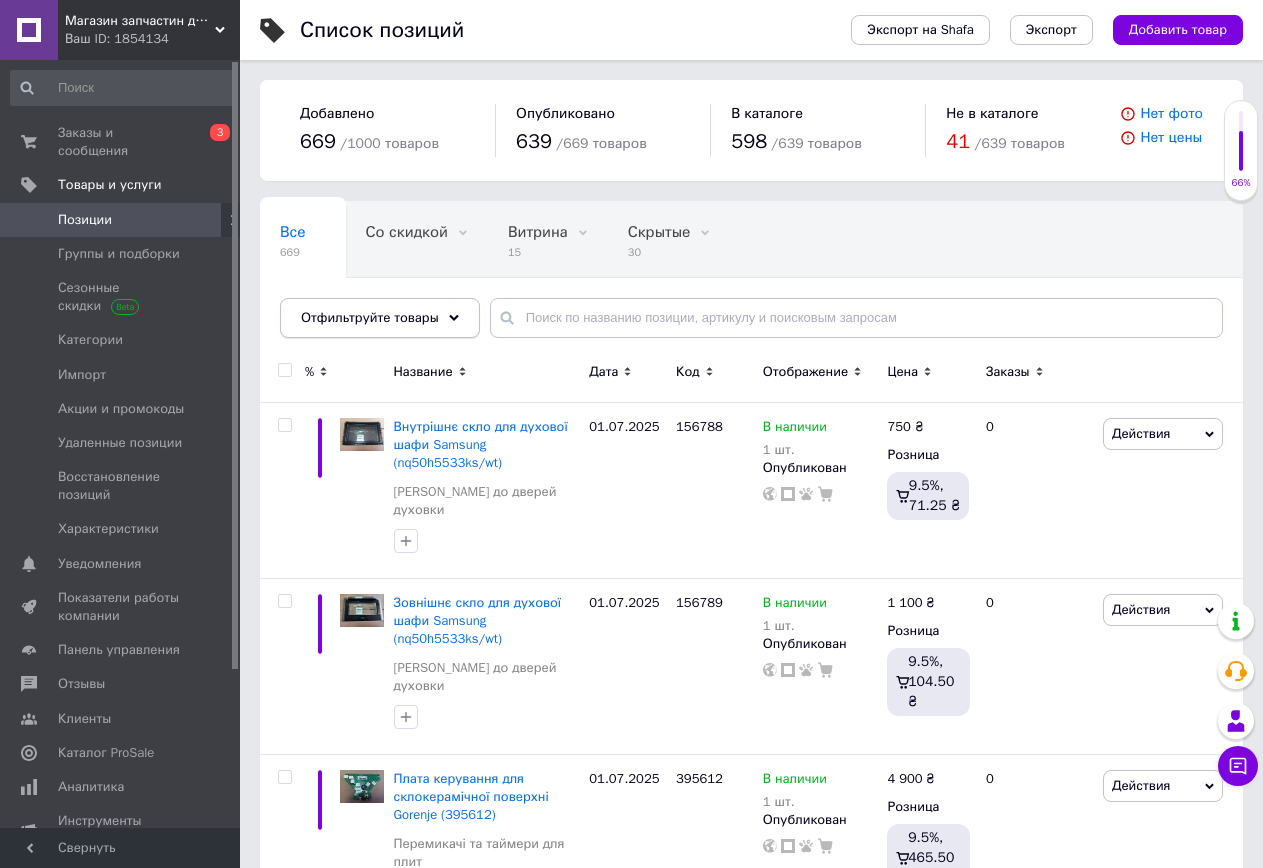 click on "Отфильтруйте товары" at bounding box center (370, 317) 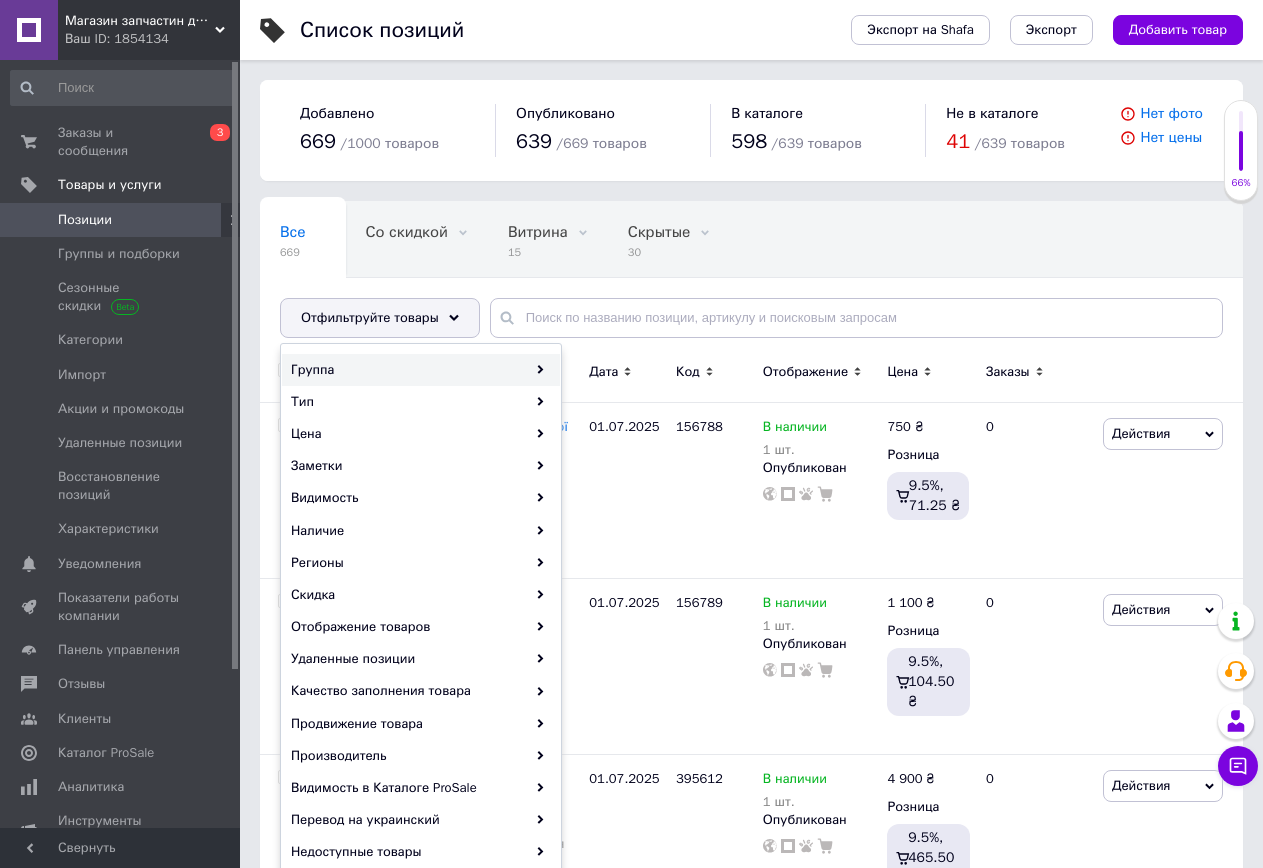 click on "Группа" at bounding box center [421, 370] 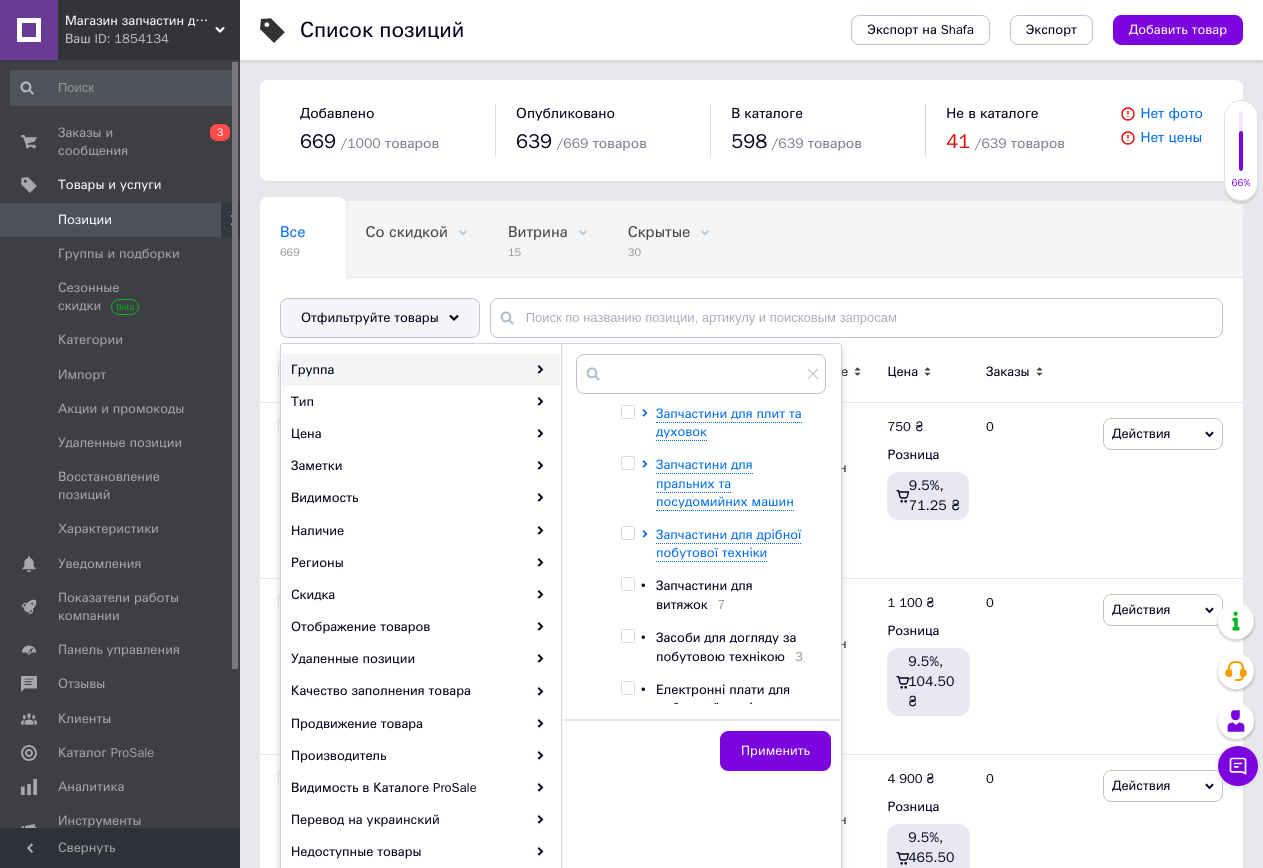 scroll, scrollTop: 0, scrollLeft: 0, axis: both 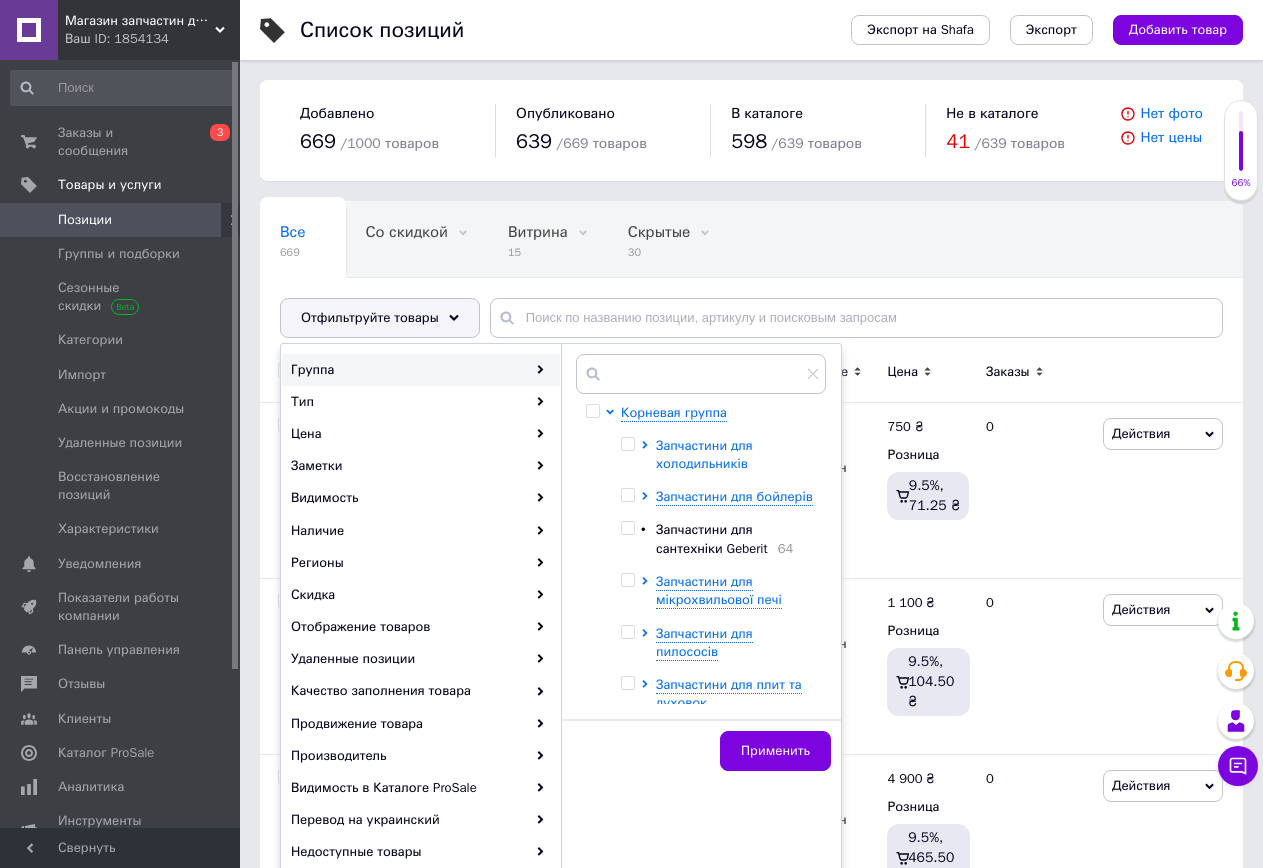 click on "Запчастини для холодильників" at bounding box center [704, 454] 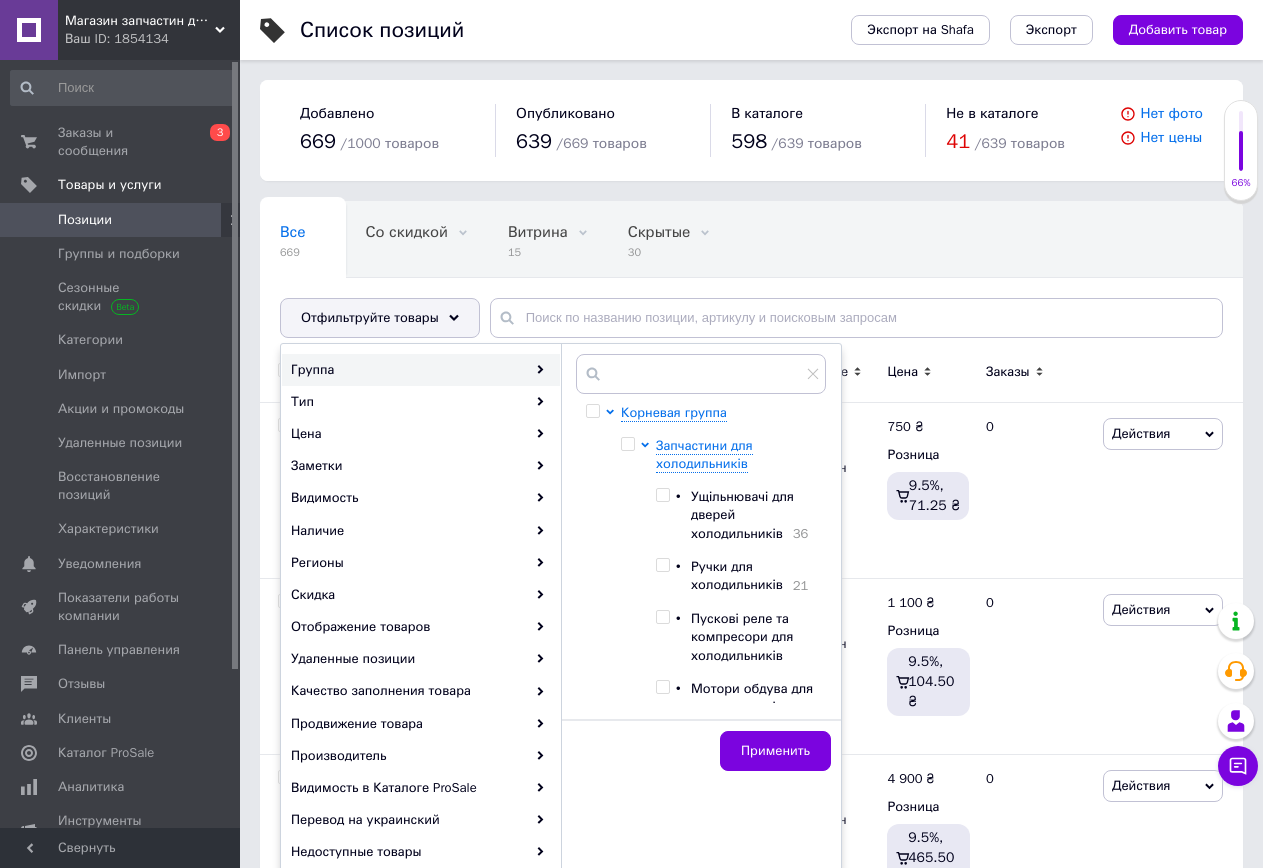 click at bounding box center [662, 565] 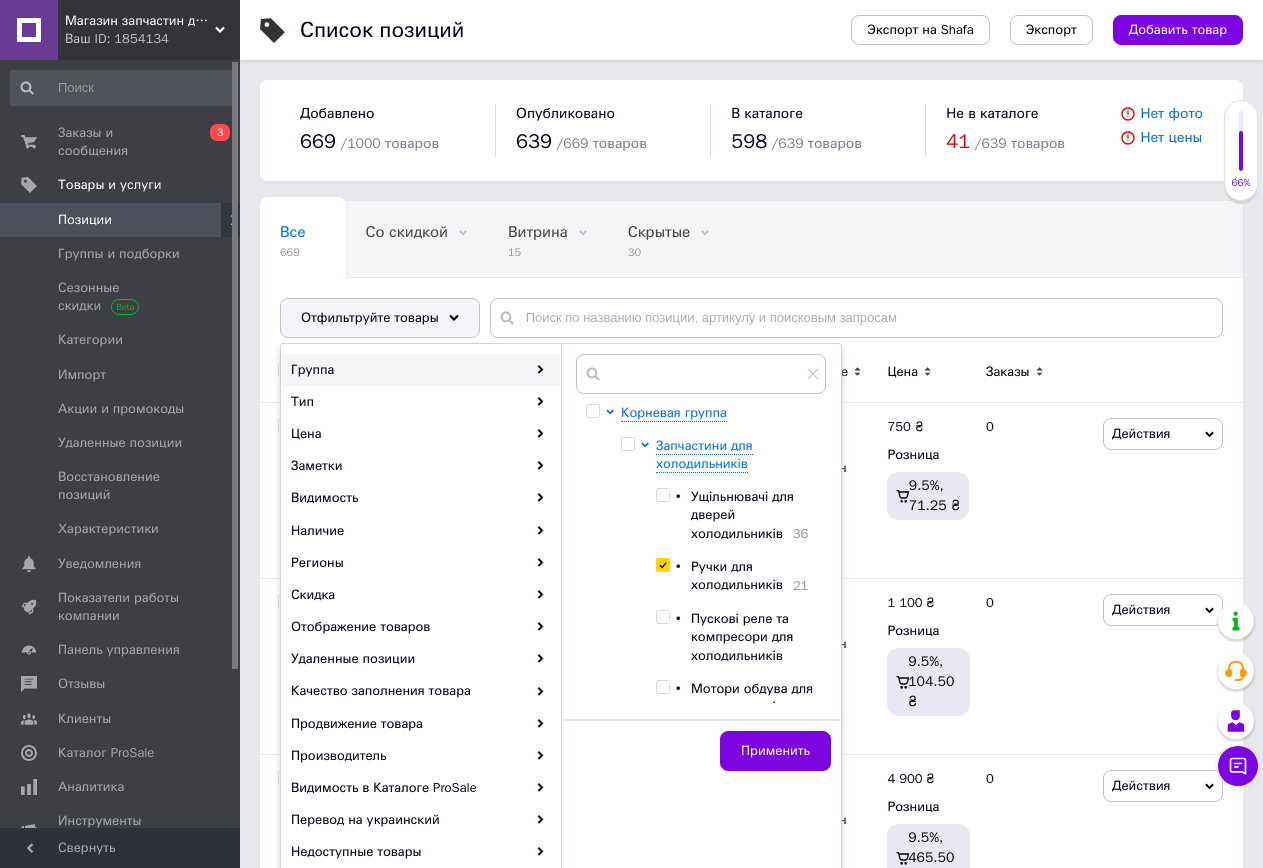 checkbox on "true" 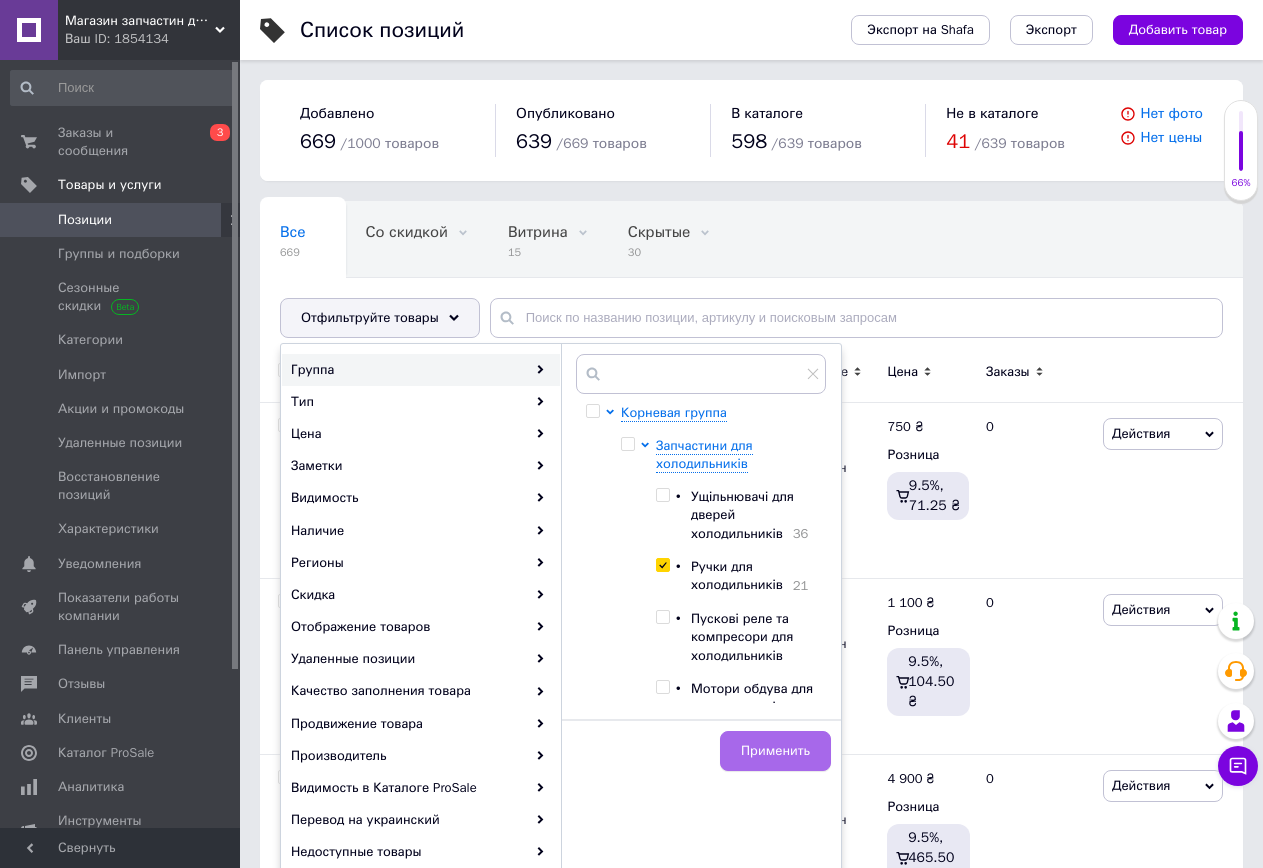 click on "Применить" at bounding box center (775, 751) 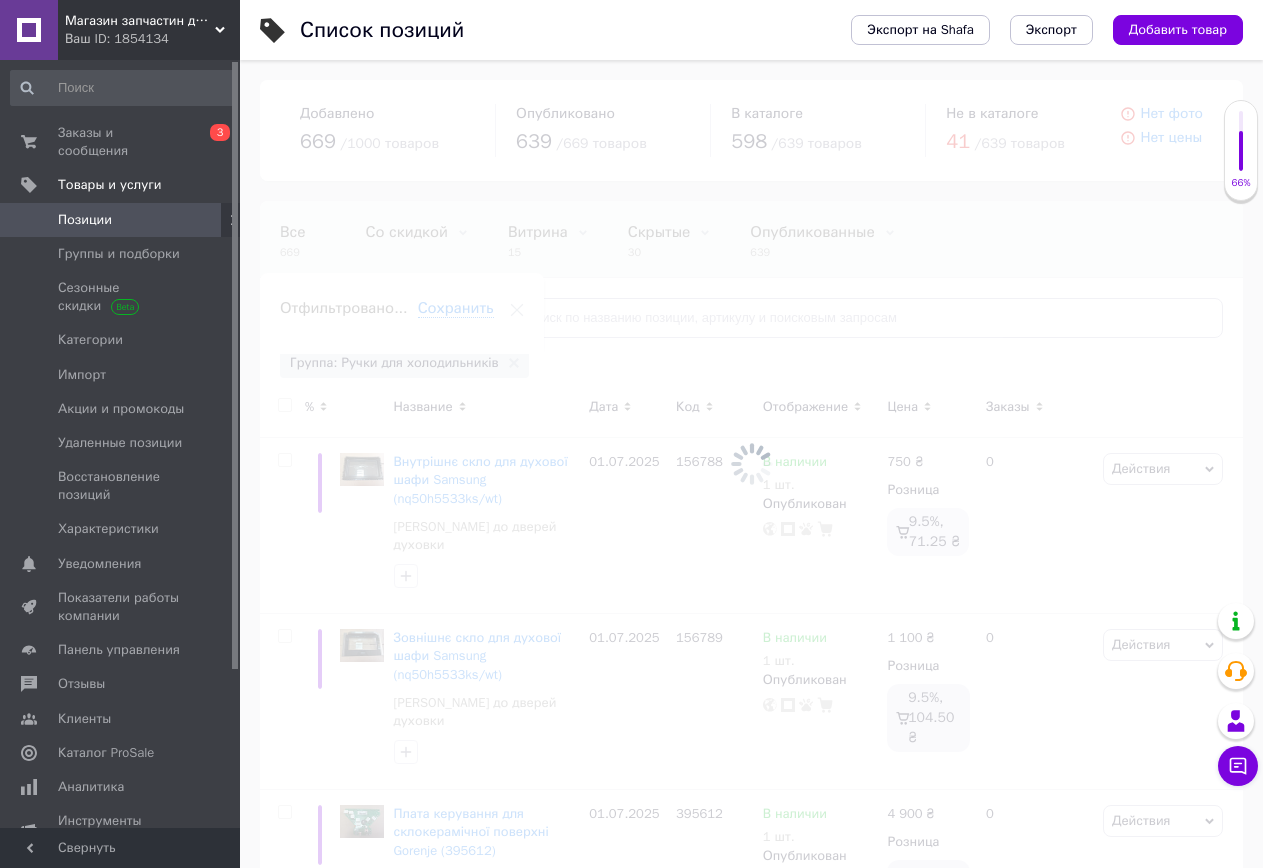 scroll, scrollTop: 0, scrollLeft: 110, axis: horizontal 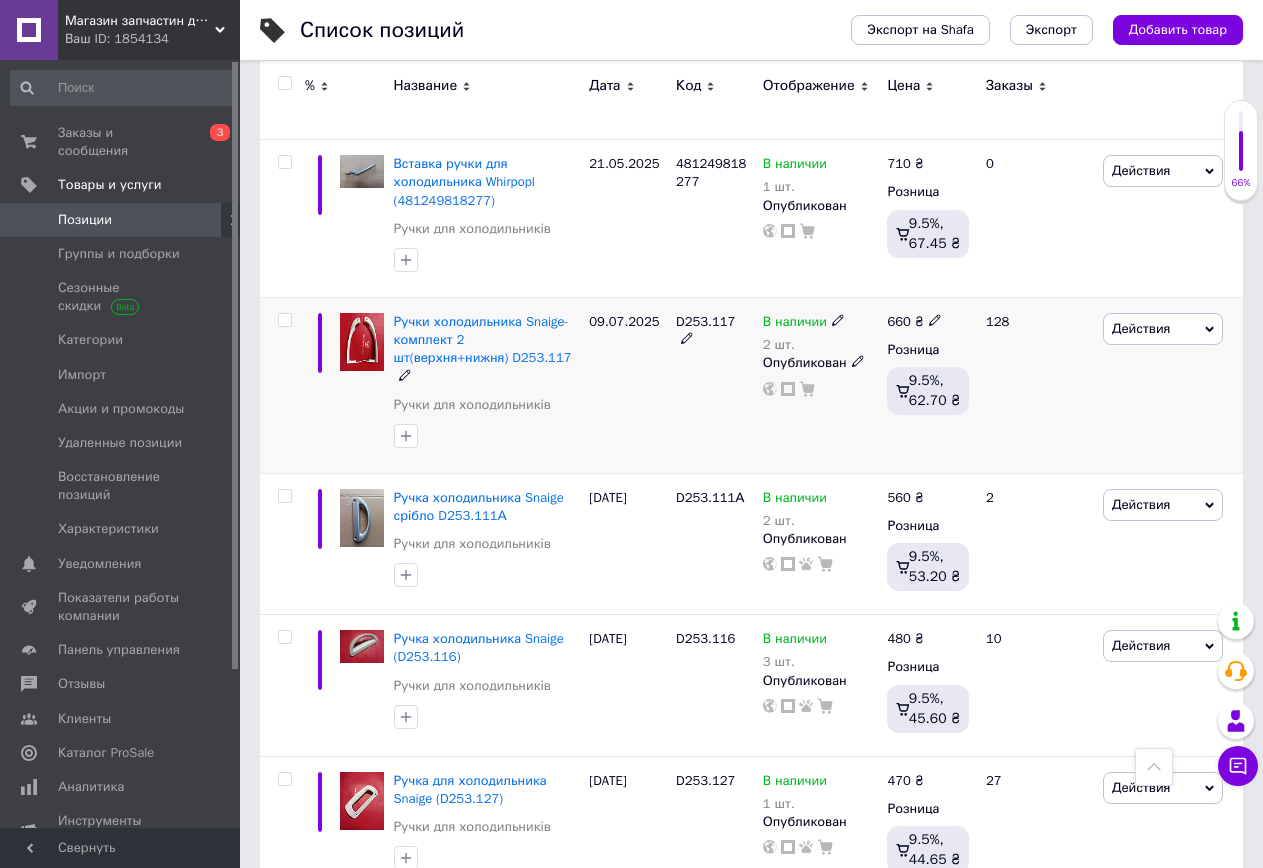 click on "2 шт." at bounding box center [804, 345] 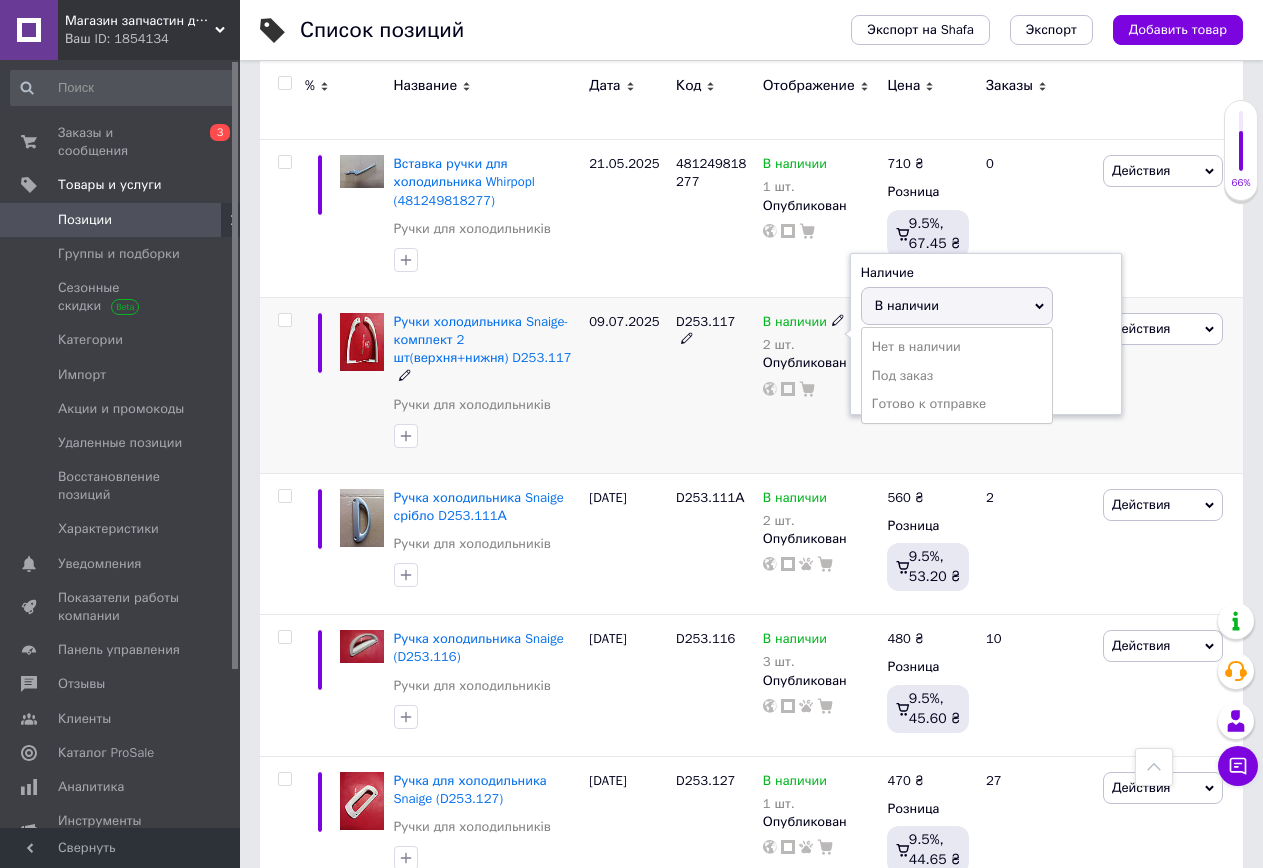 click on "В наличии" at bounding box center (907, 305) 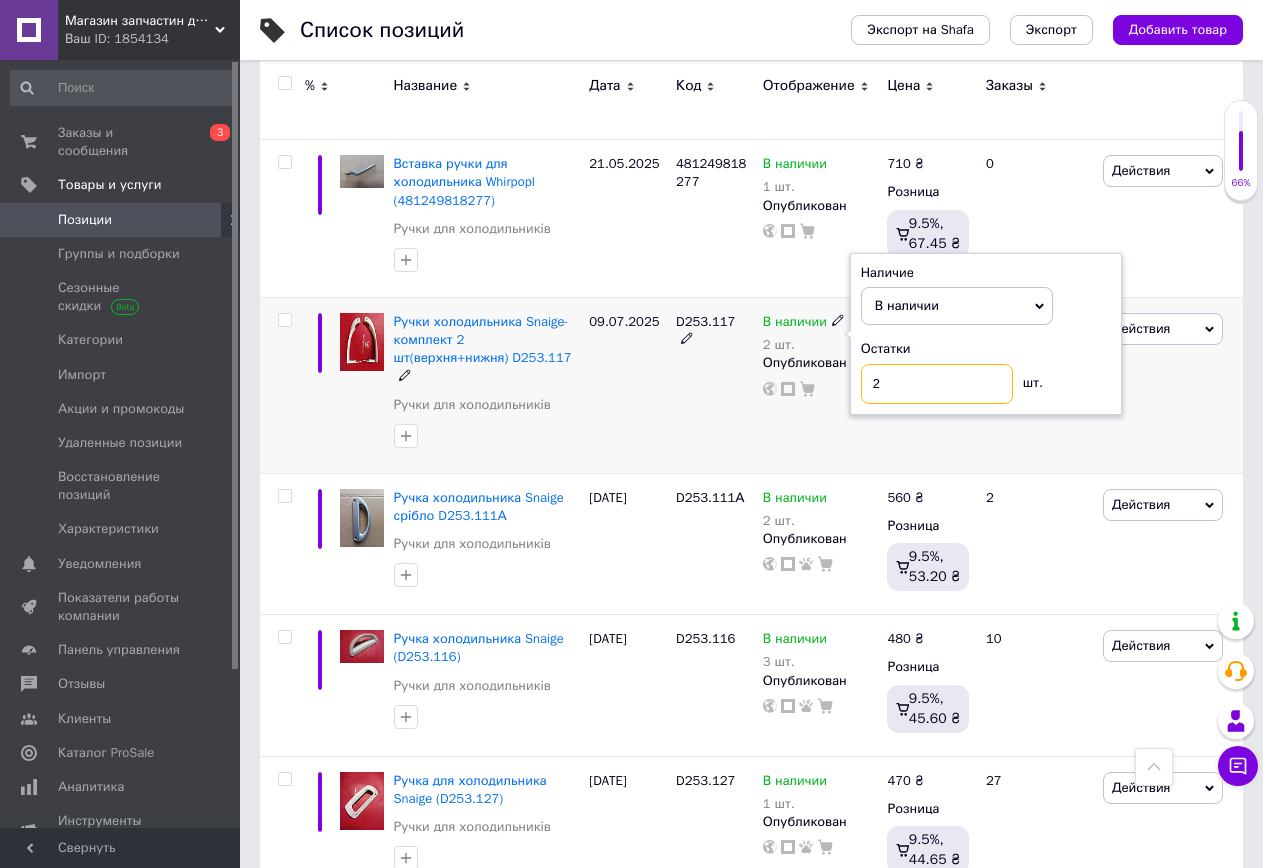 click on "2" at bounding box center (937, 384) 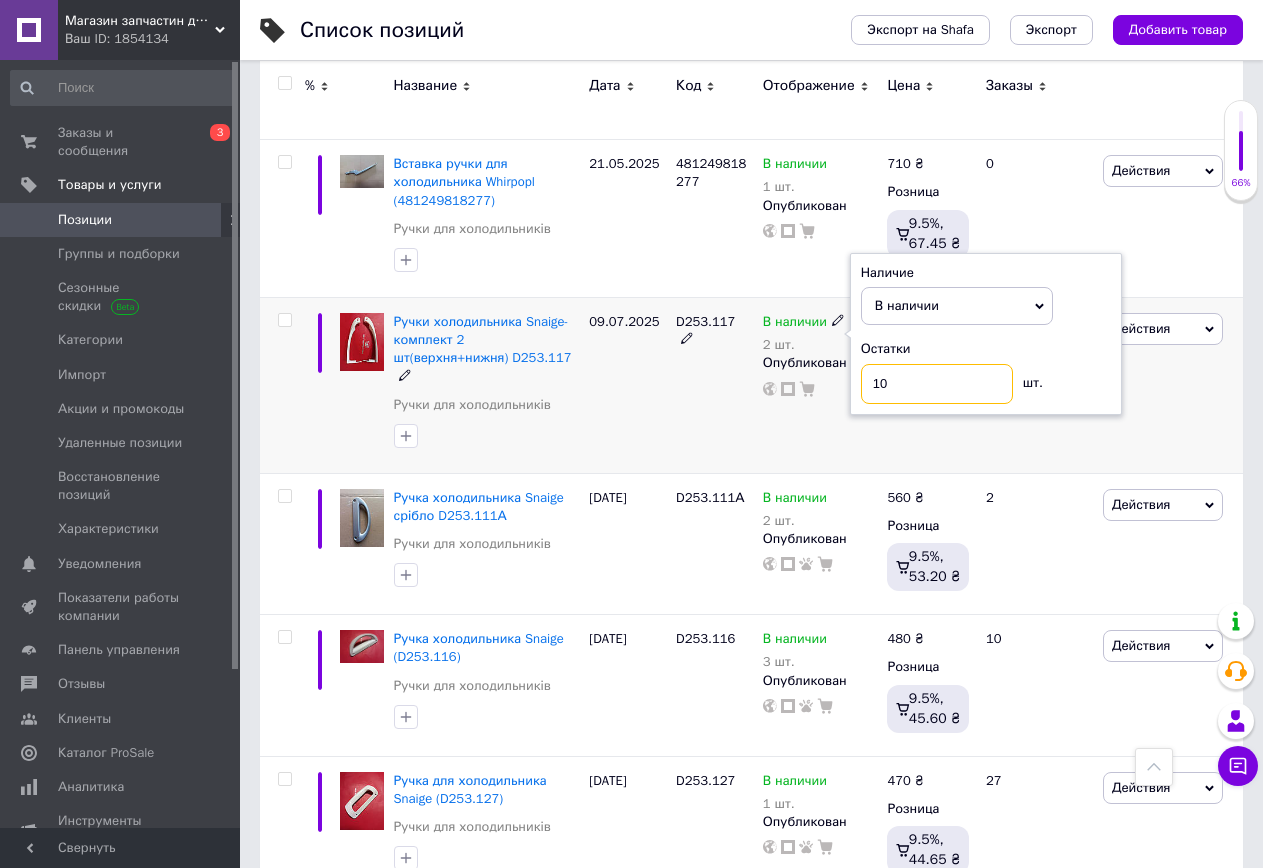 type on "10" 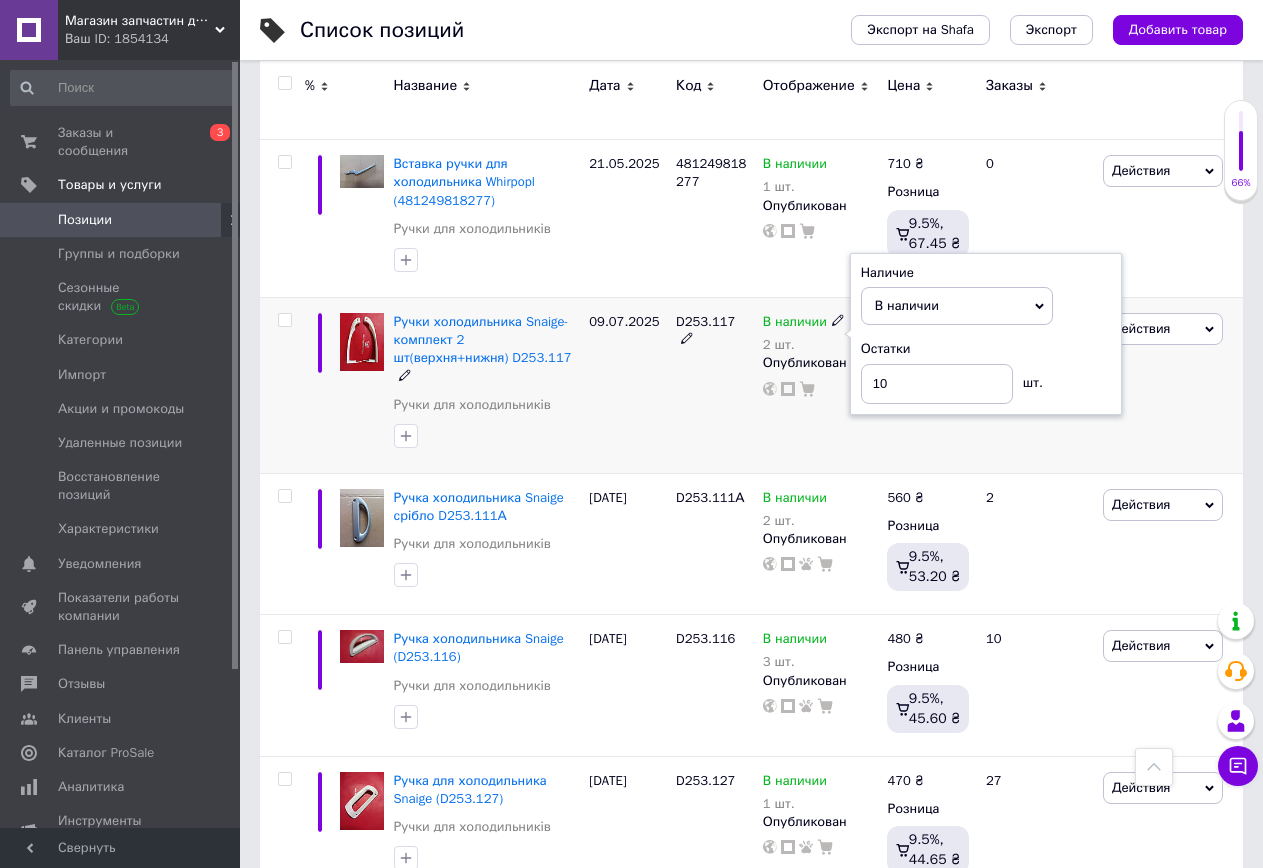 click on "D253.117" at bounding box center (714, 385) 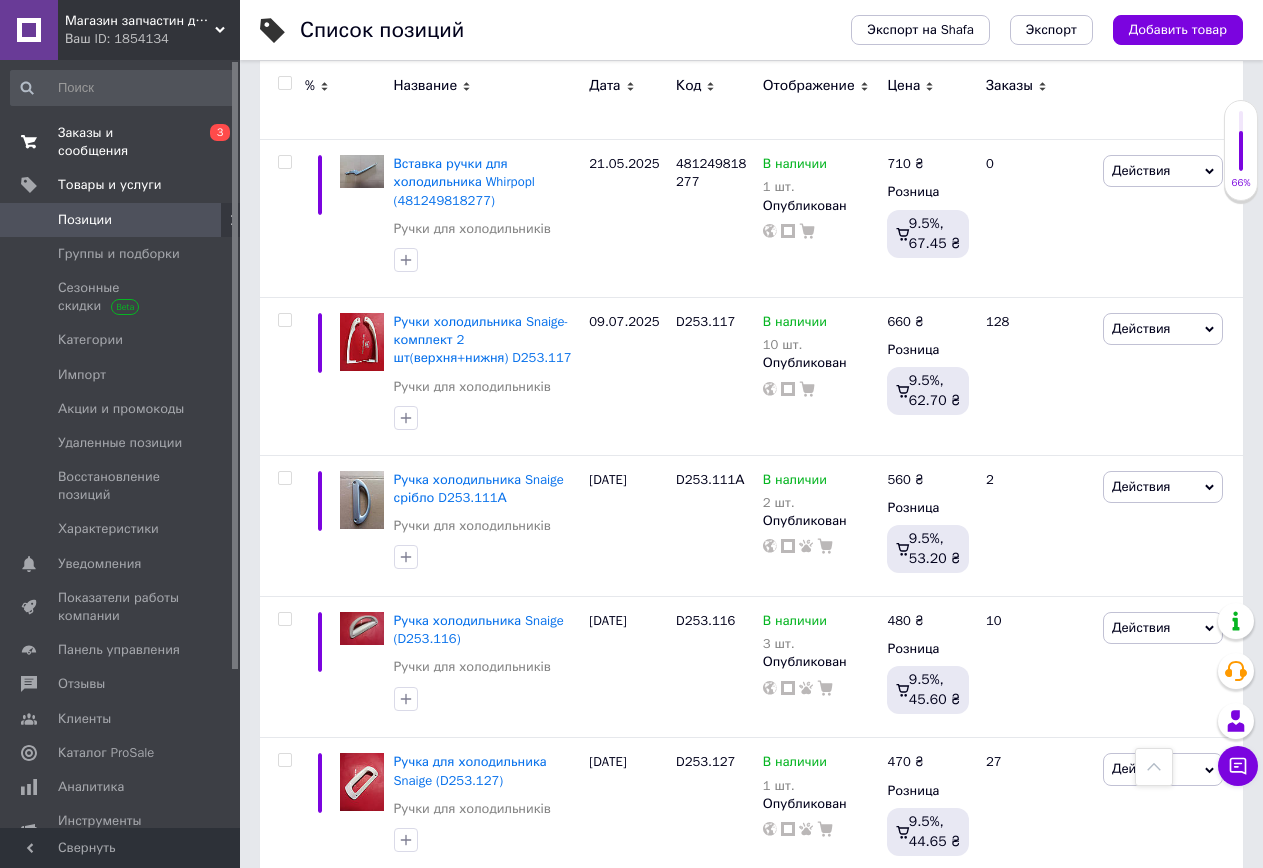 click on "Заказы и сообщения" at bounding box center [121, 142] 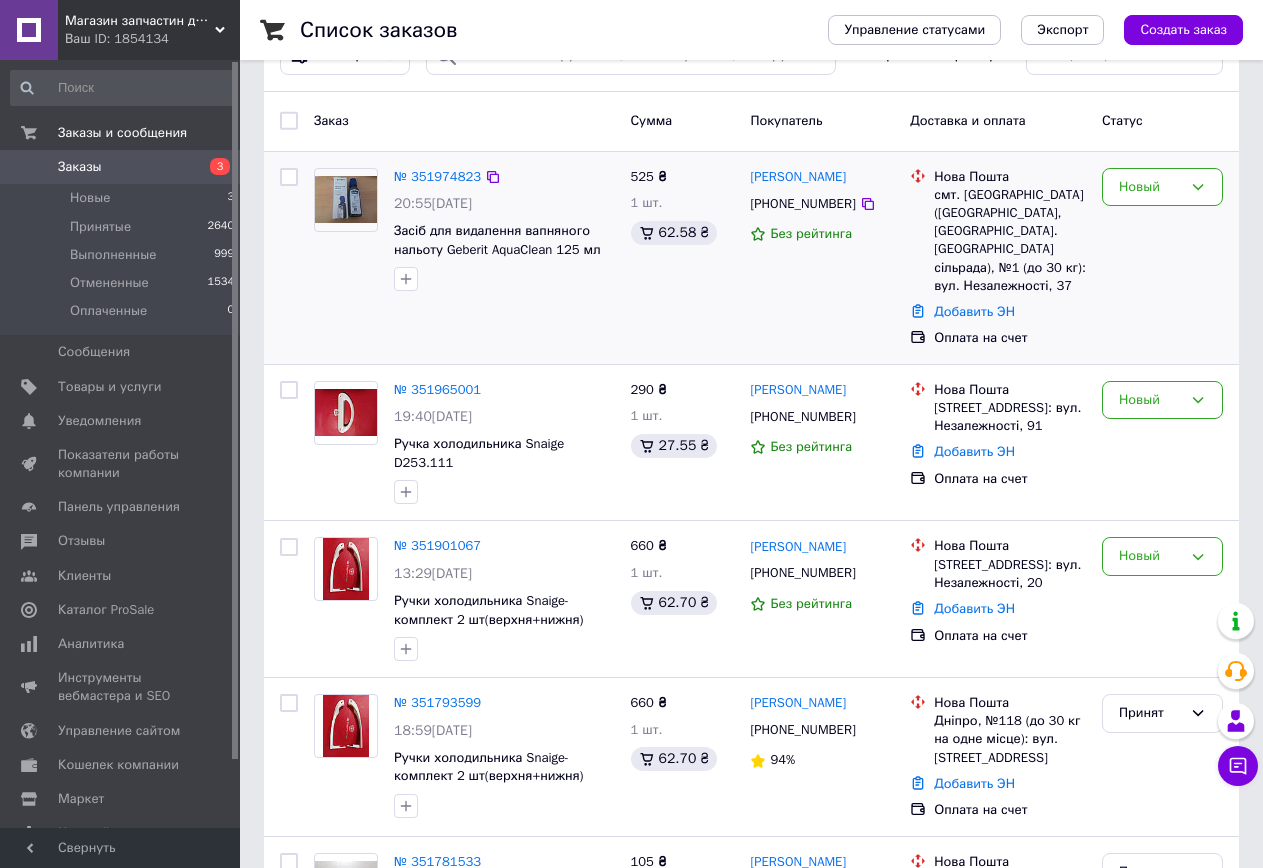 scroll, scrollTop: 100, scrollLeft: 0, axis: vertical 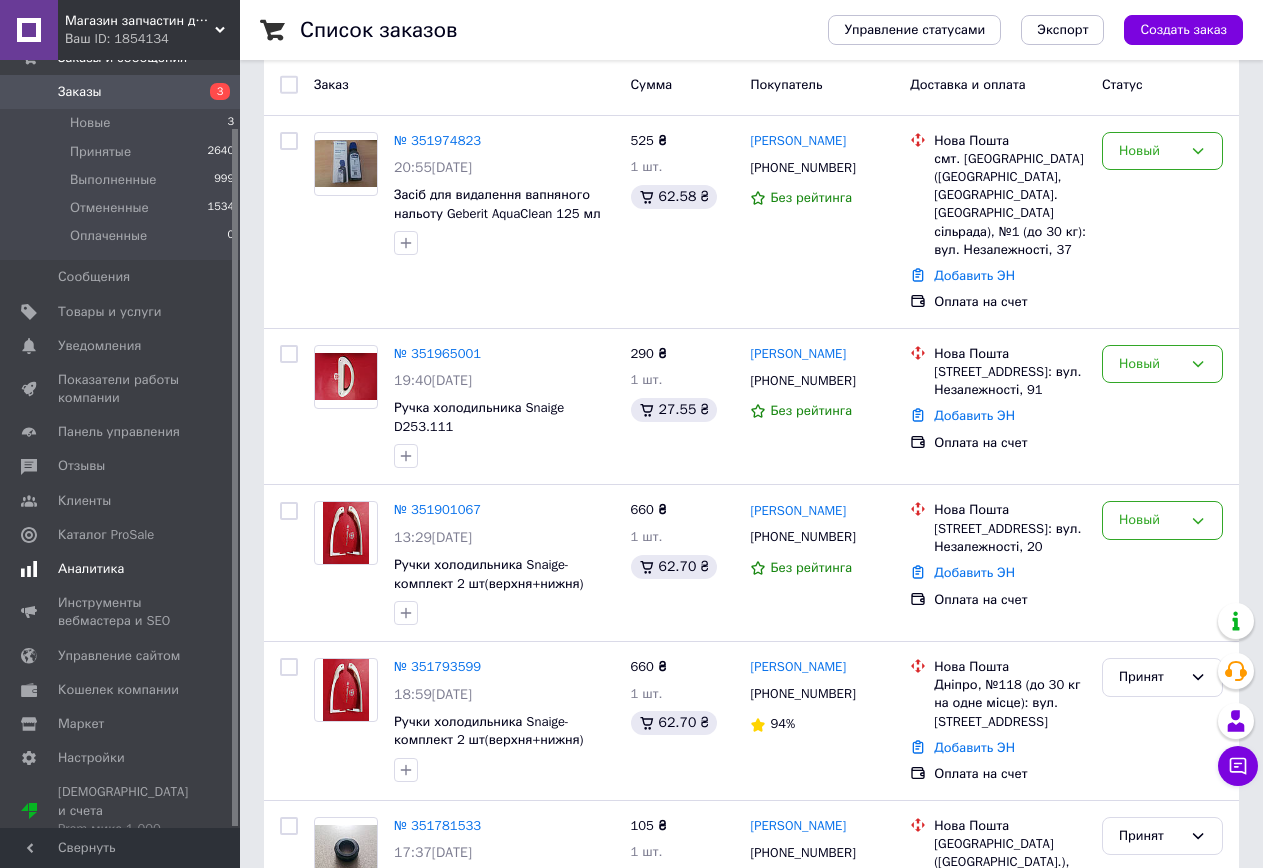 click on "Аналитика" at bounding box center (91, 569) 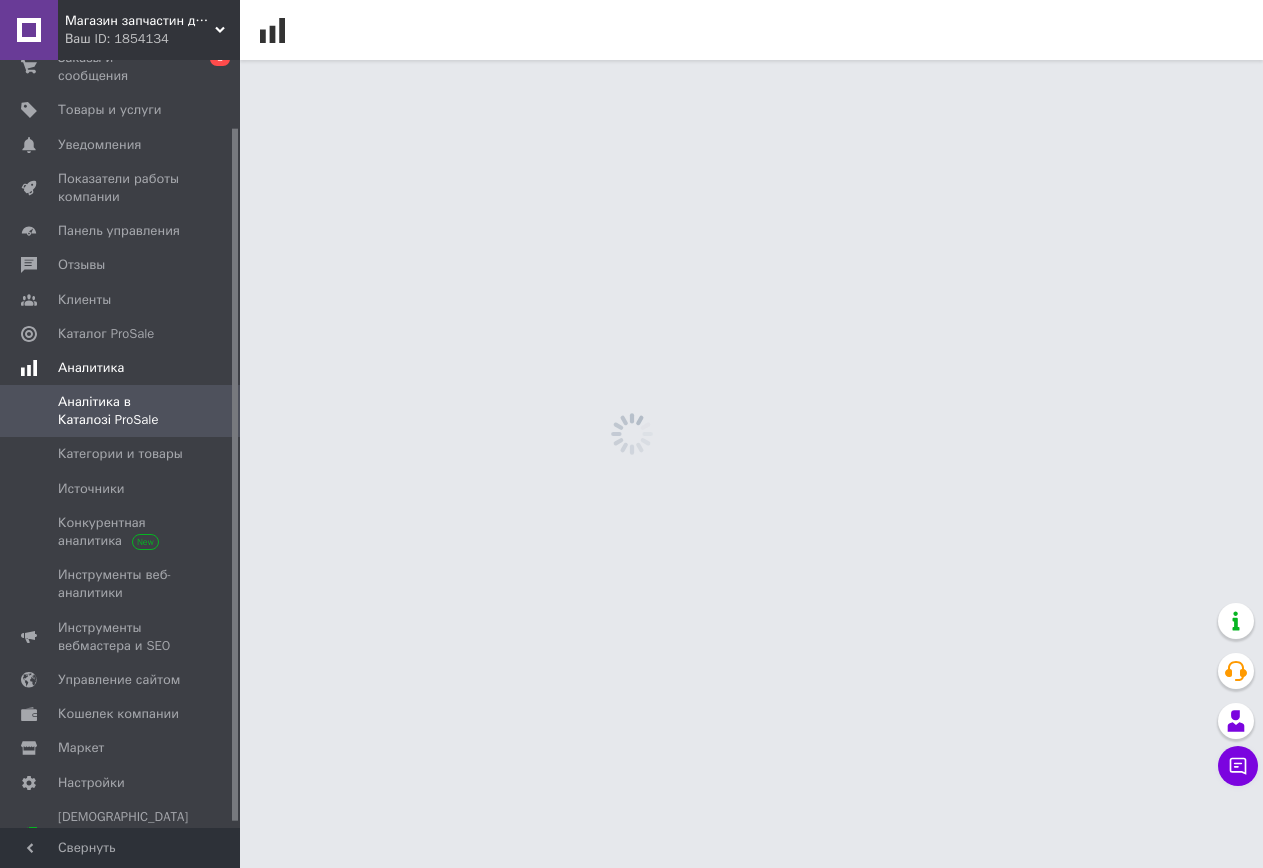 scroll, scrollTop: 0, scrollLeft: 0, axis: both 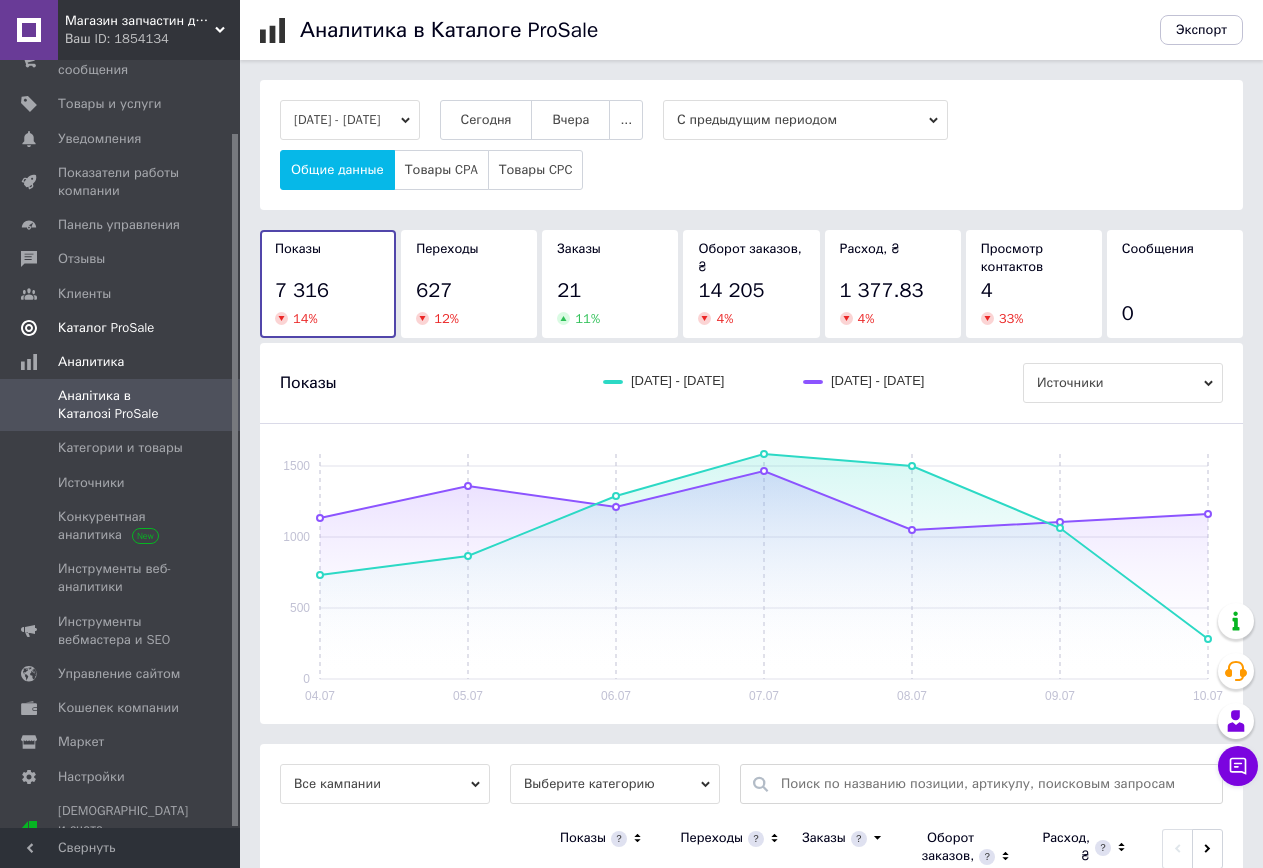 click on "Каталог ProSale" at bounding box center (106, 328) 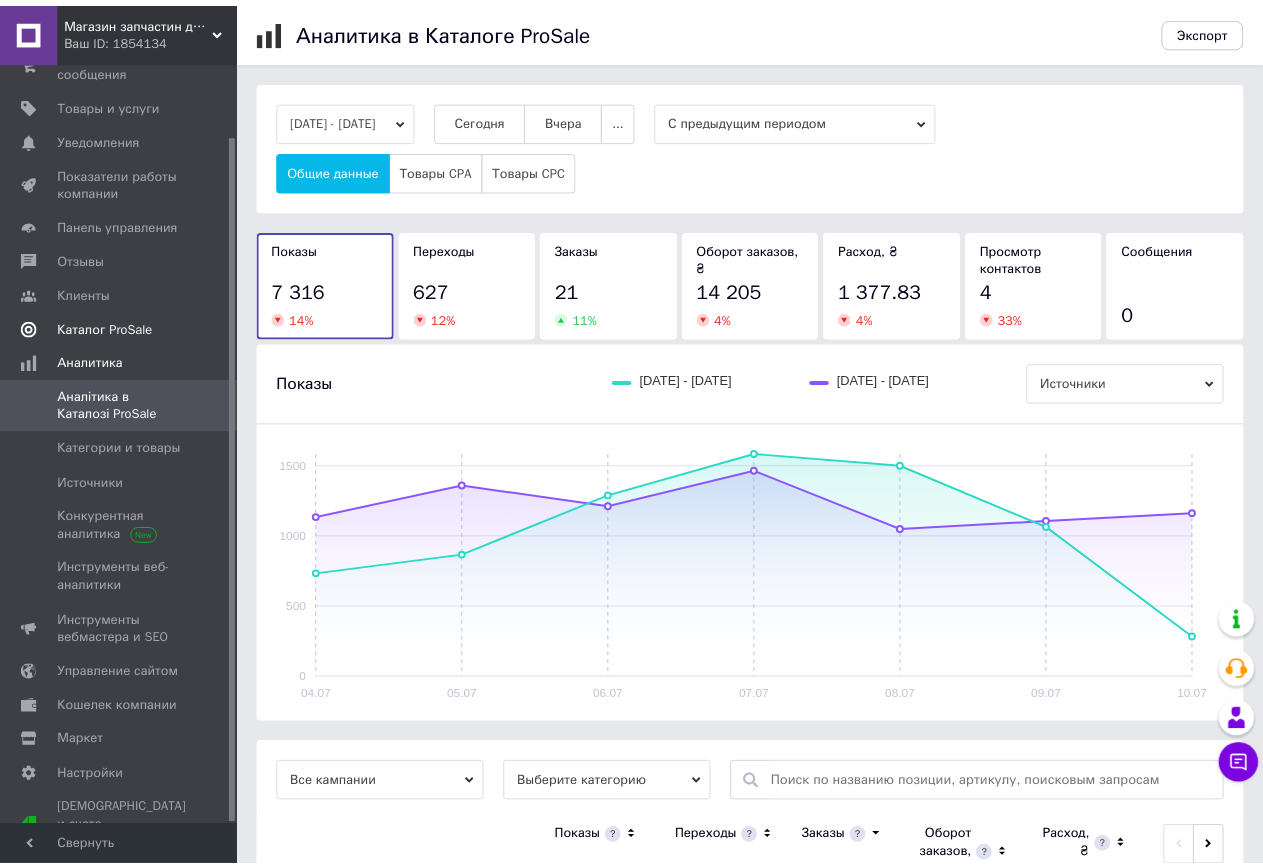 scroll, scrollTop: 0, scrollLeft: 0, axis: both 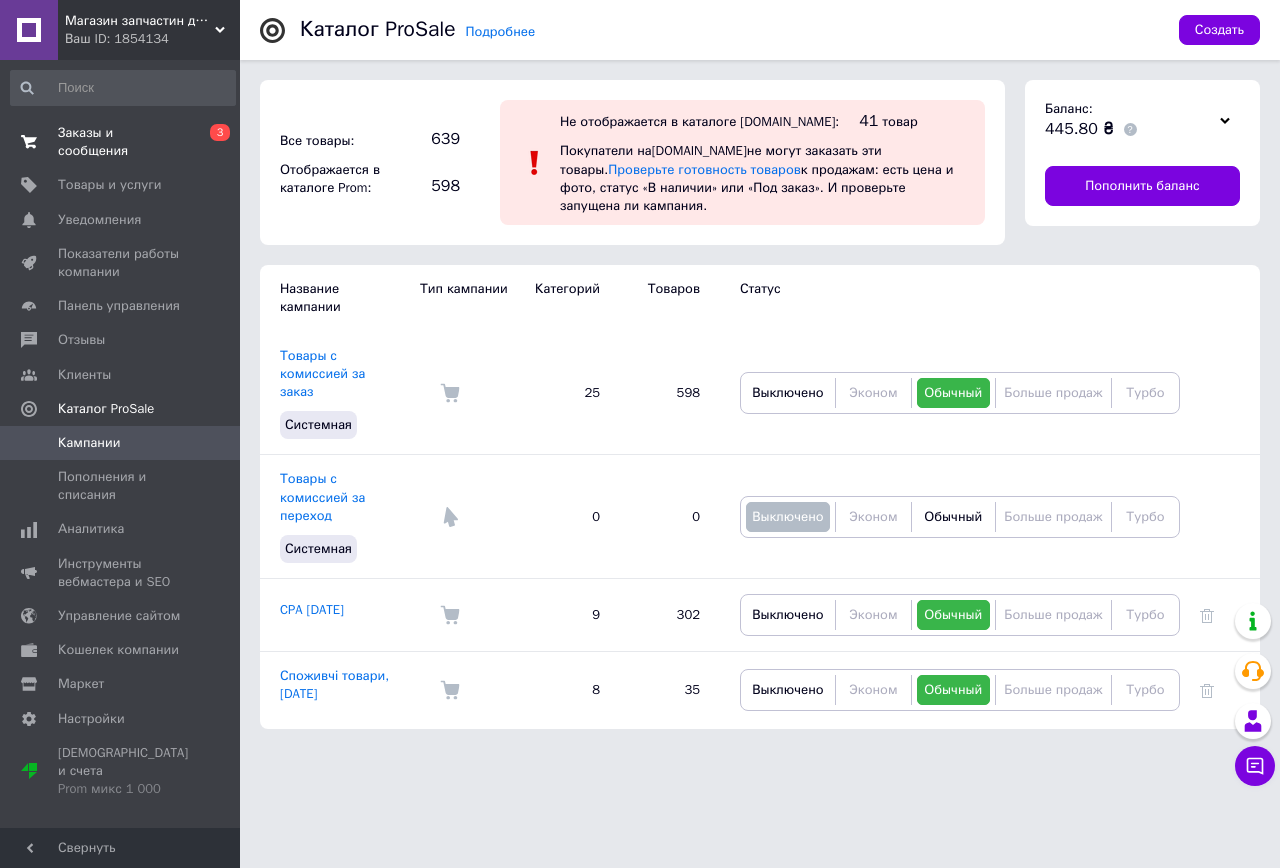 click on "Заказы и сообщения 0 3" at bounding box center (123, 142) 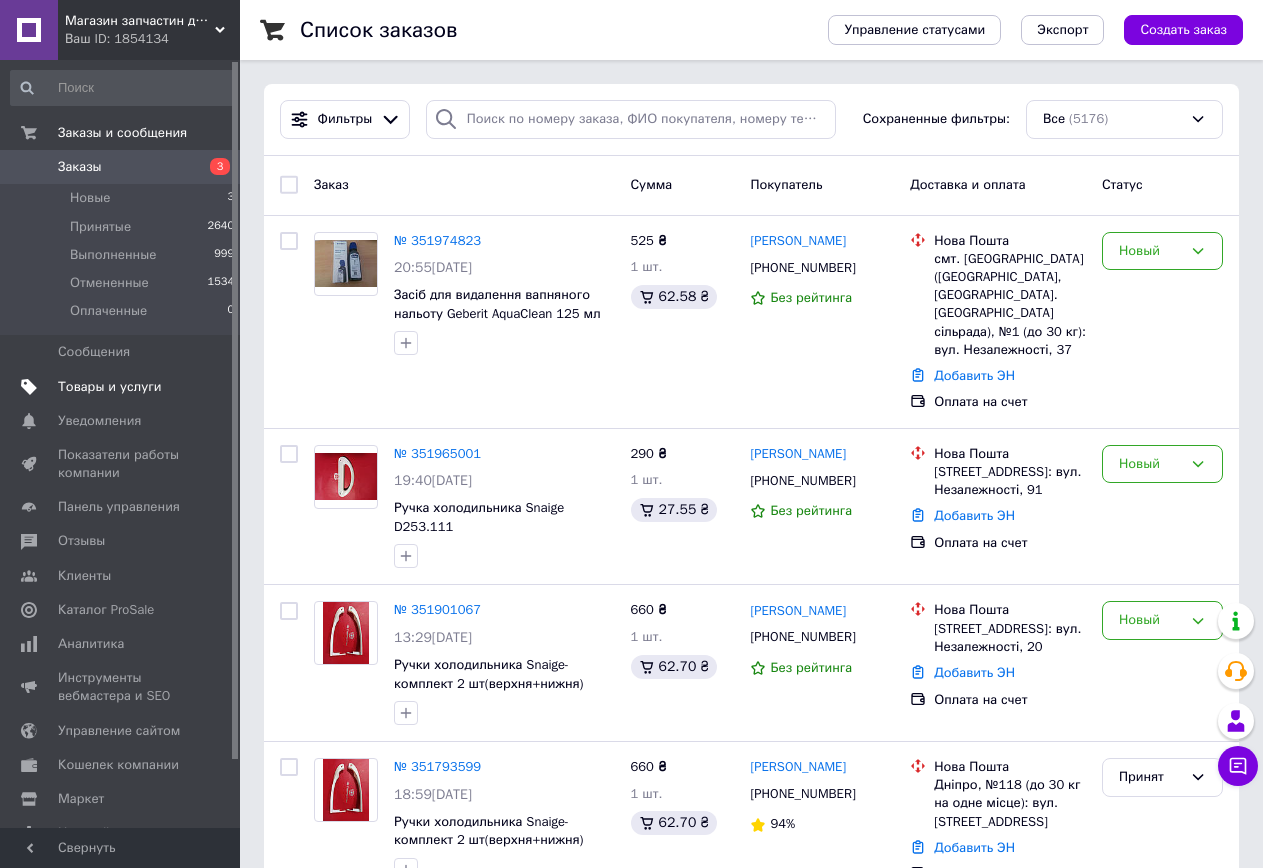 click on "Товары и услуги" at bounding box center (123, 387) 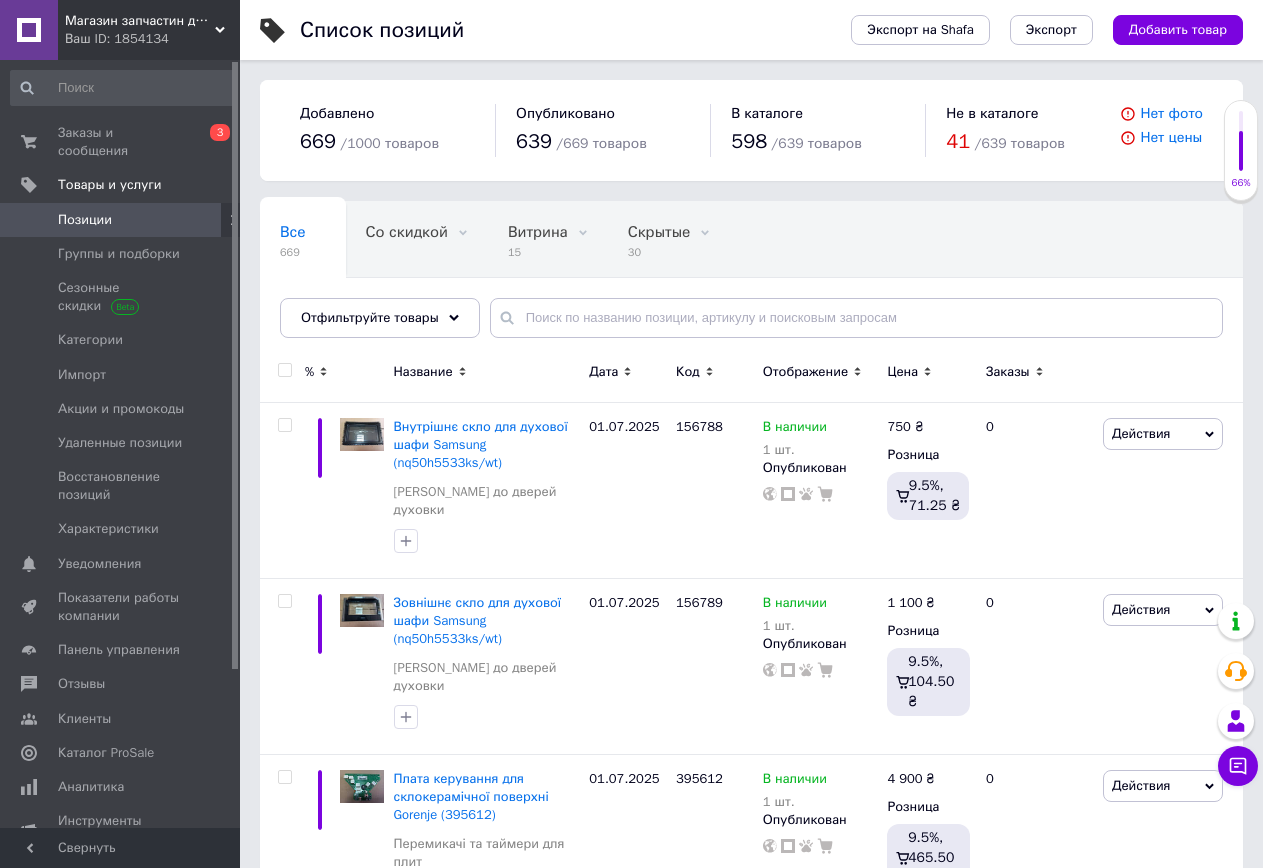 click on "Позиции" at bounding box center (121, 220) 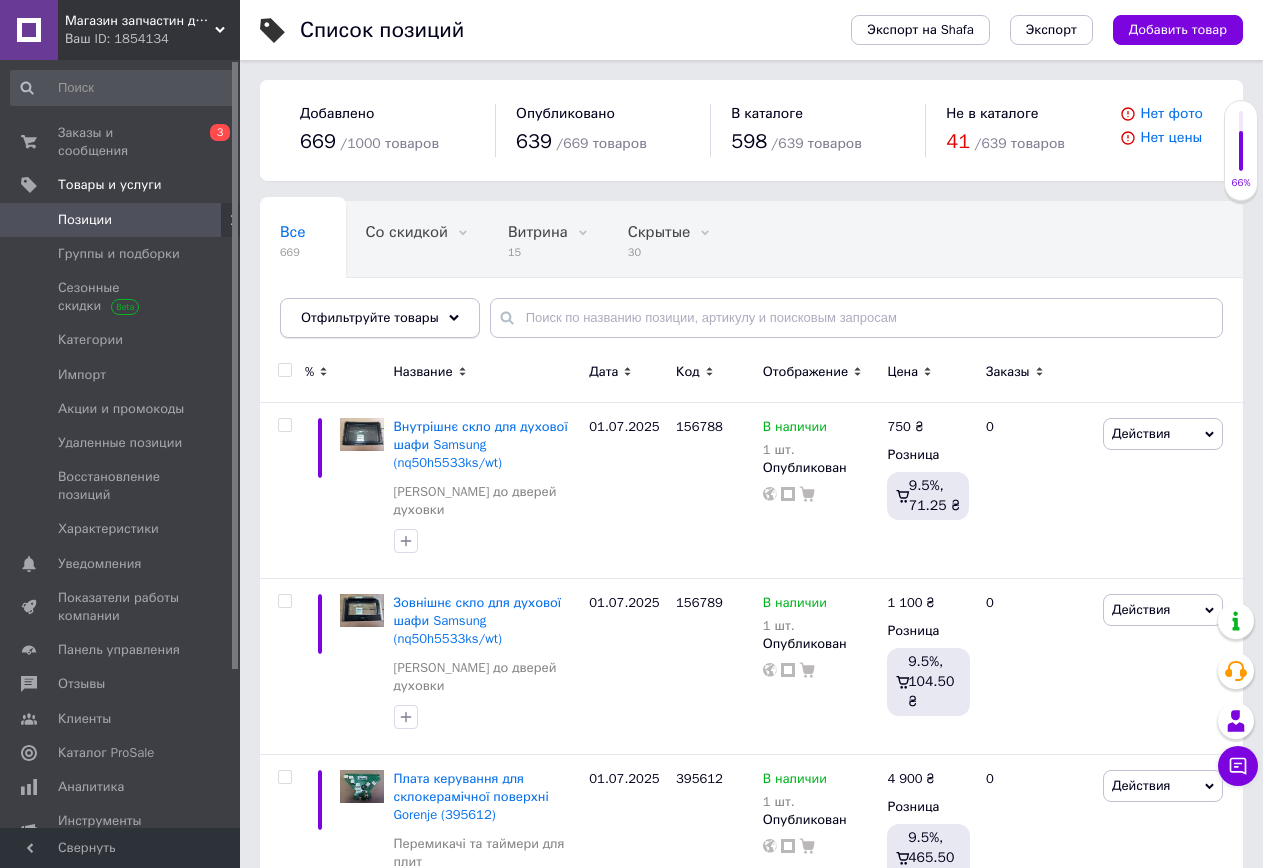 click on "Отфильтруйте товары" at bounding box center (380, 318) 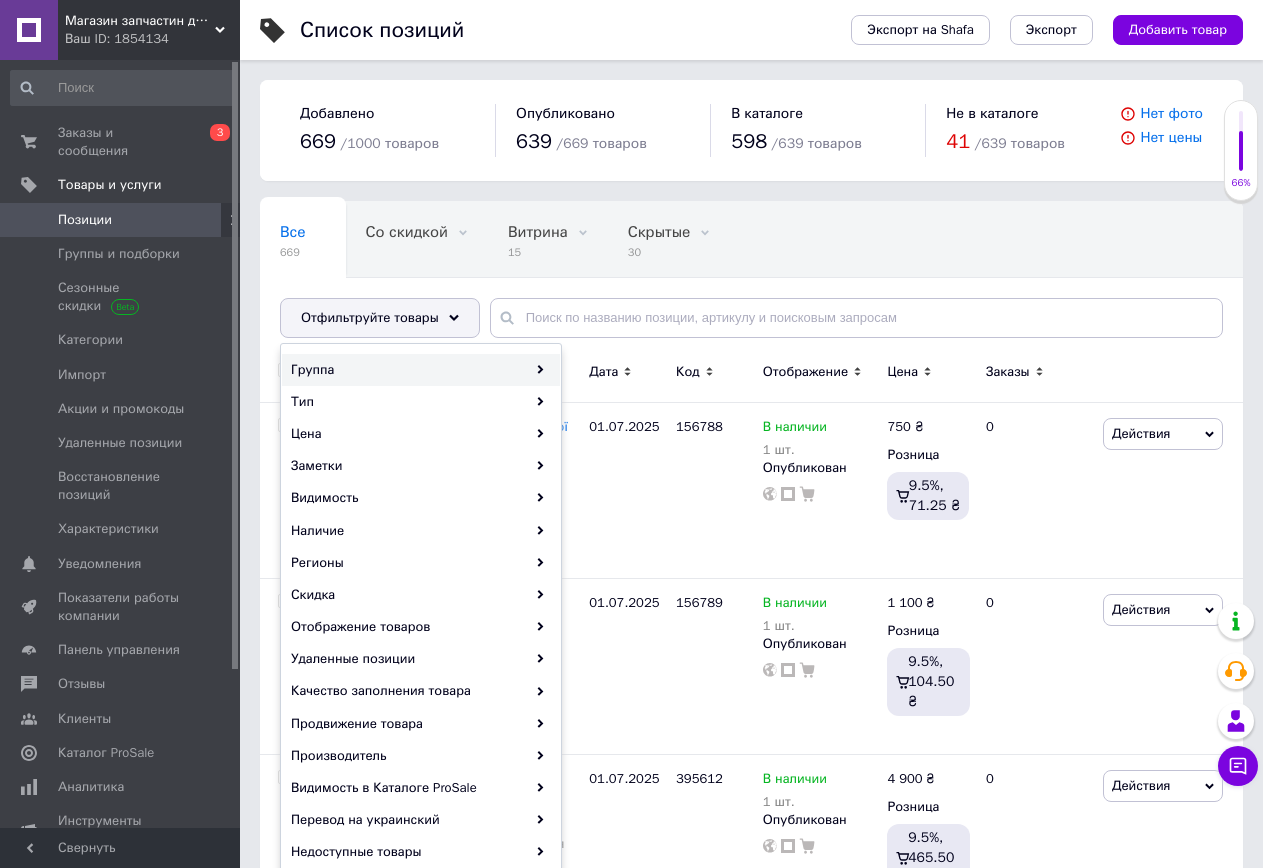 click on "Группа" at bounding box center (421, 370) 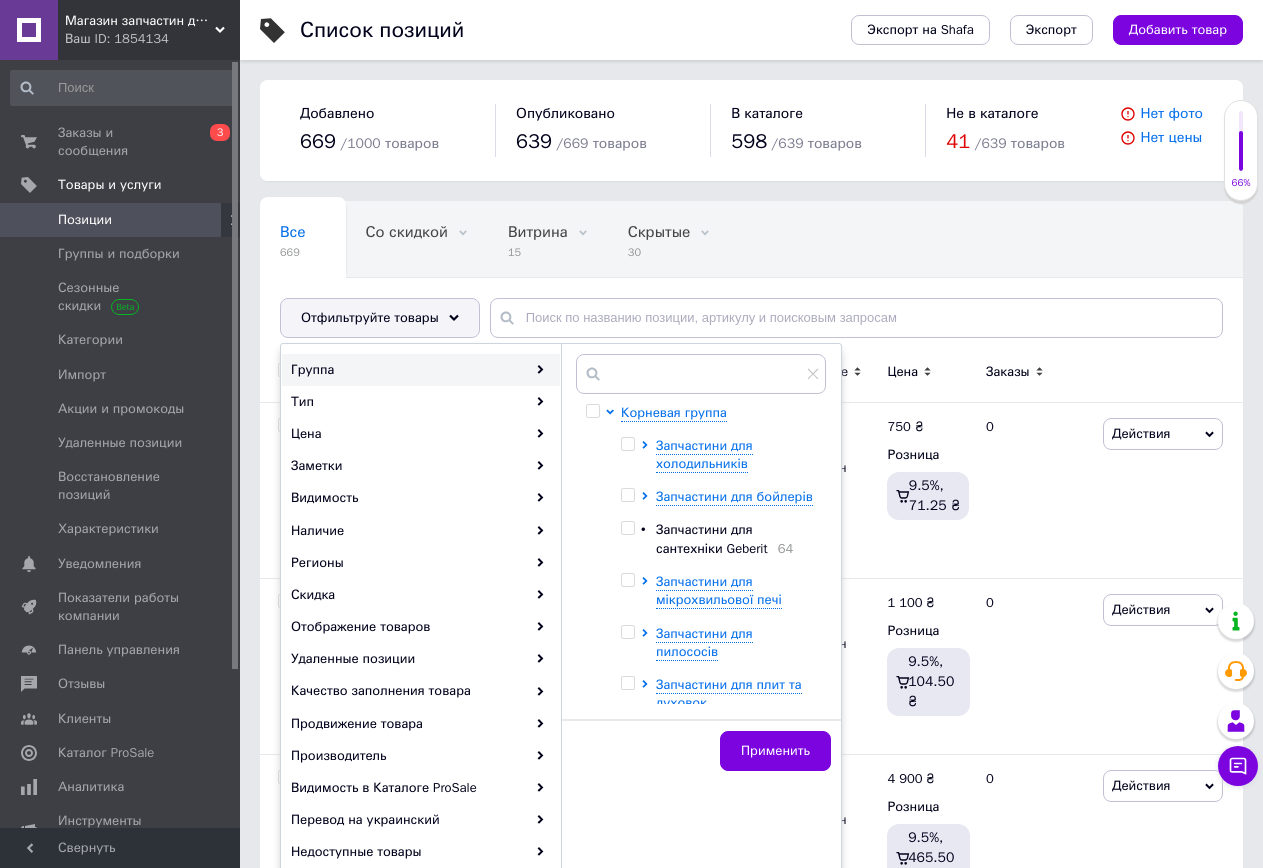 click at bounding box center [627, 528] 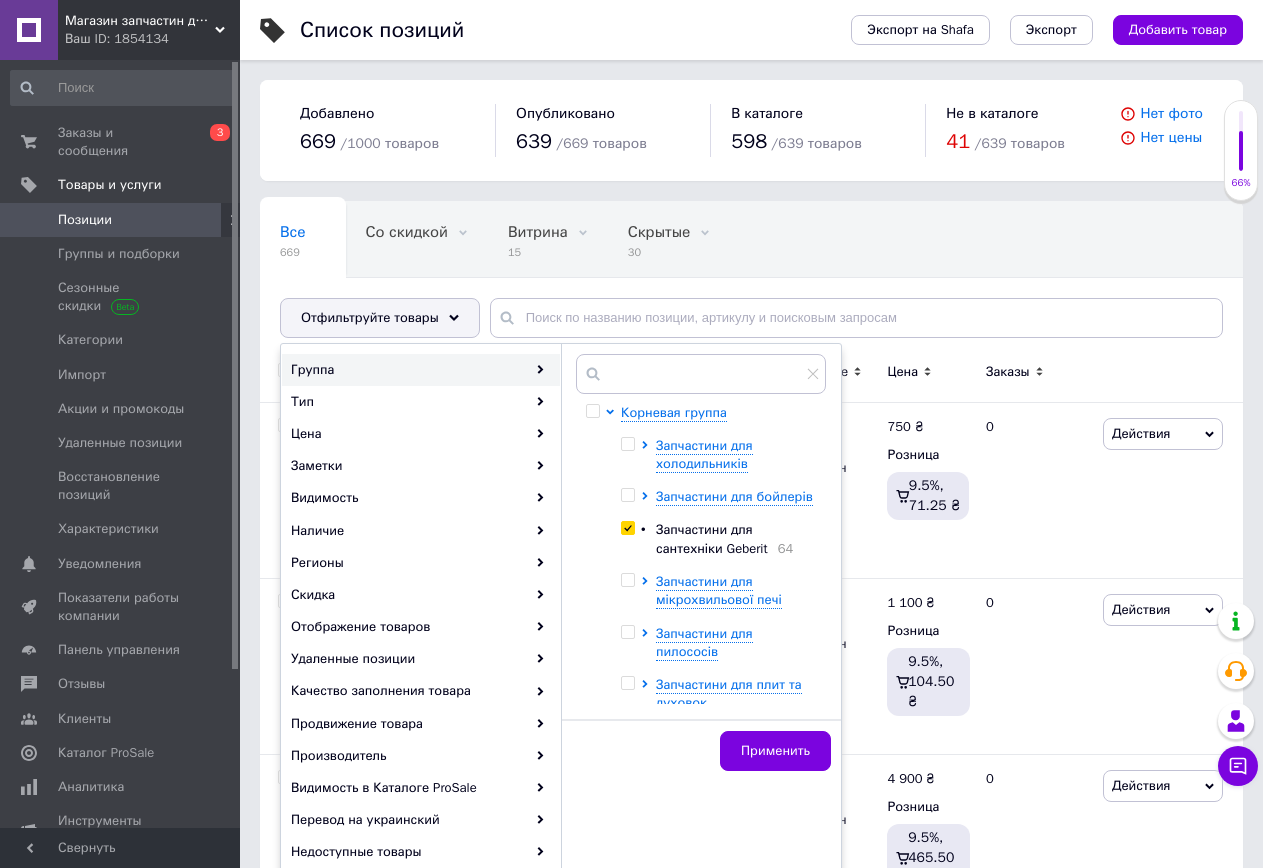 checkbox on "true" 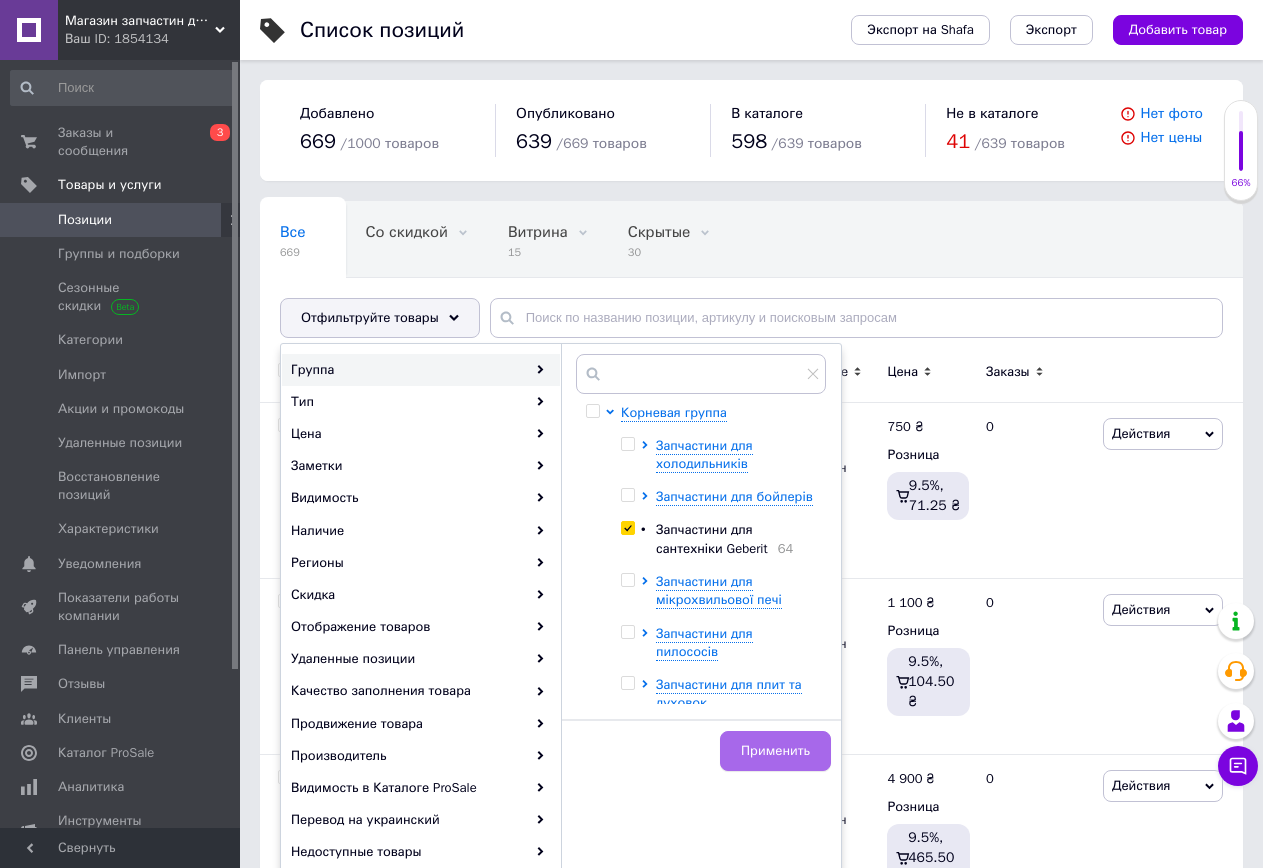 click on "Применить" at bounding box center (775, 751) 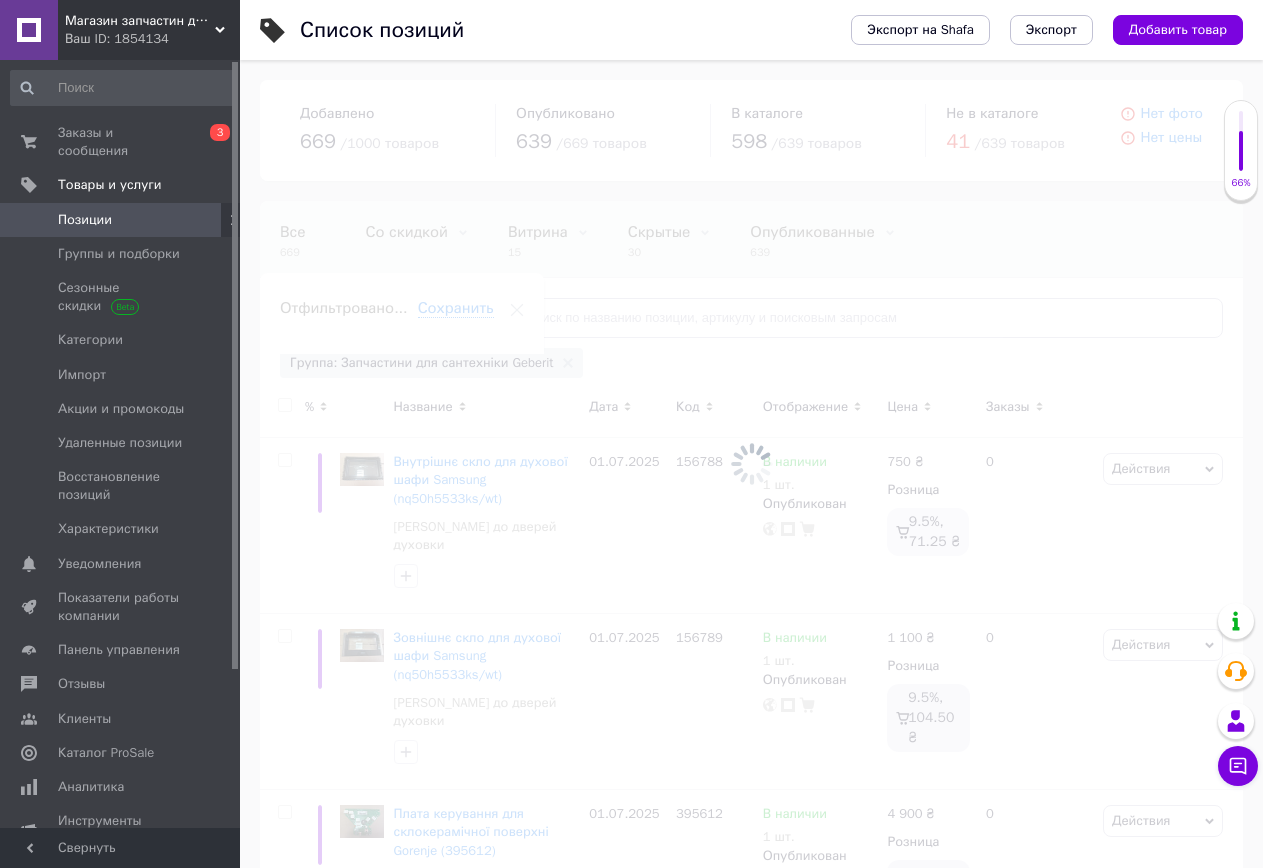 scroll, scrollTop: 0, scrollLeft: 110, axis: horizontal 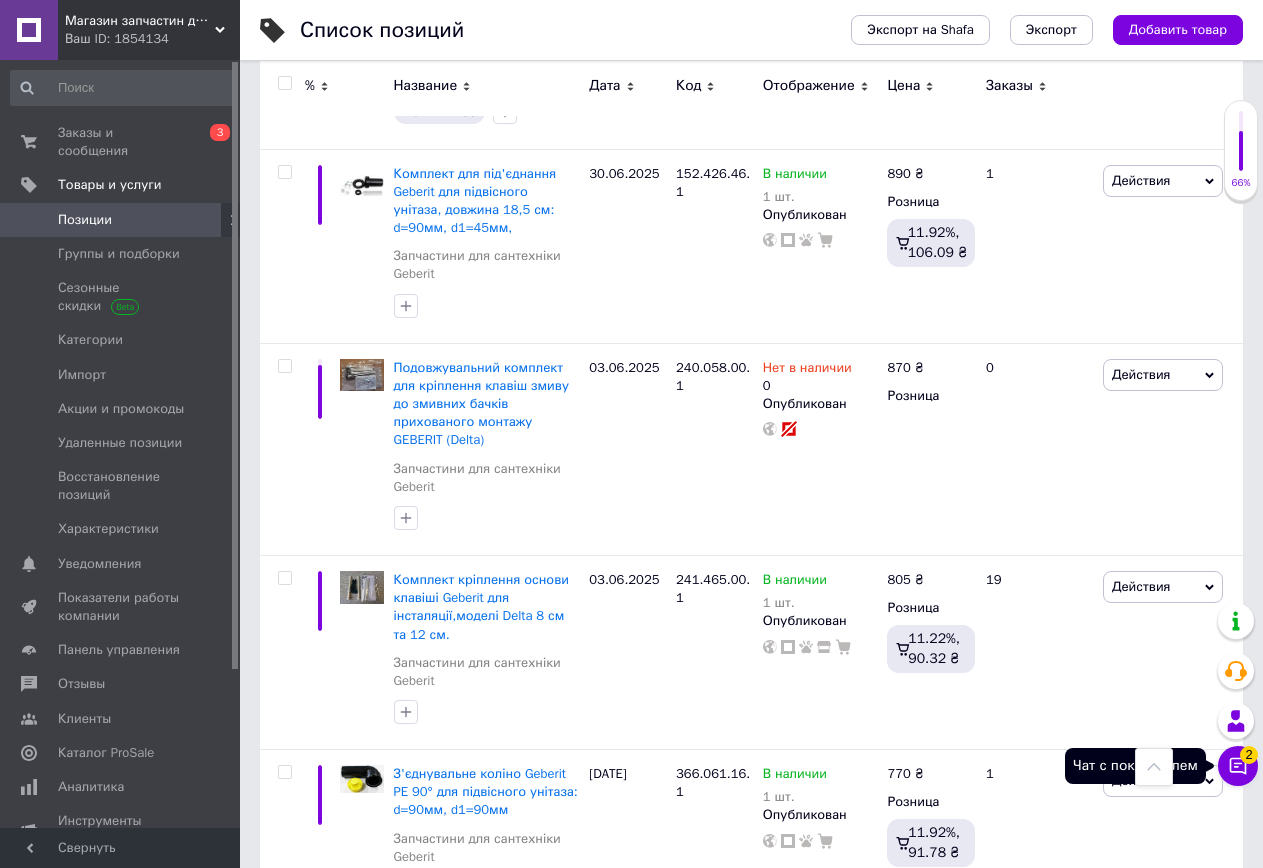 click 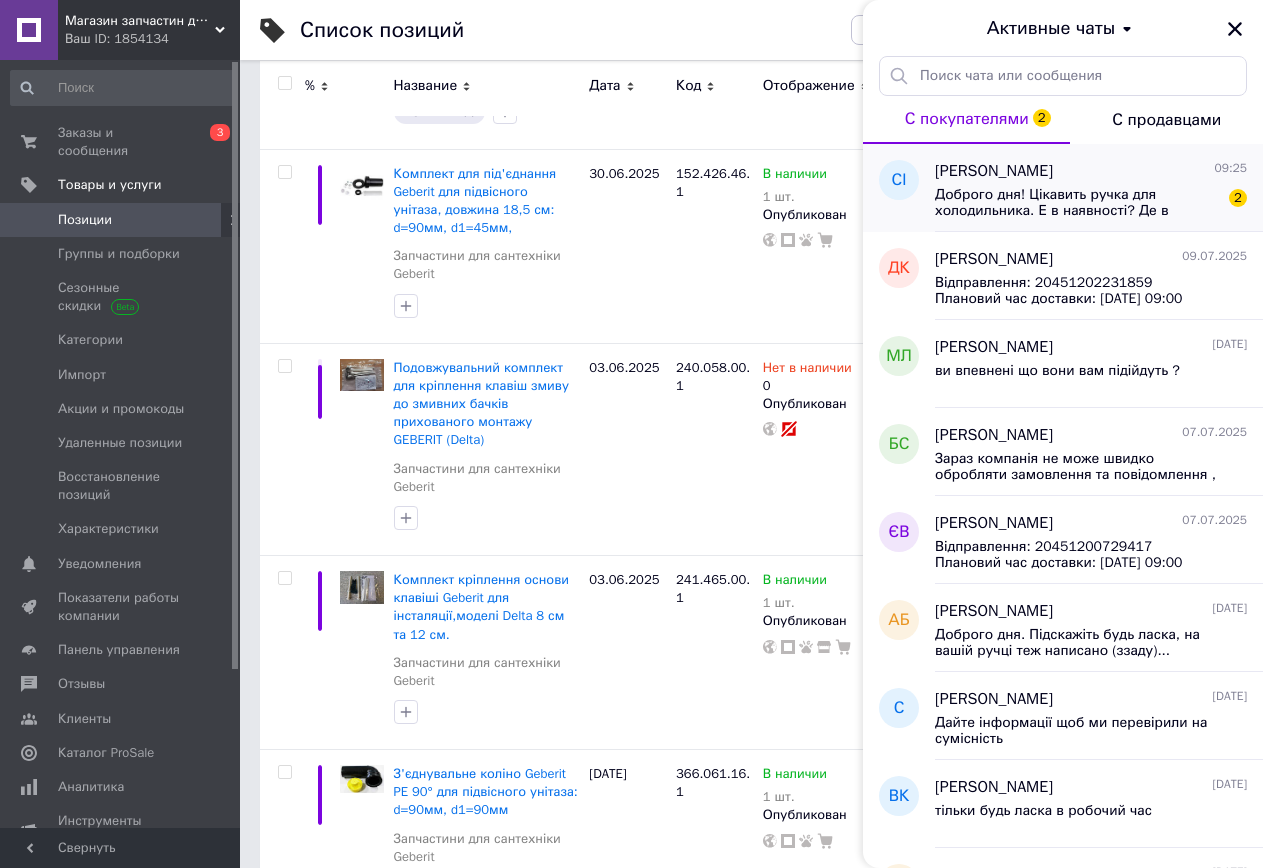 click on "Доброго дня!
Цікавить ручка для холодильника. Е в наявності? Де в [GEOGRAPHIC_DATA] можна придбати?" at bounding box center [1077, 203] 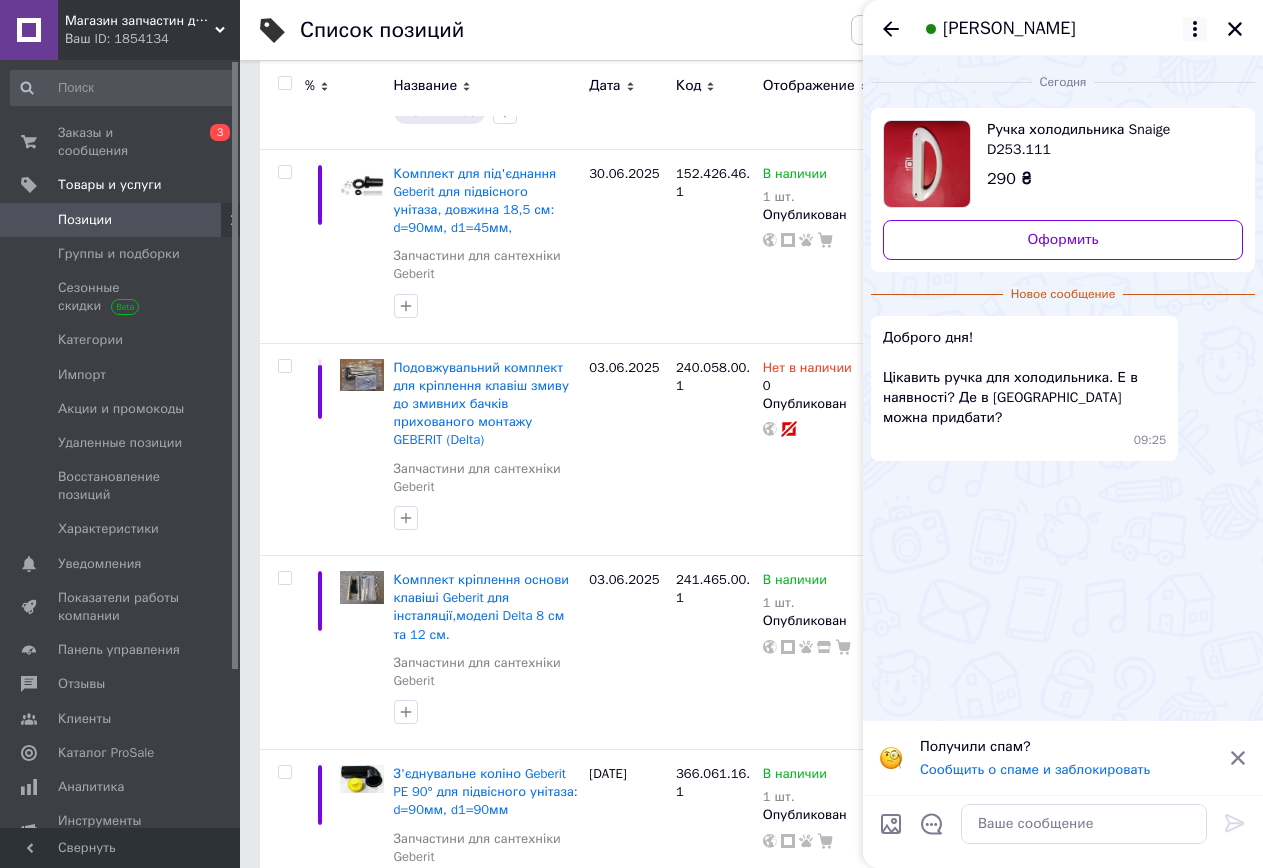 click 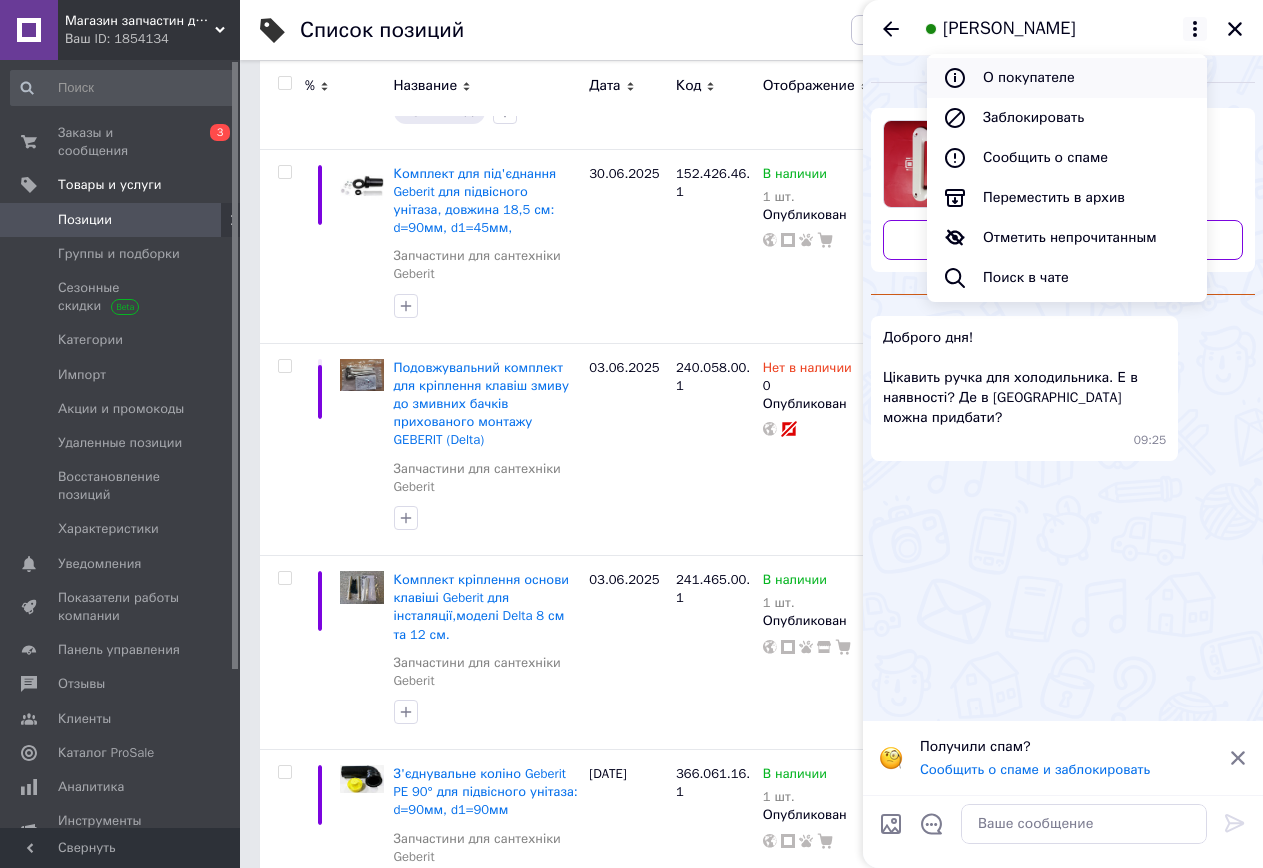 click on "О покупателе" at bounding box center (1067, 78) 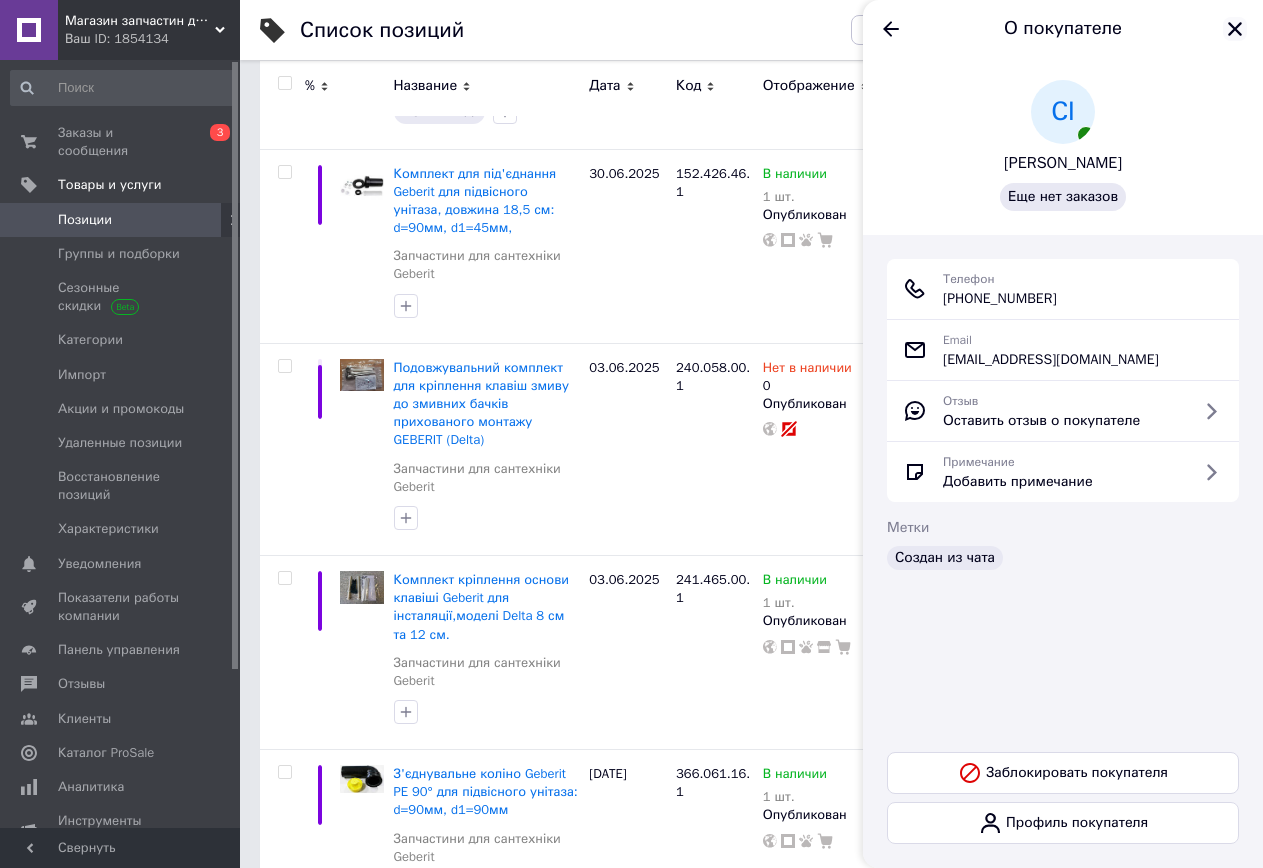 click at bounding box center [1235, 29] 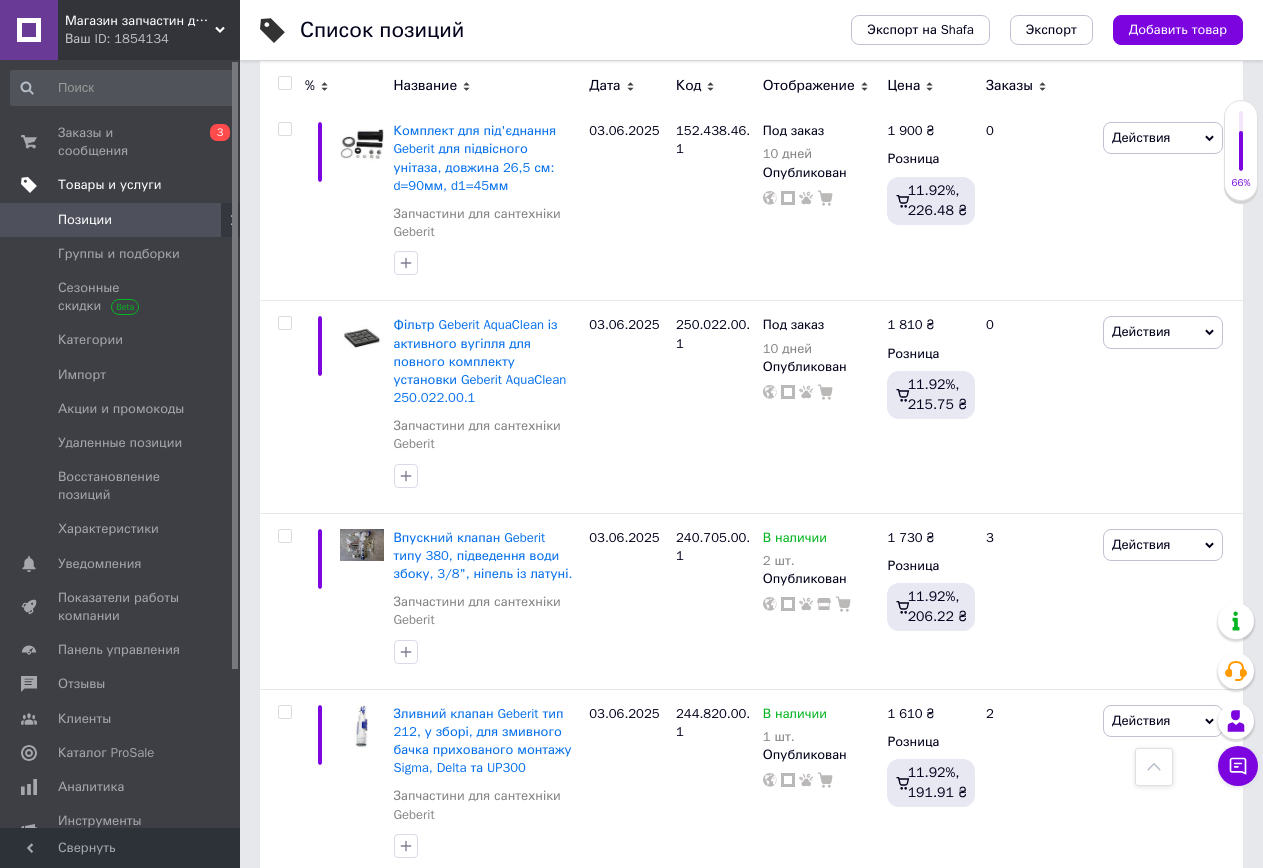 scroll, scrollTop: 107, scrollLeft: 0, axis: vertical 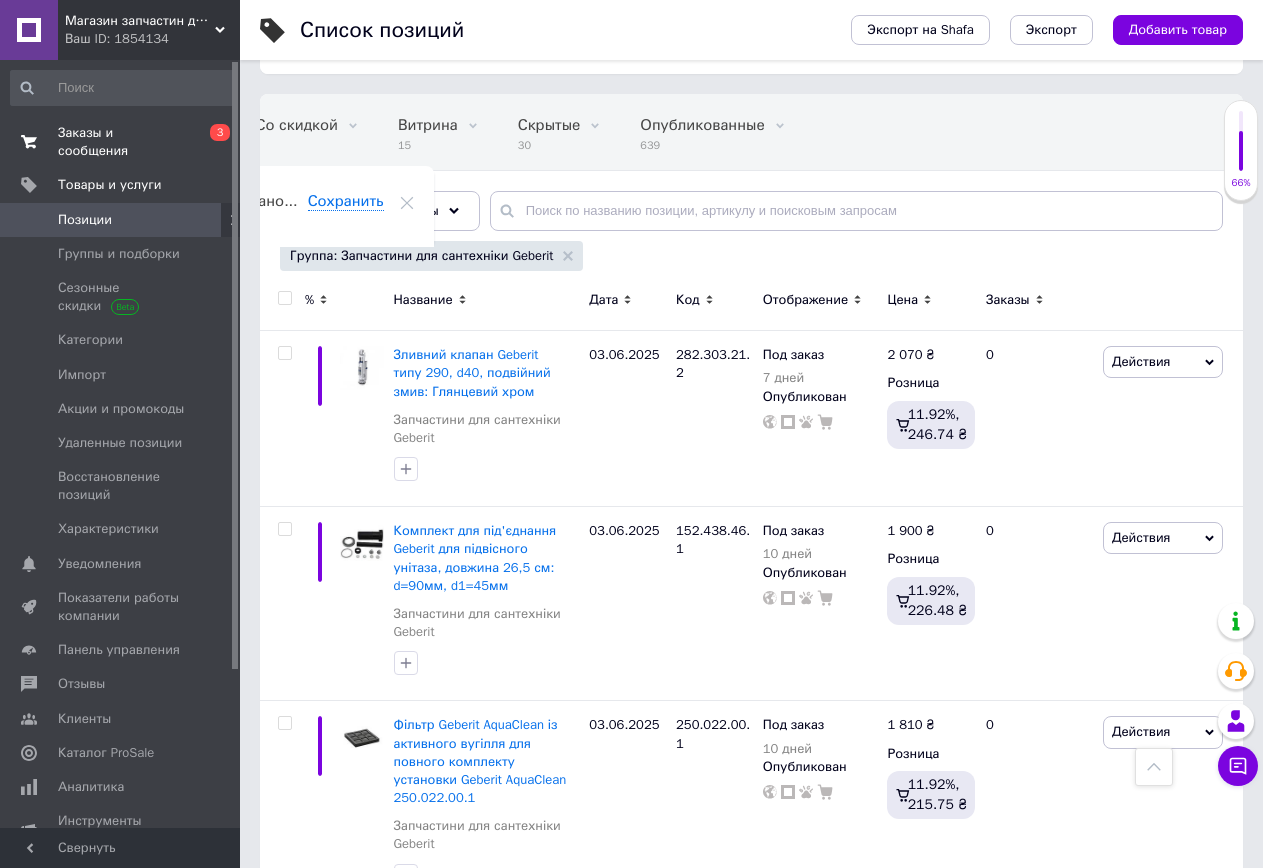 click on "Заказы и сообщения" at bounding box center (121, 142) 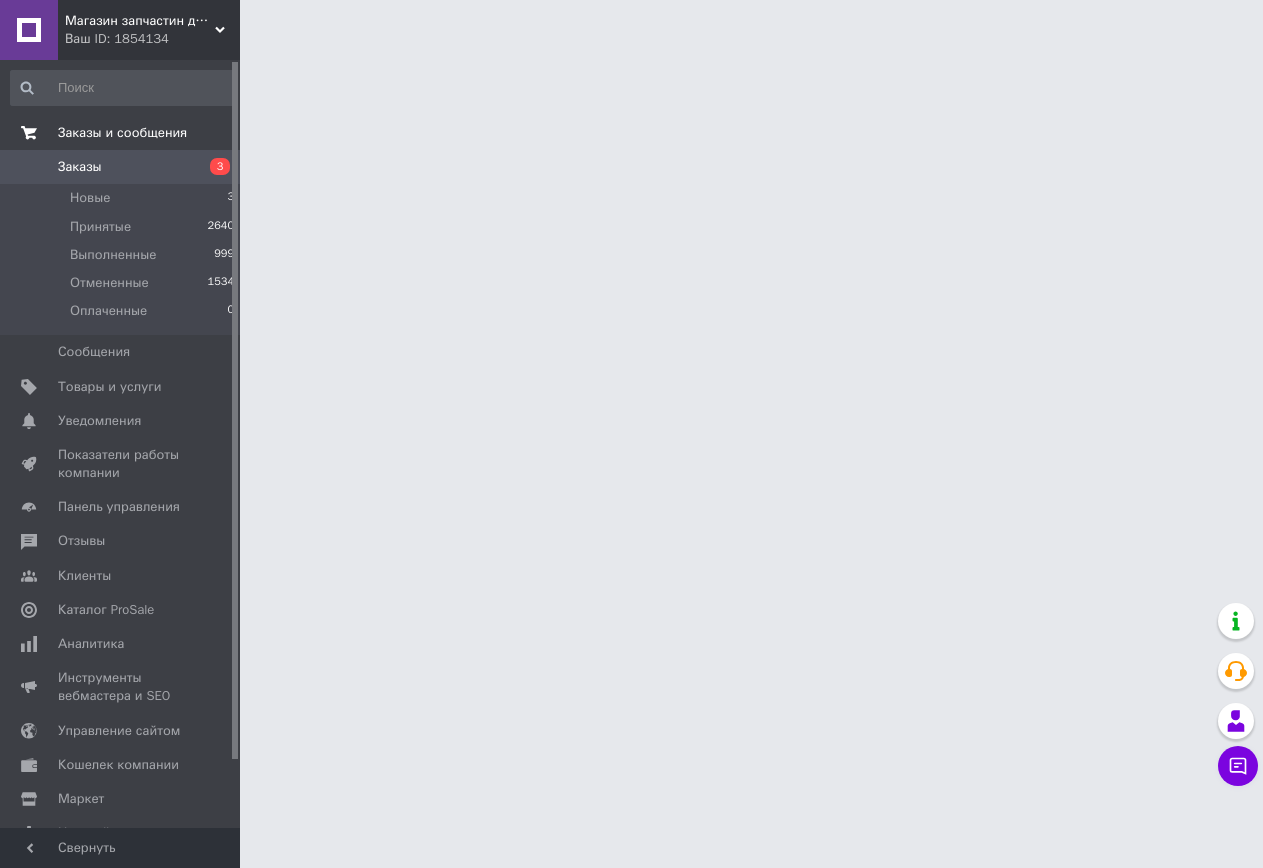 scroll, scrollTop: 0, scrollLeft: 0, axis: both 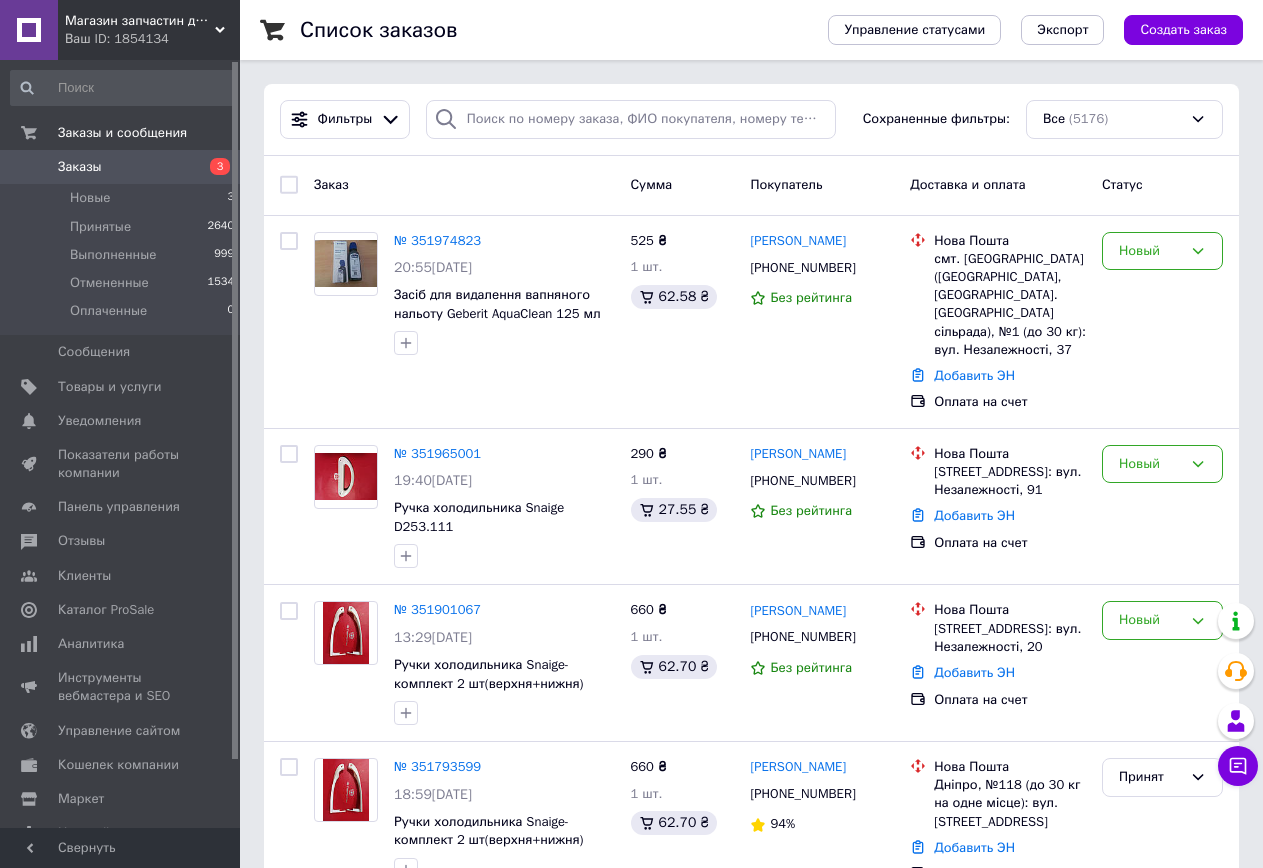 click on "Заказы" at bounding box center (121, 167) 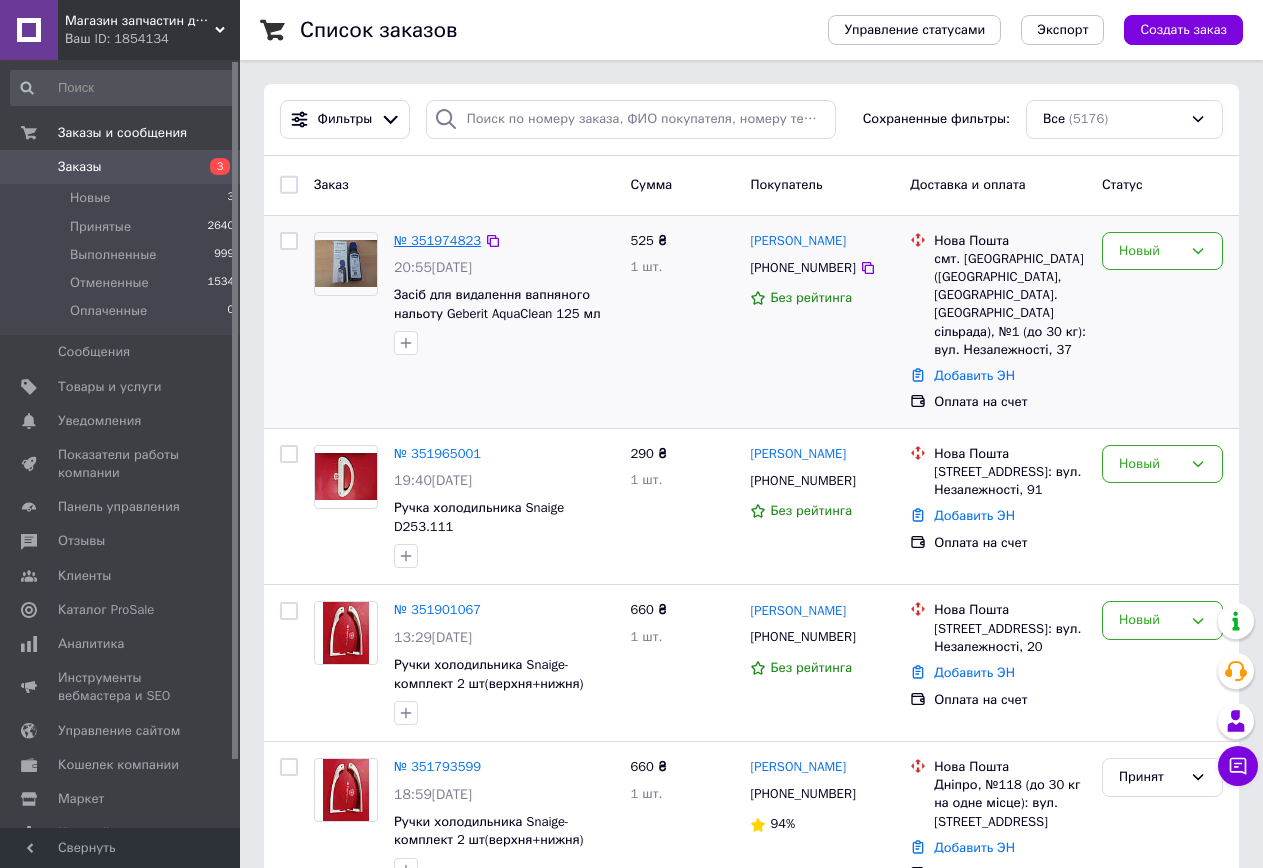 click on "№ 351974823" at bounding box center [437, 240] 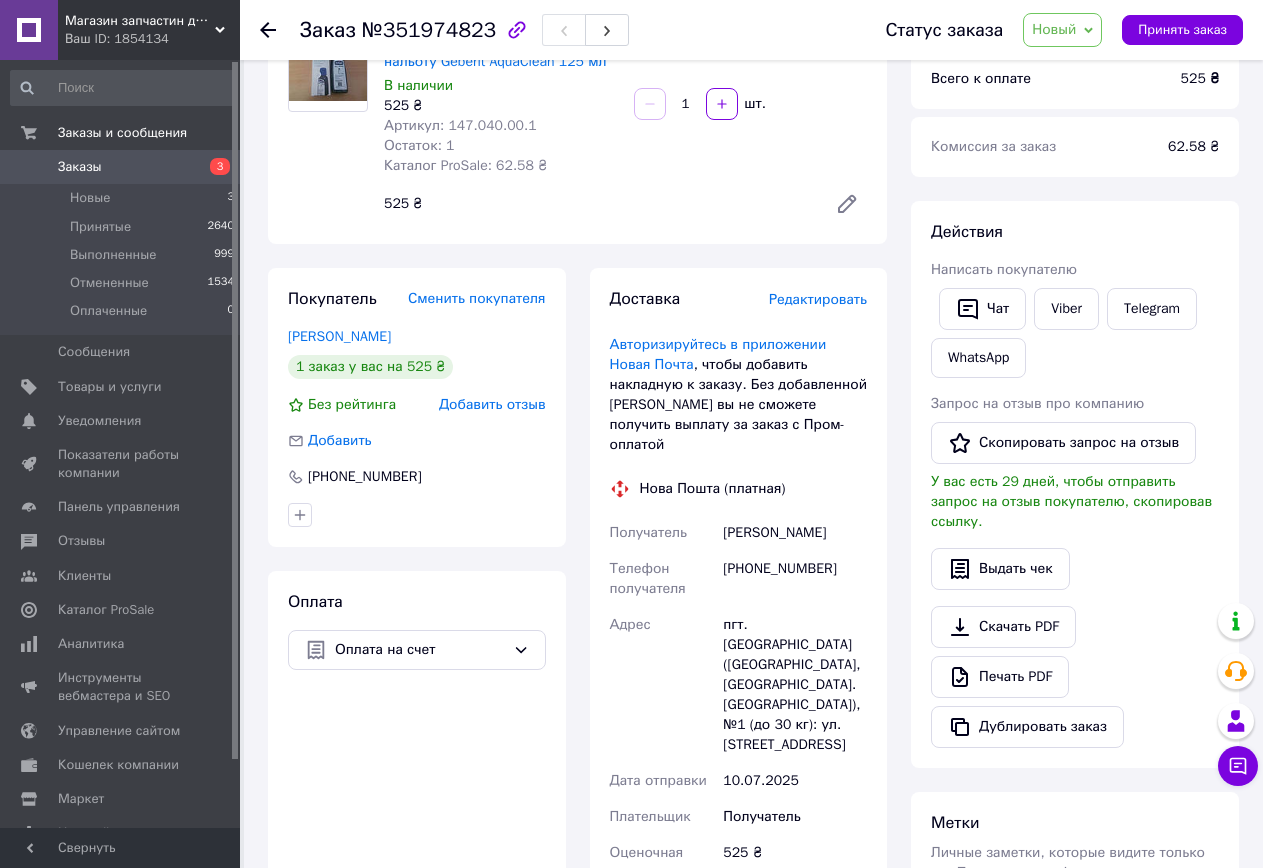 scroll, scrollTop: 200, scrollLeft: 0, axis: vertical 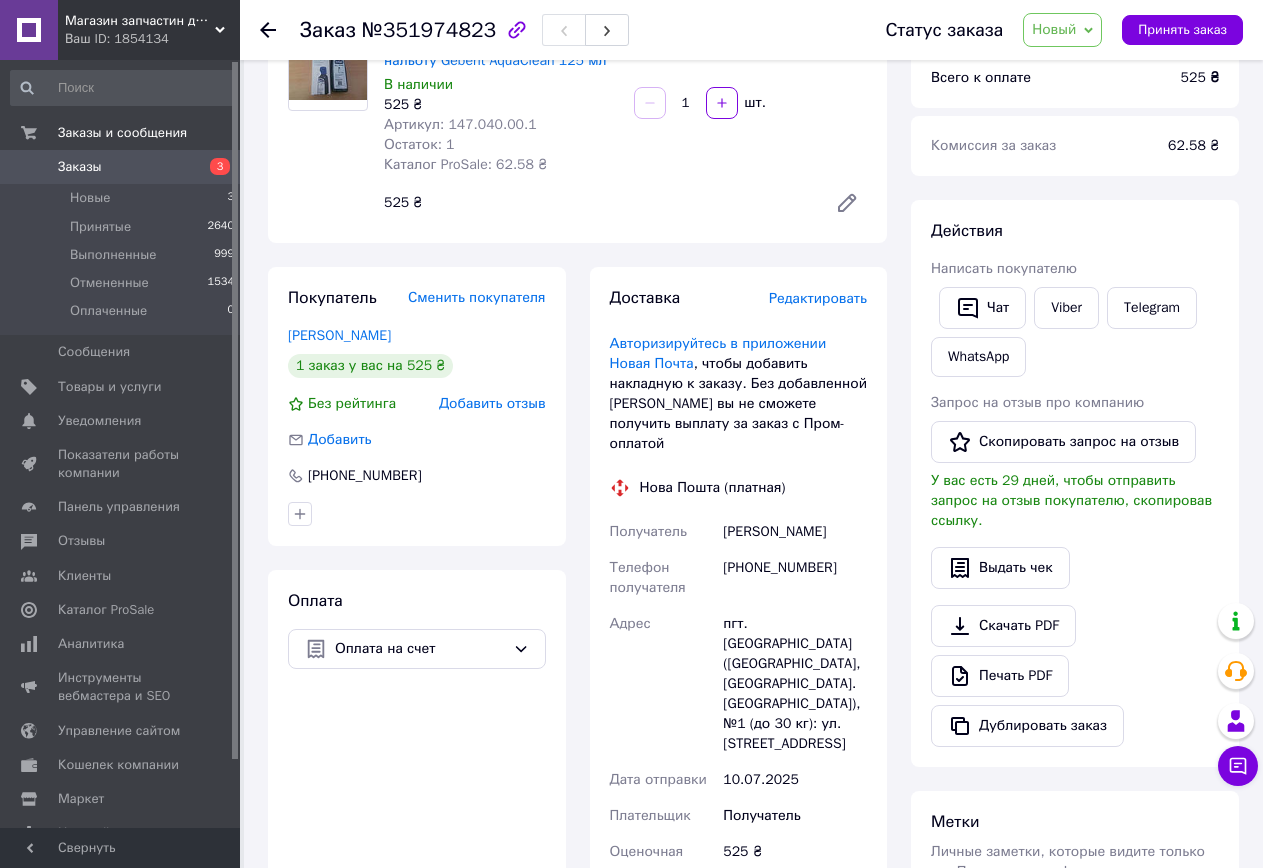 click on "Новый" at bounding box center [1062, 30] 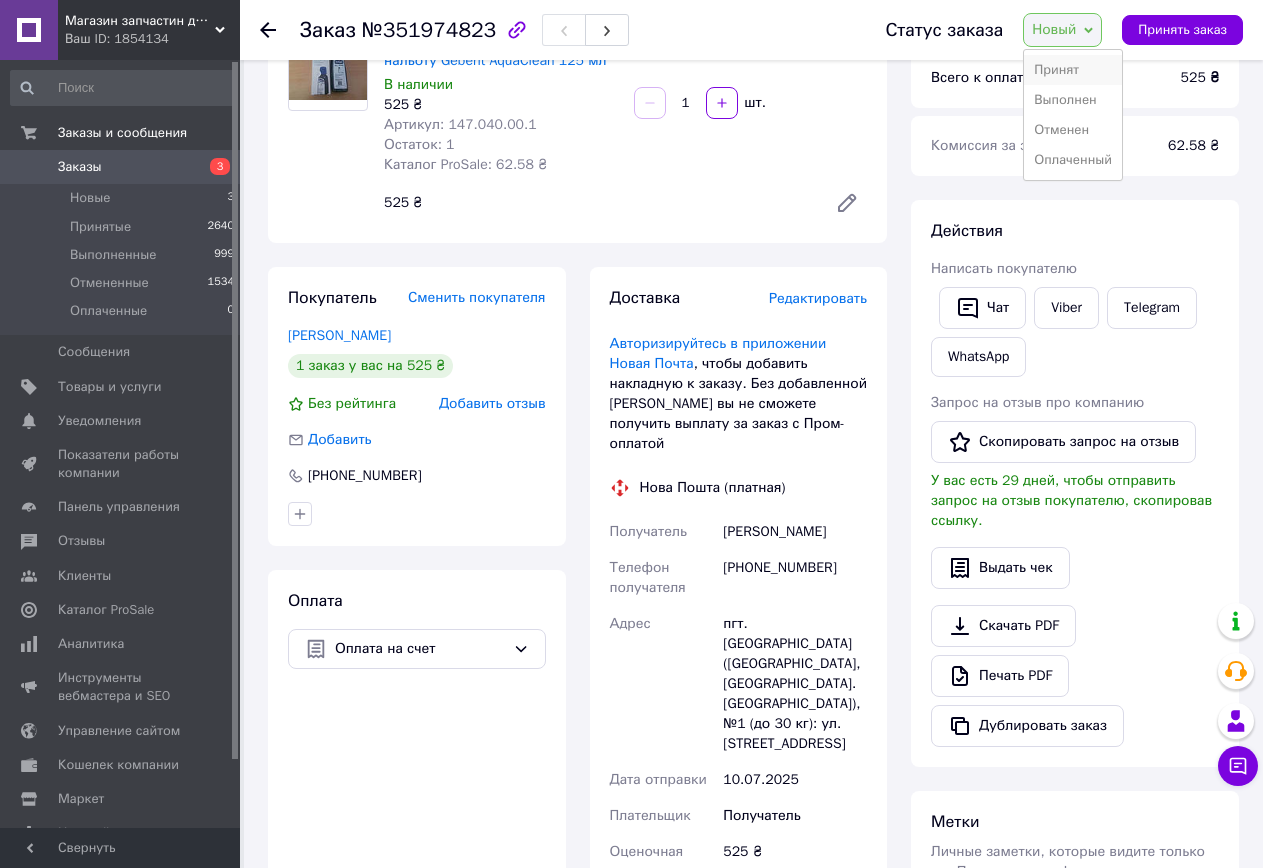 click on "Принят" at bounding box center [1073, 70] 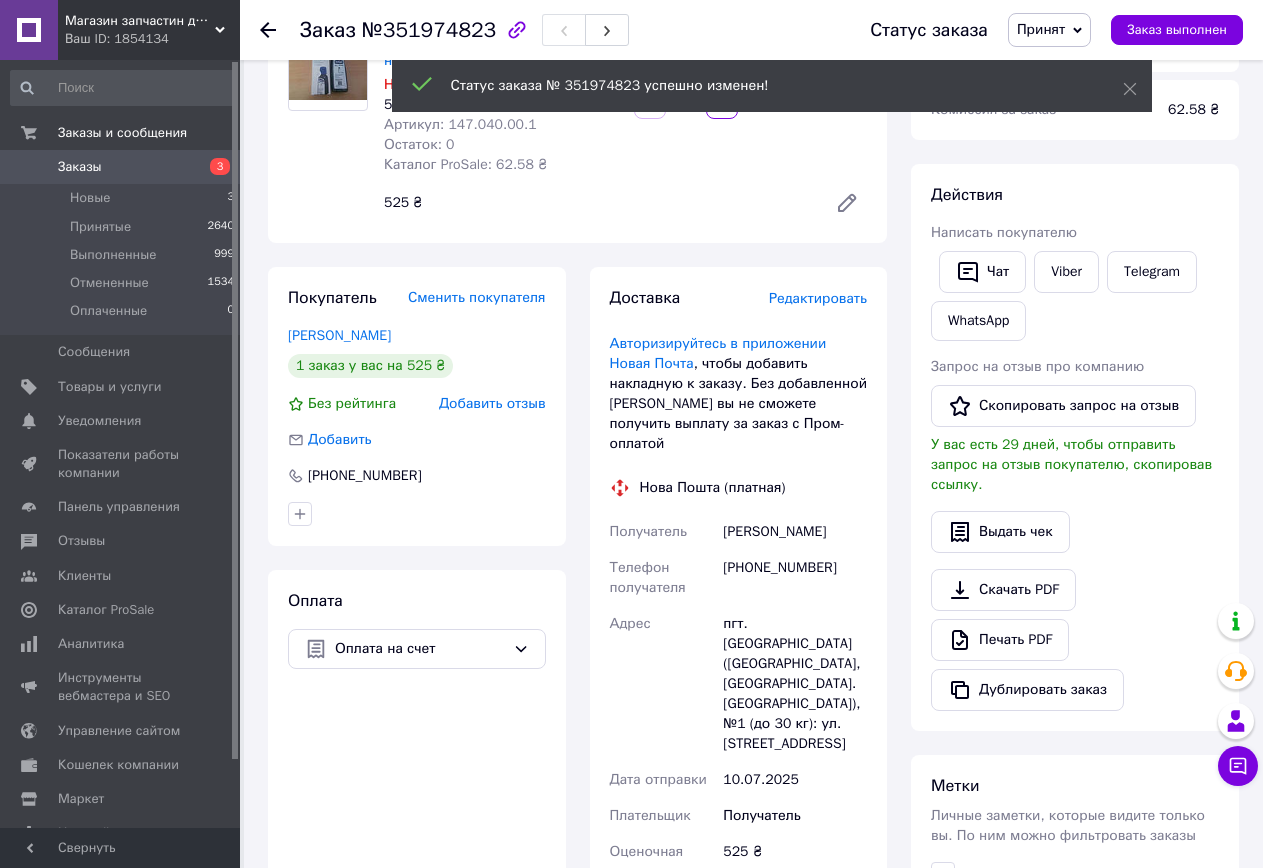 click on "Заказы" at bounding box center (121, 167) 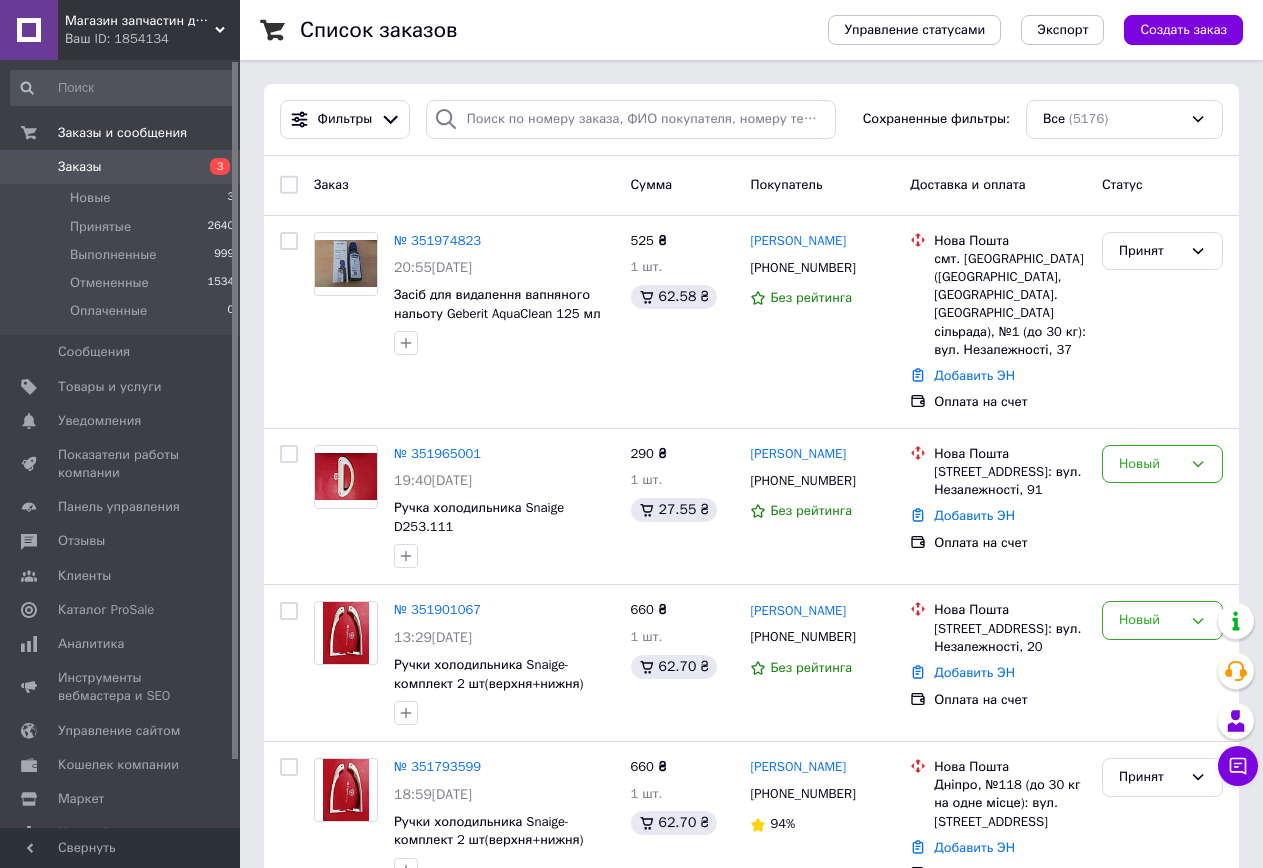 click on "Заказы" at bounding box center (121, 167) 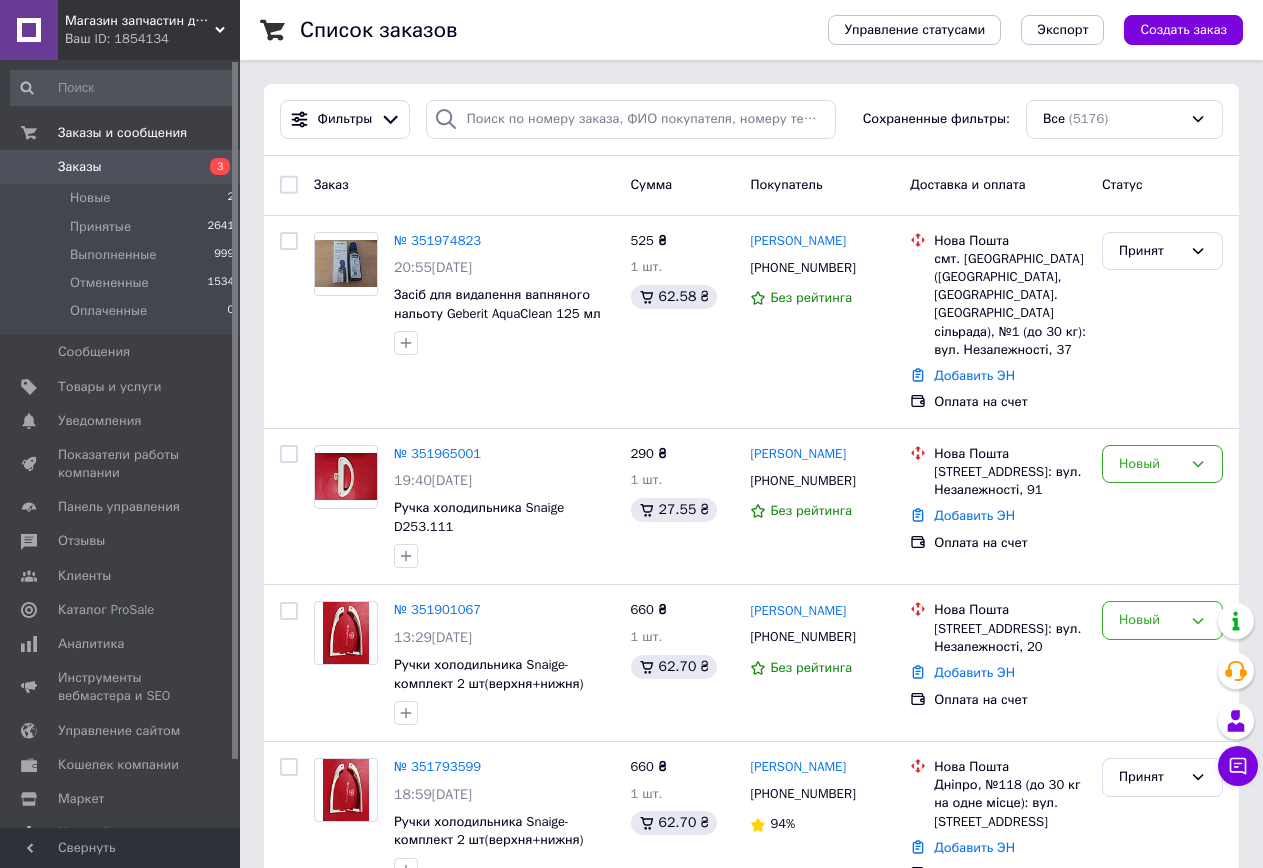 click on "Заказы" at bounding box center [121, 167] 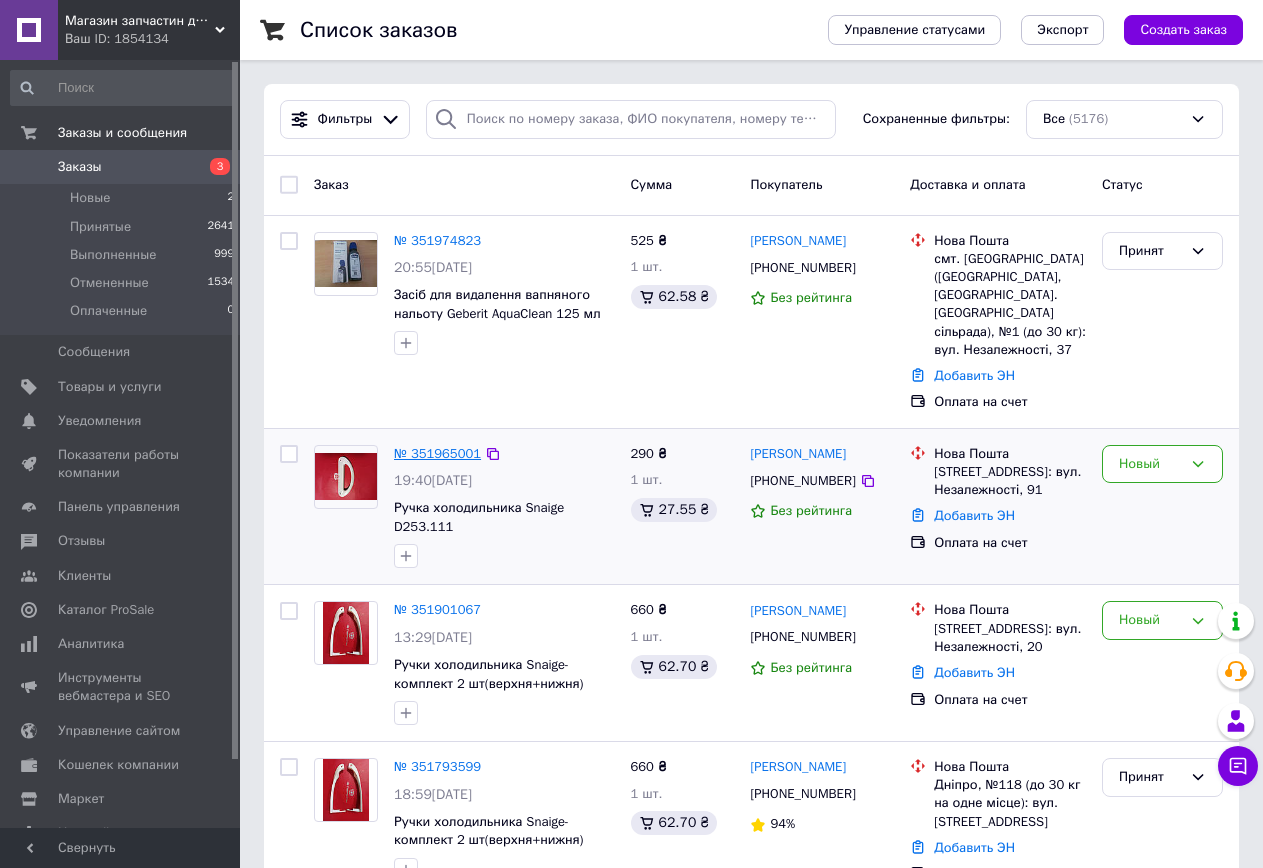 click on "№ 351965001" at bounding box center [437, 453] 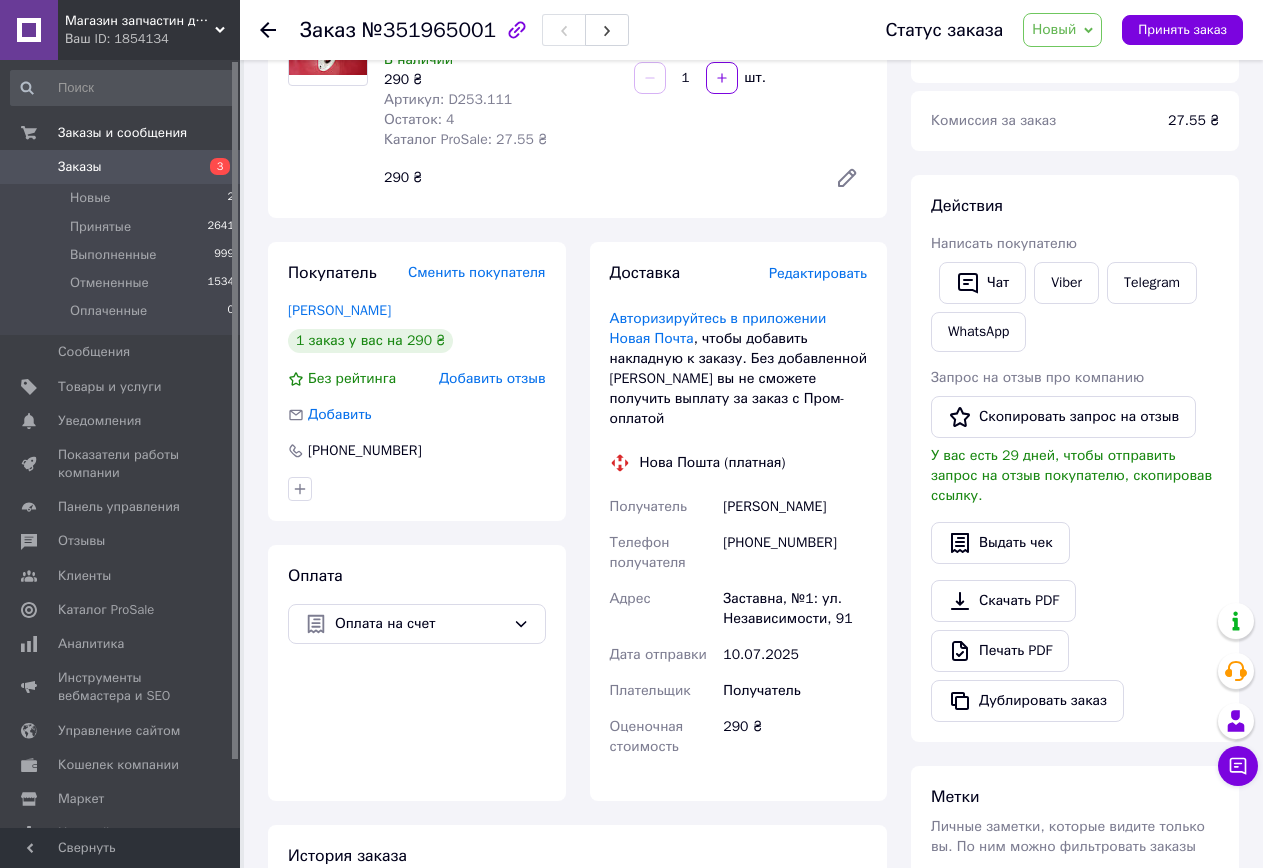 scroll, scrollTop: 400, scrollLeft: 0, axis: vertical 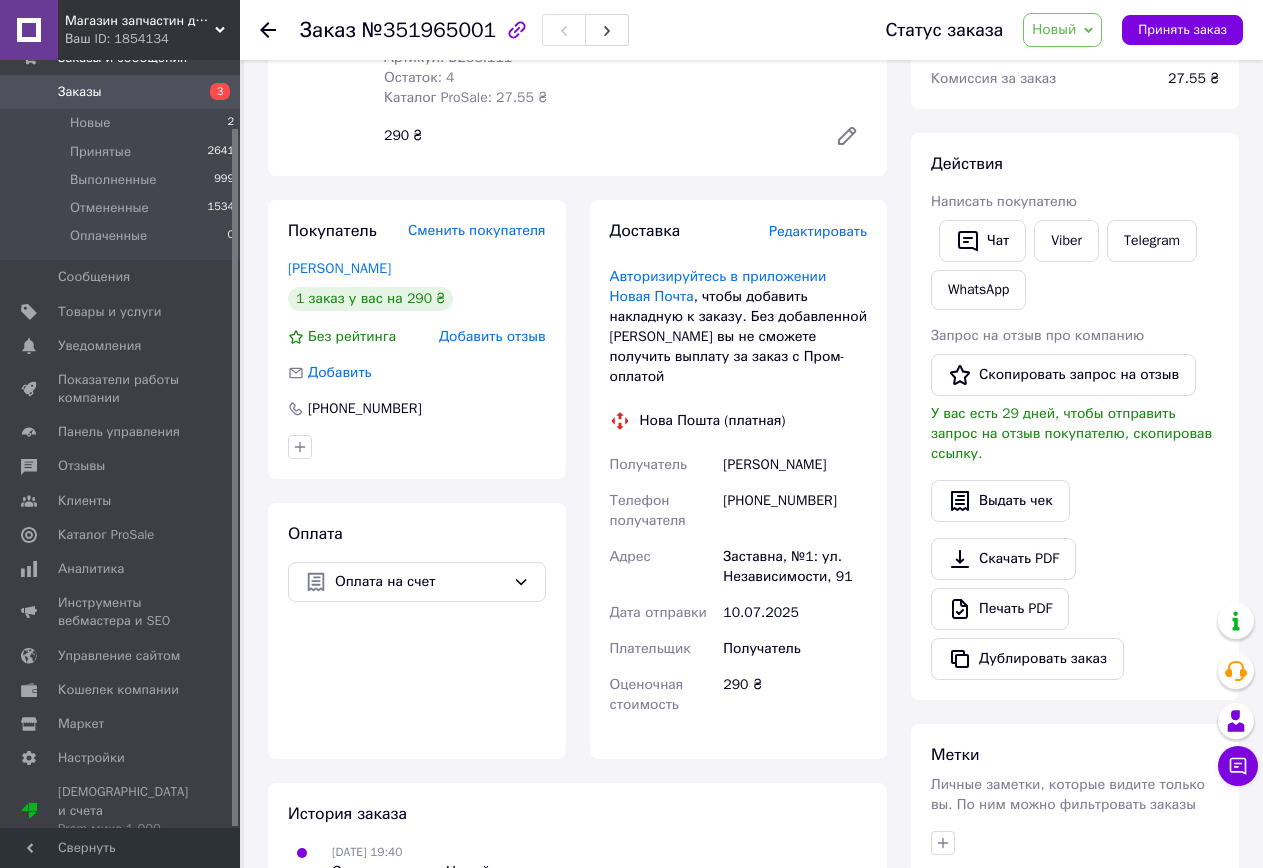 click on "Заказы" at bounding box center [121, 92] 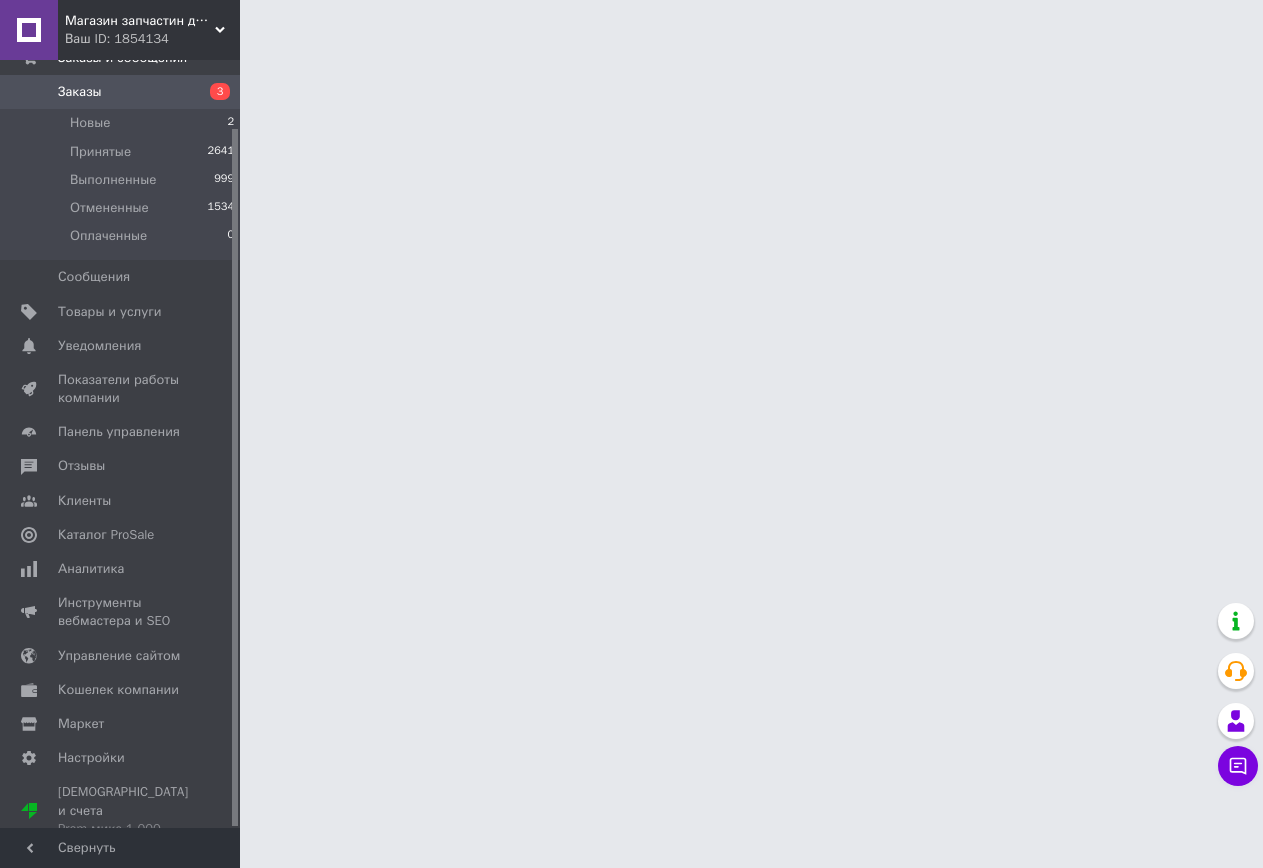scroll, scrollTop: 0, scrollLeft: 0, axis: both 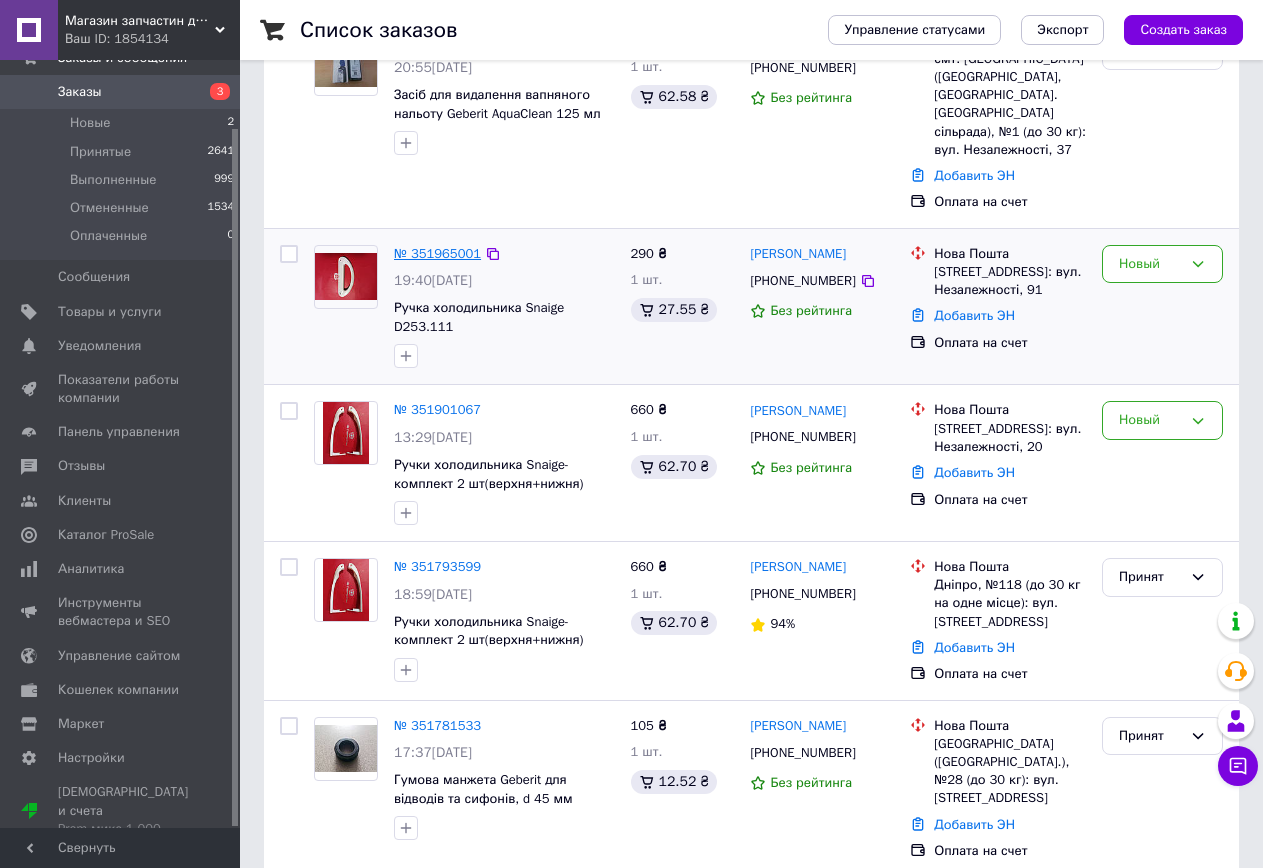 click on "№ 351965001" at bounding box center (437, 253) 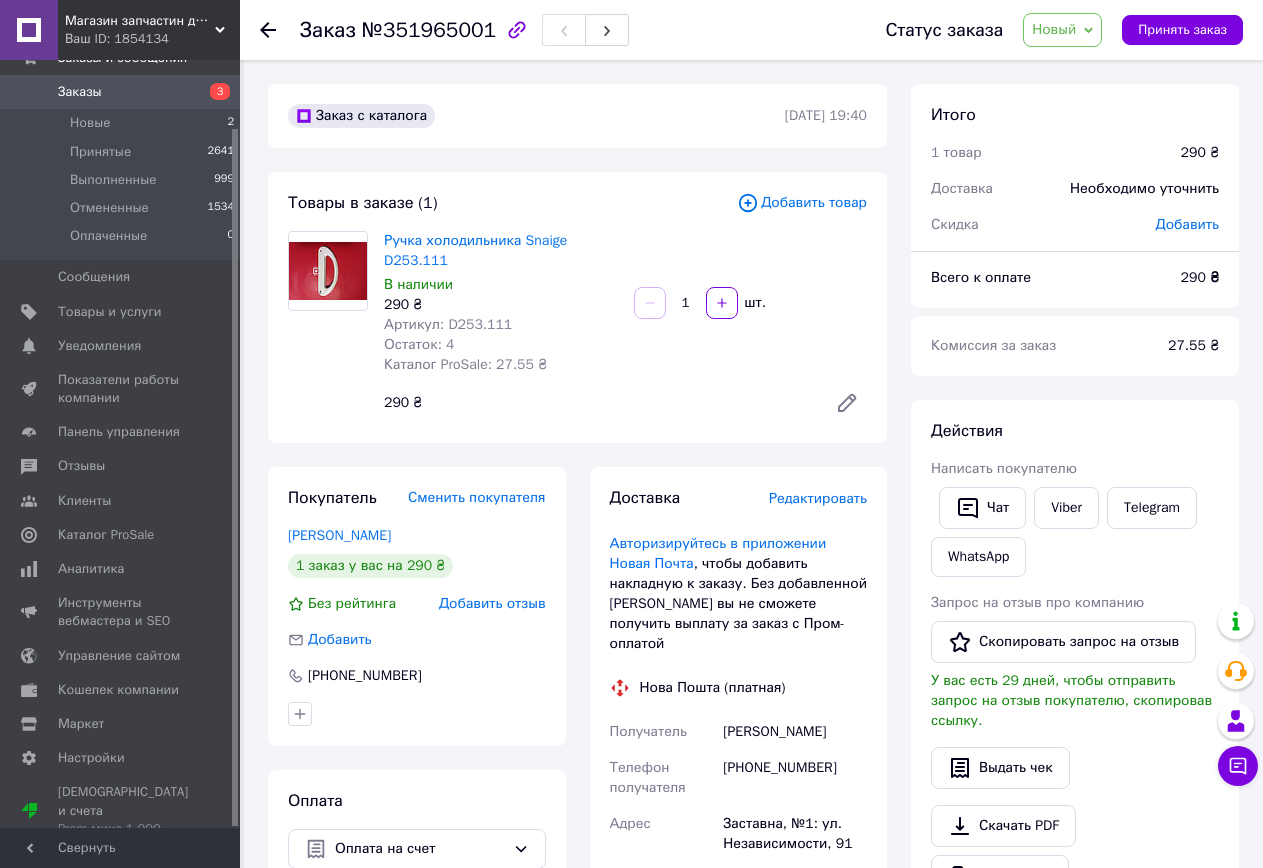 scroll, scrollTop: 100, scrollLeft: 0, axis: vertical 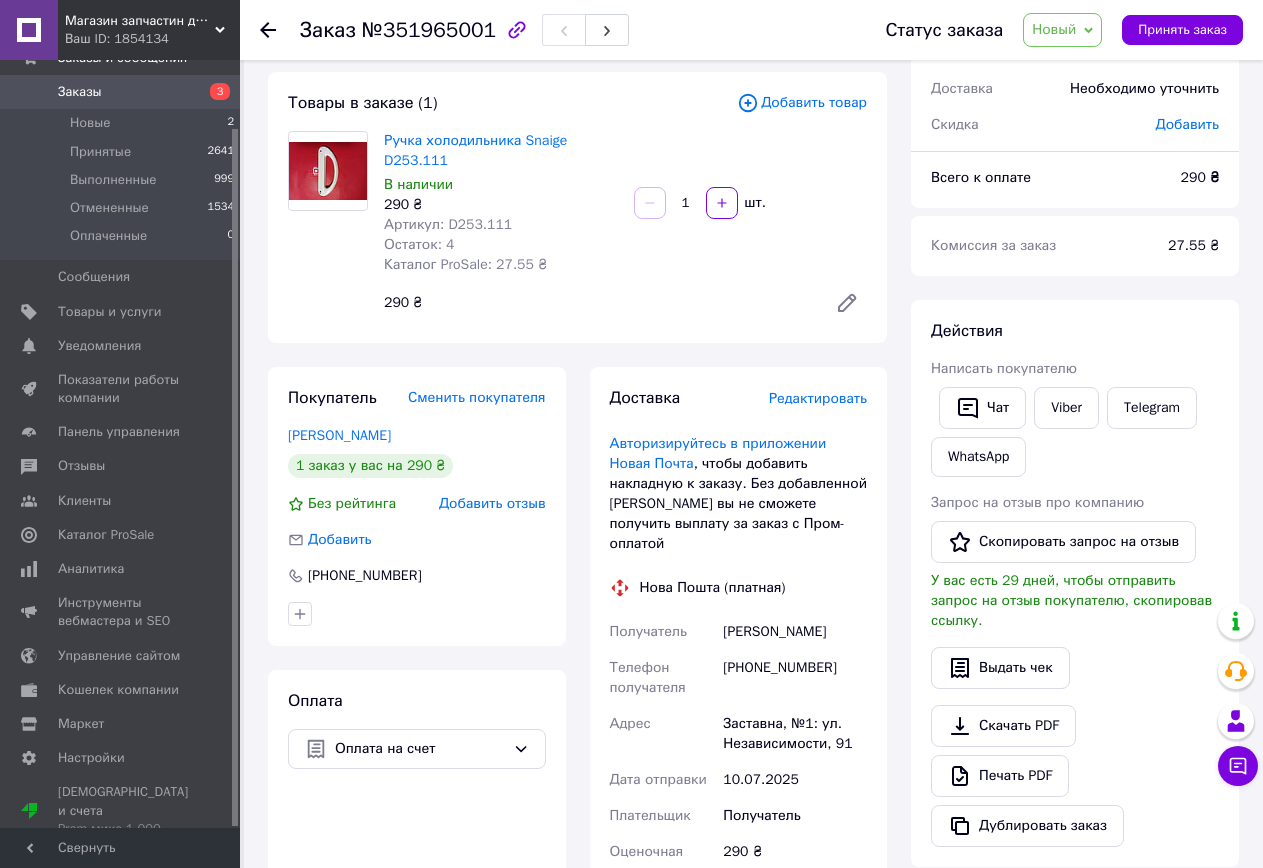click on "Заказы 3" at bounding box center (123, 92) 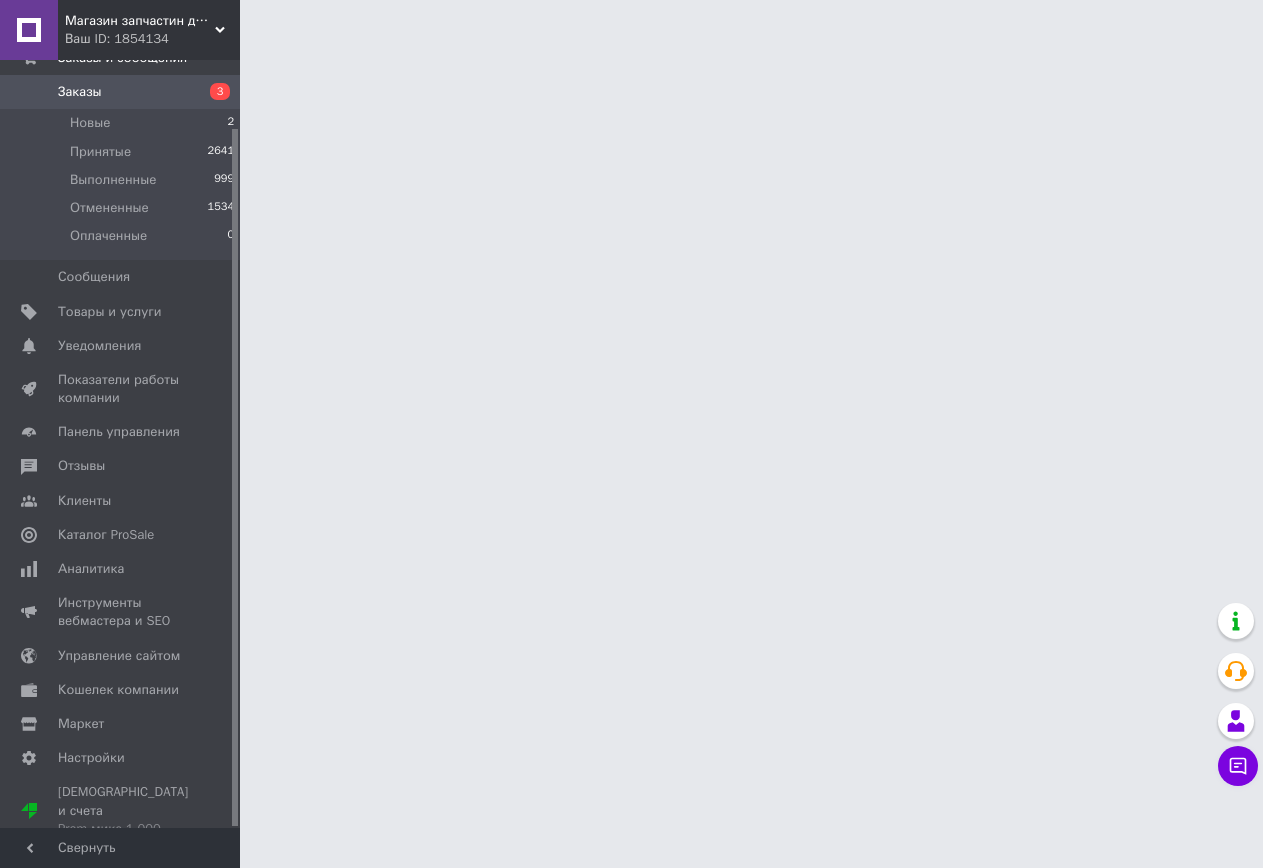 scroll, scrollTop: 0, scrollLeft: 0, axis: both 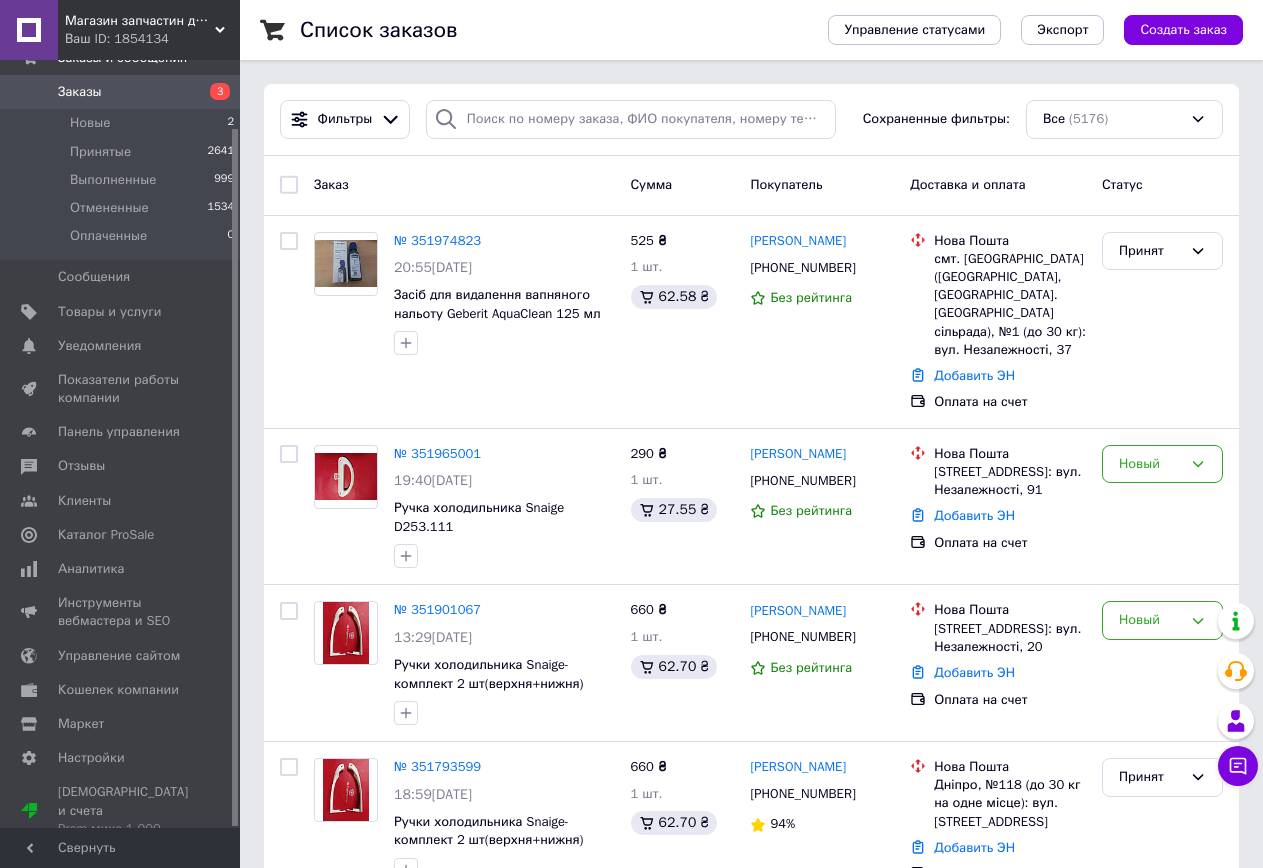 click on "Заказы" at bounding box center (80, 92) 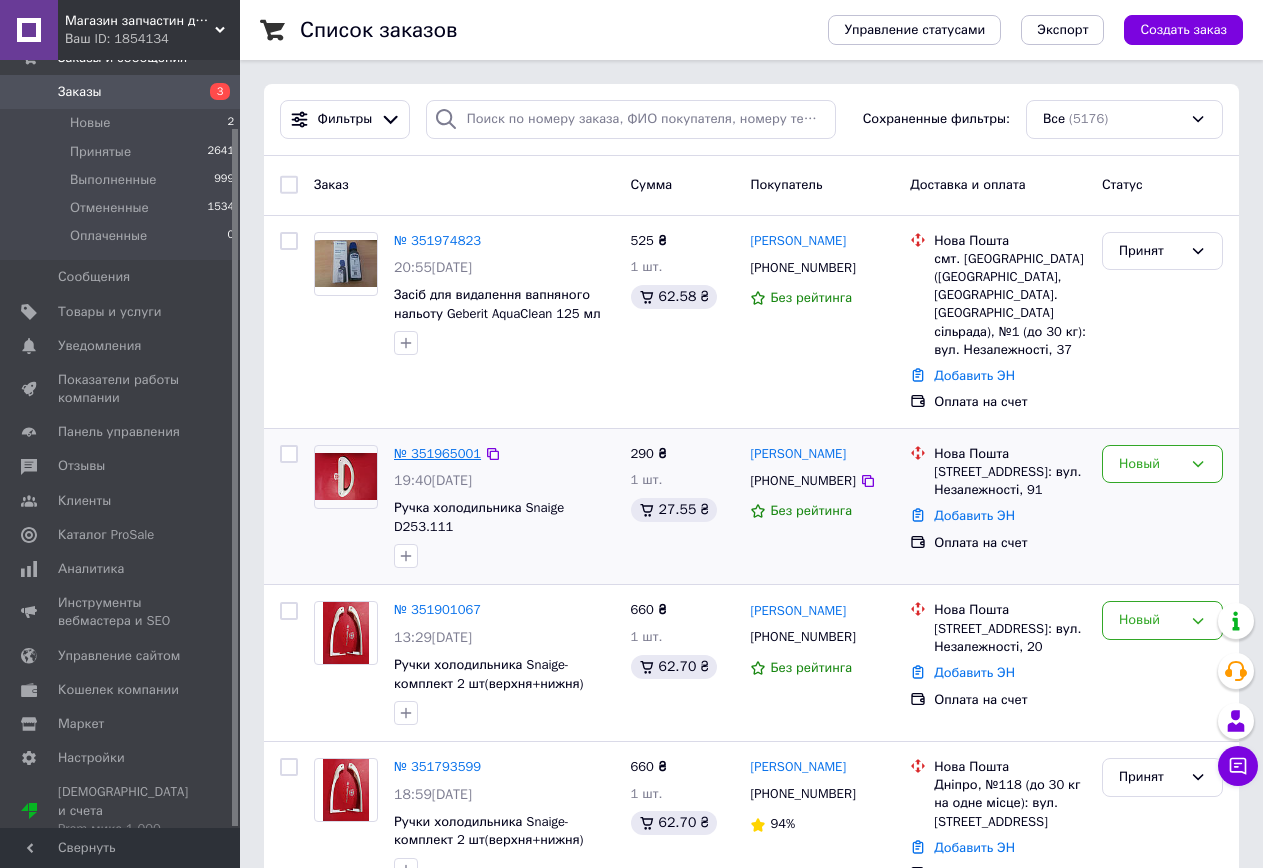 click on "№ 351965001" at bounding box center (437, 453) 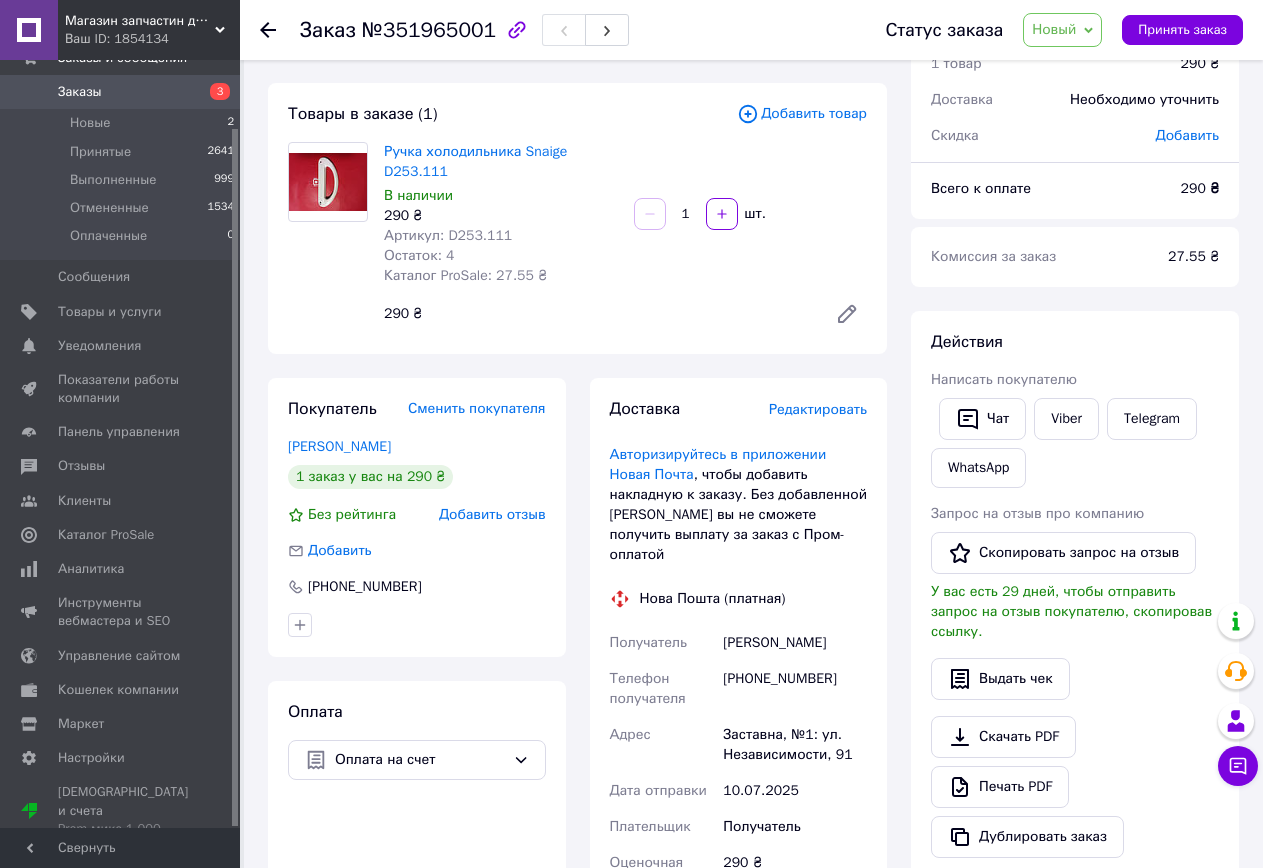 scroll, scrollTop: 0, scrollLeft: 0, axis: both 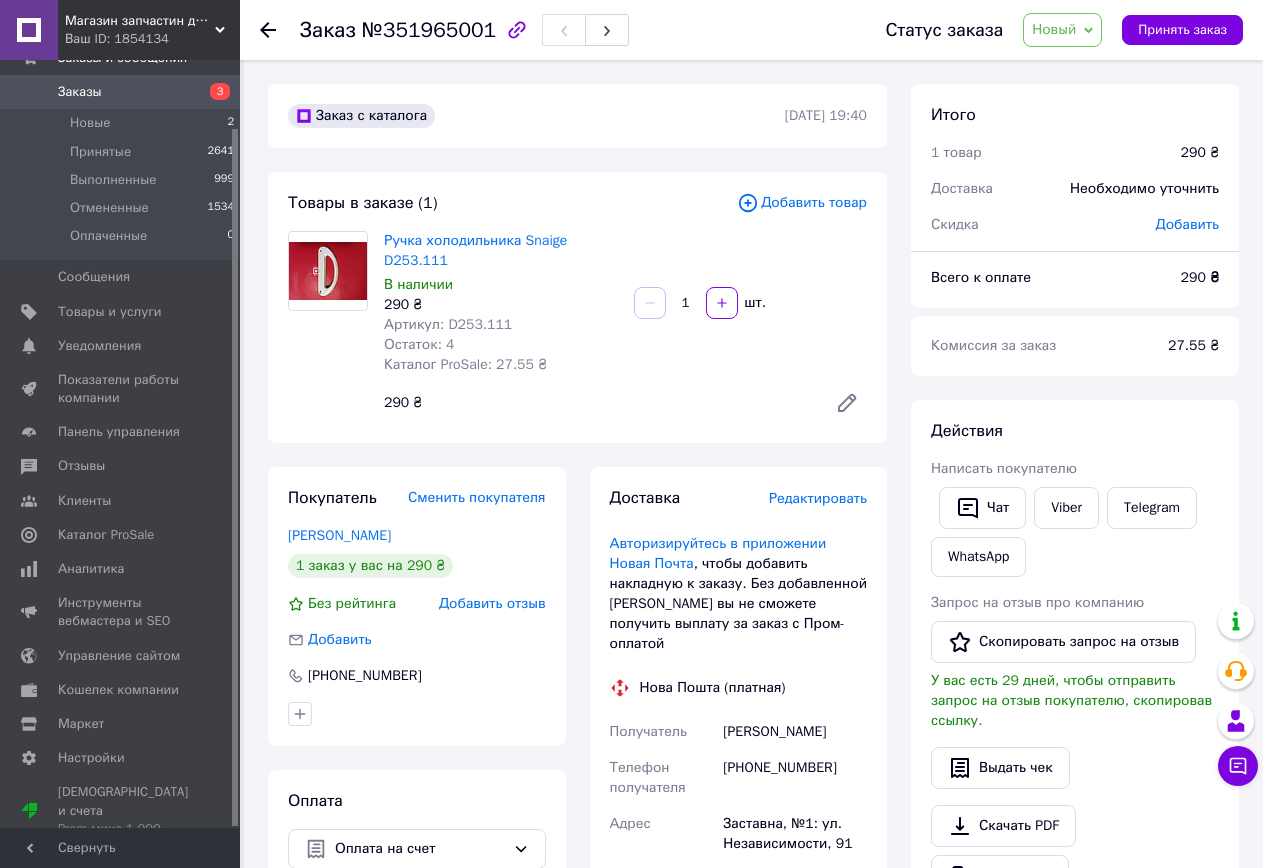 click on "Новый" at bounding box center [1054, 29] 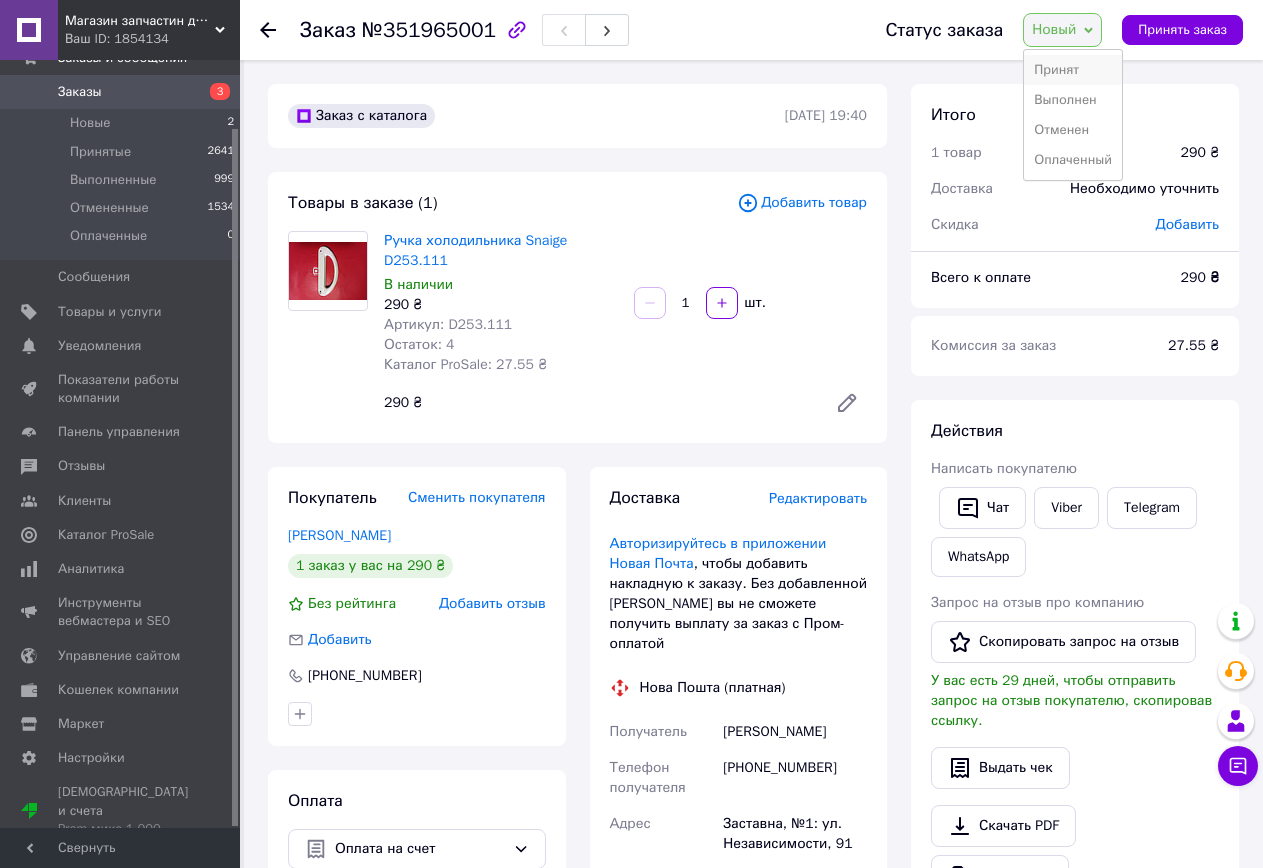 click on "Принят" at bounding box center (1073, 70) 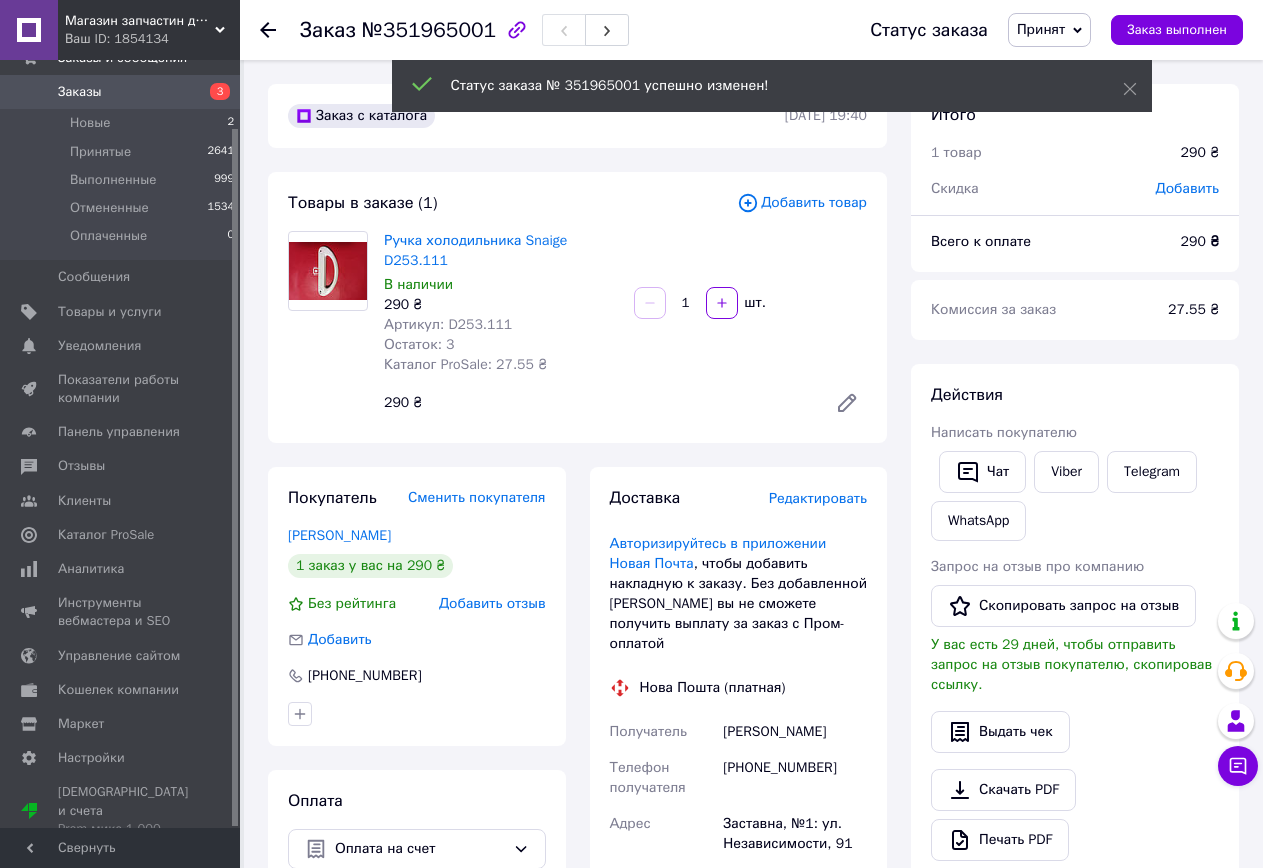 click on "Заказы" at bounding box center [121, 92] 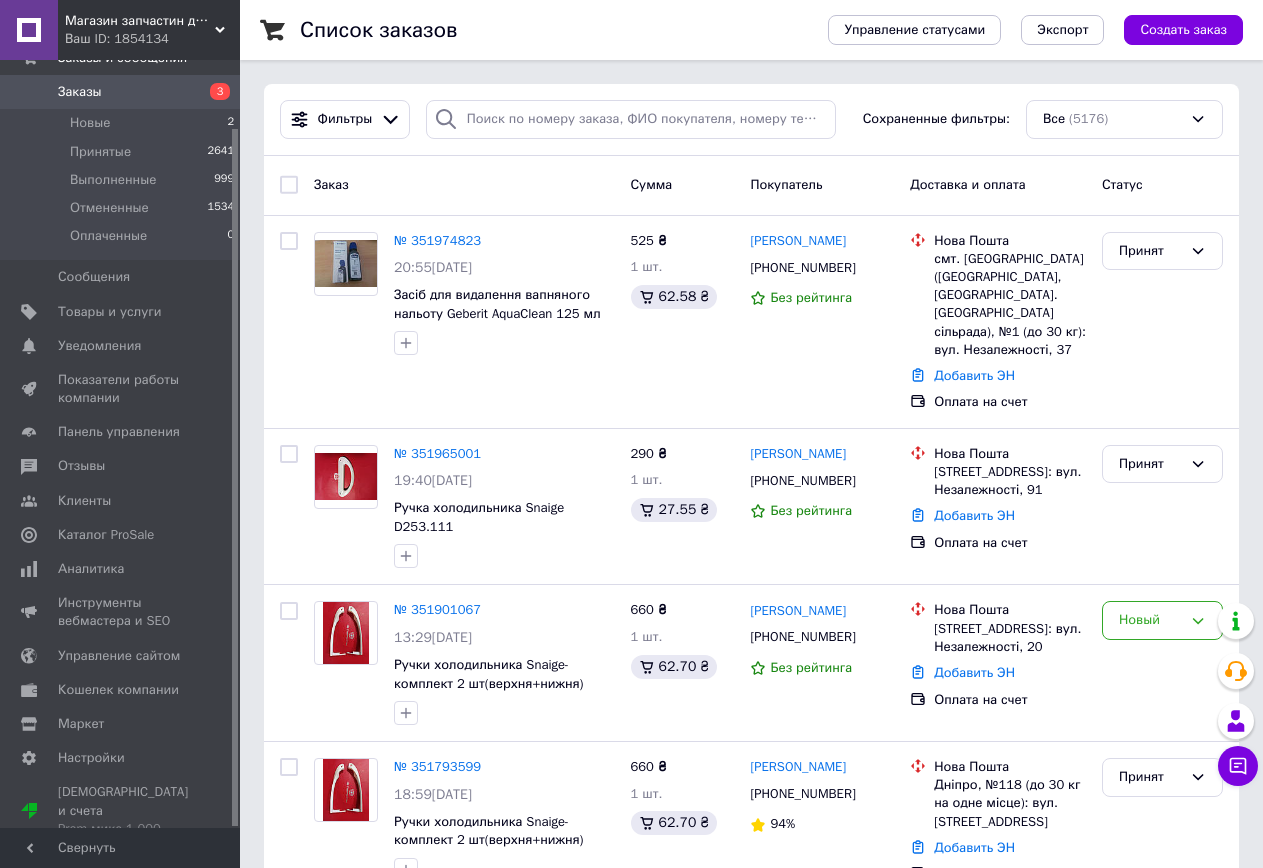 click on "Заказы" at bounding box center (80, 92) 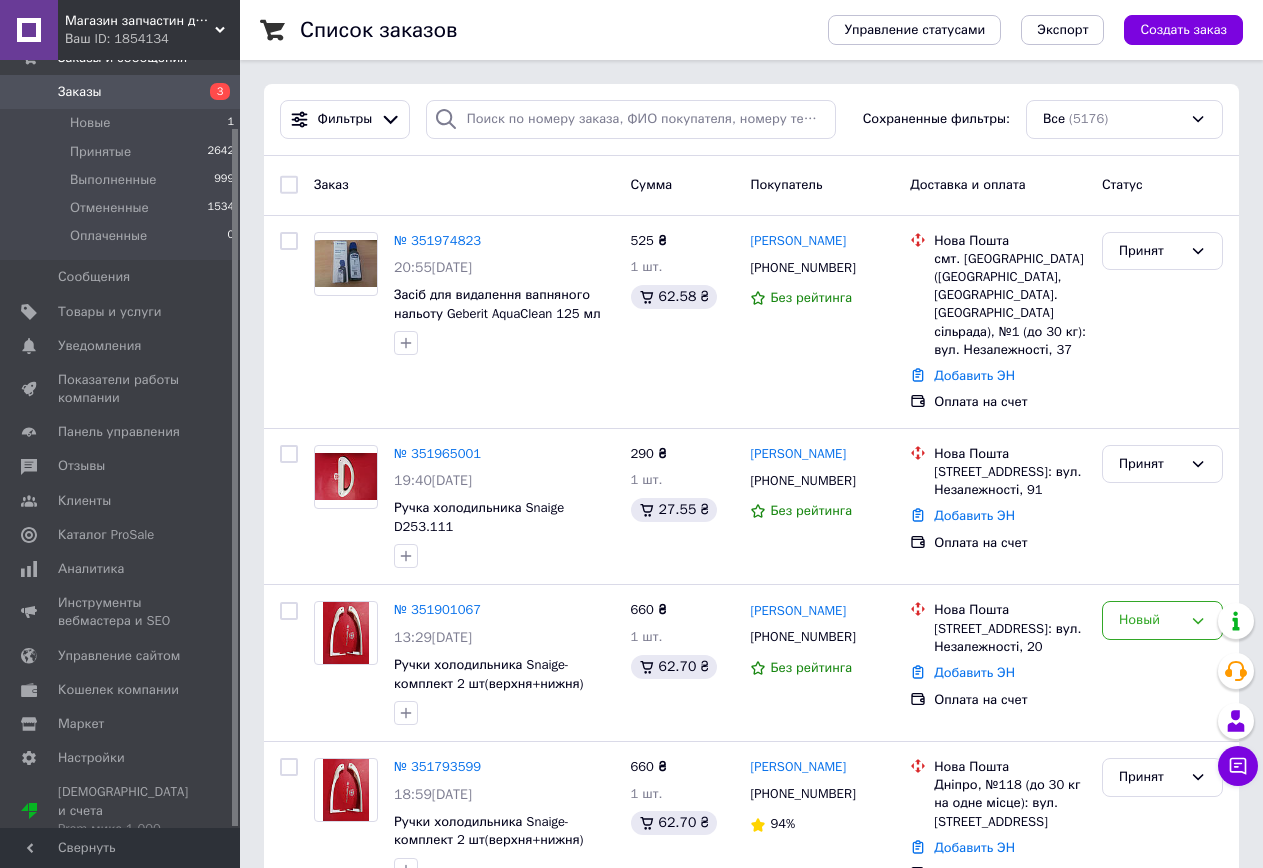 click on "Заказы" at bounding box center (80, 92) 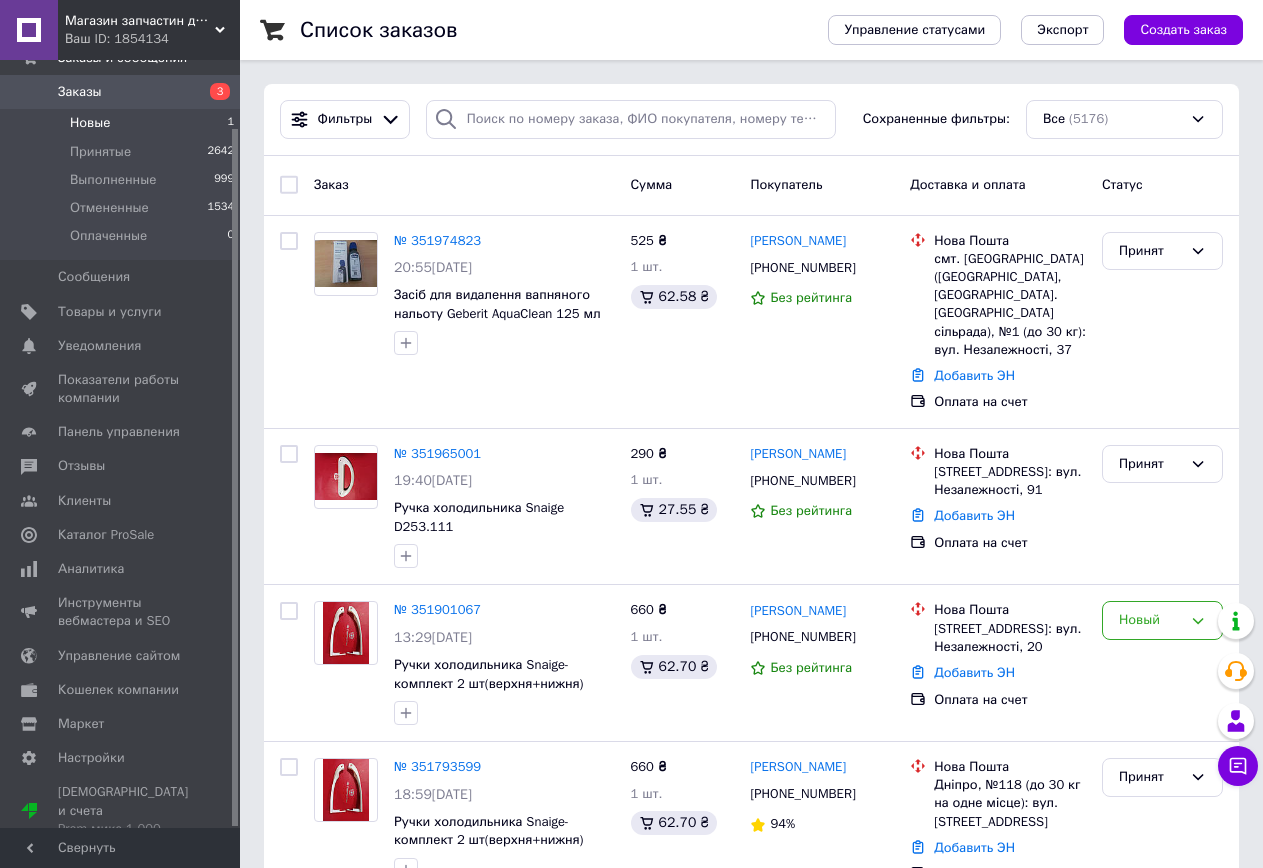 click on "Новые 1" at bounding box center [123, 123] 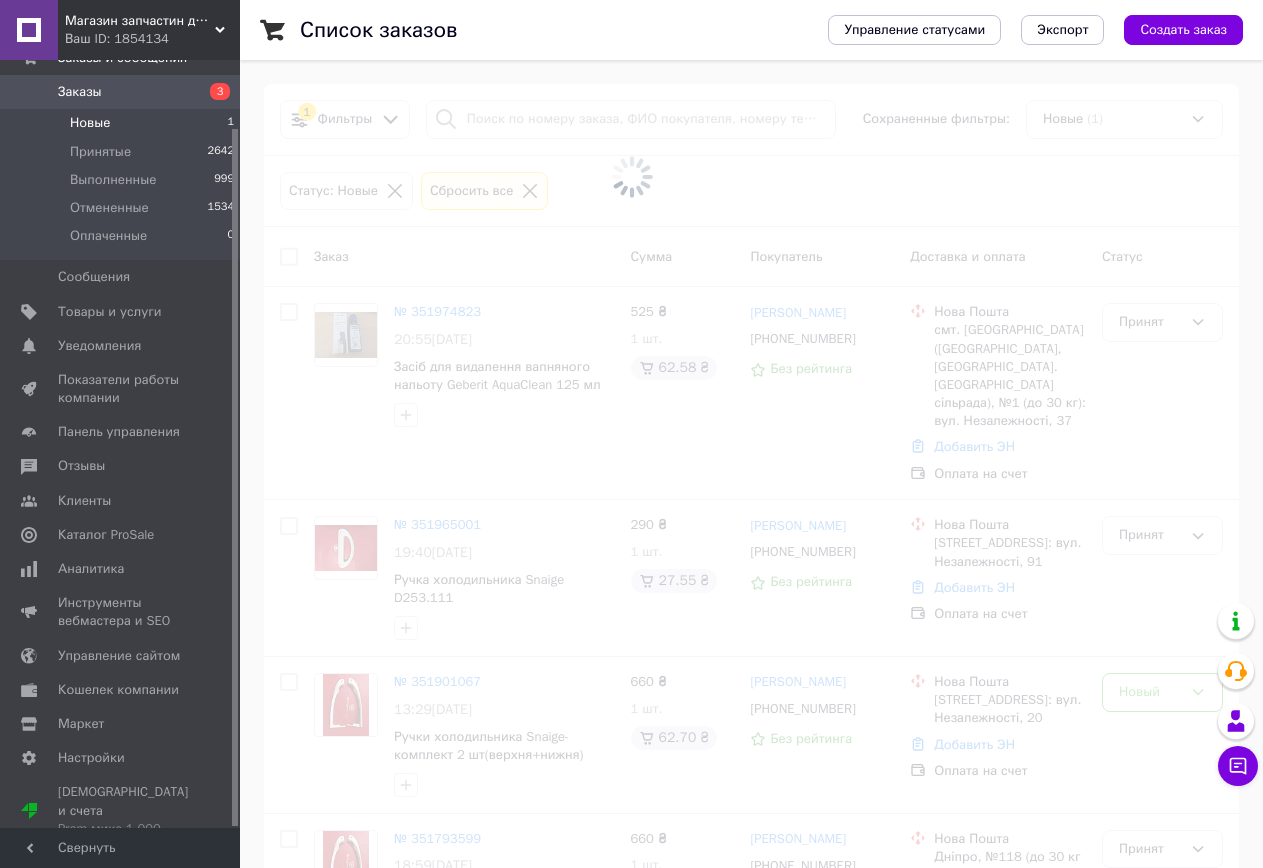 click on "Заказы" at bounding box center (80, 92) 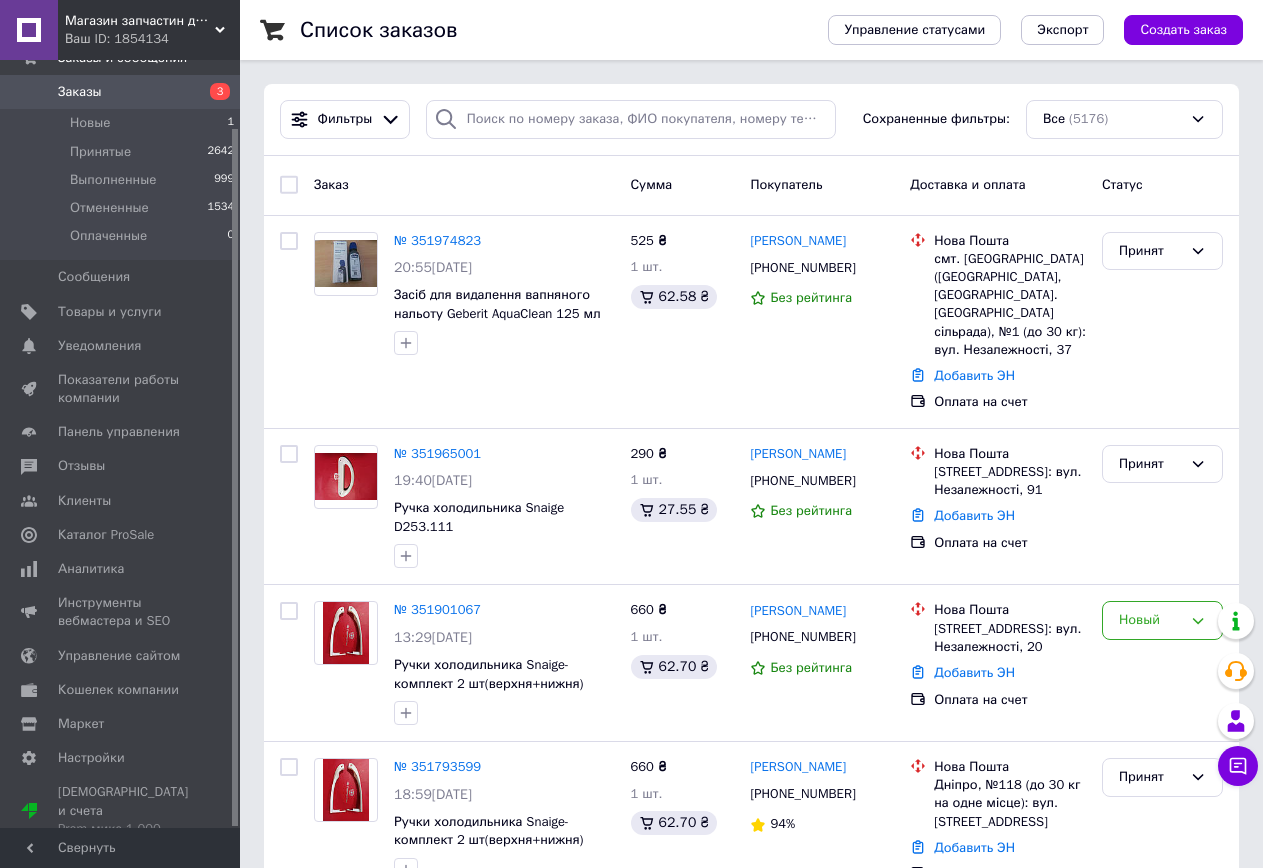 click on "Заказы" at bounding box center (121, 92) 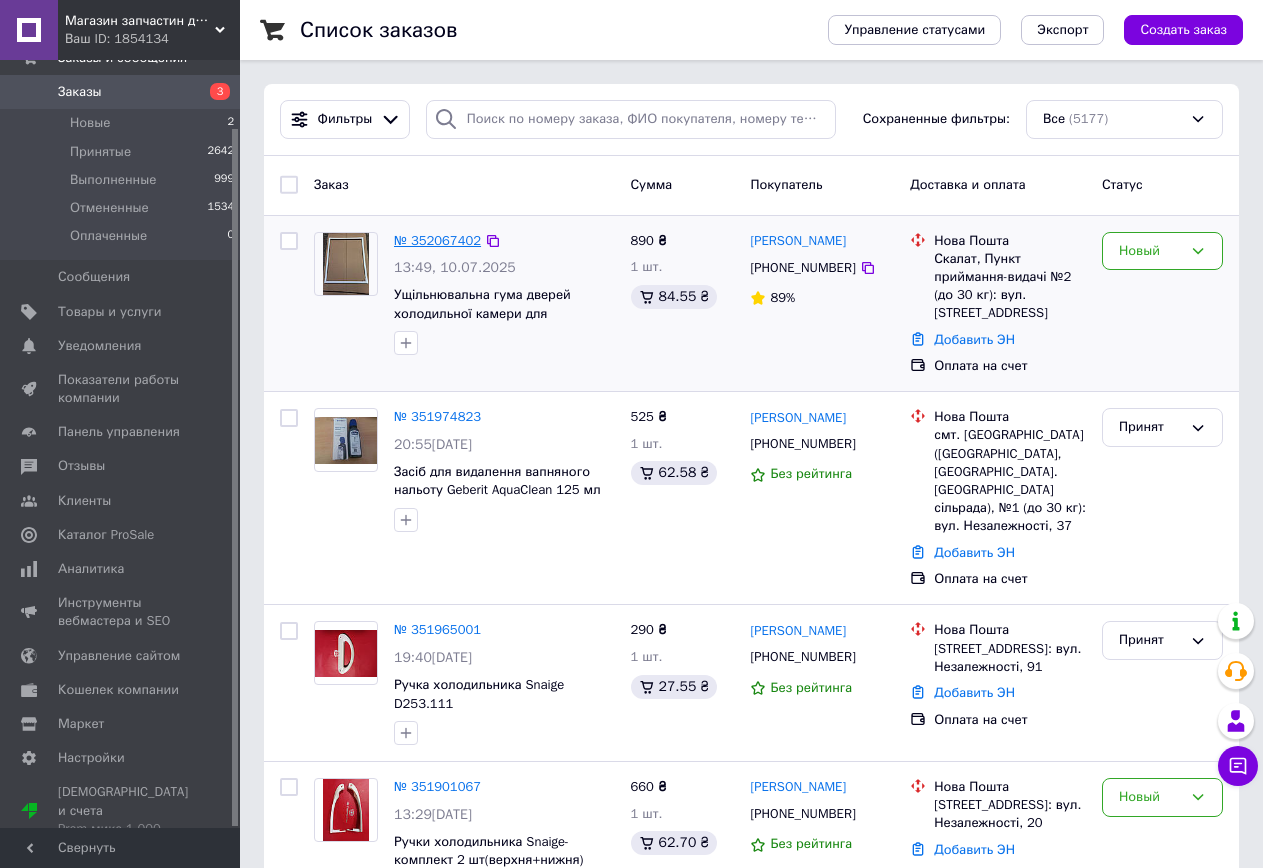 click on "№ 352067402" at bounding box center [437, 240] 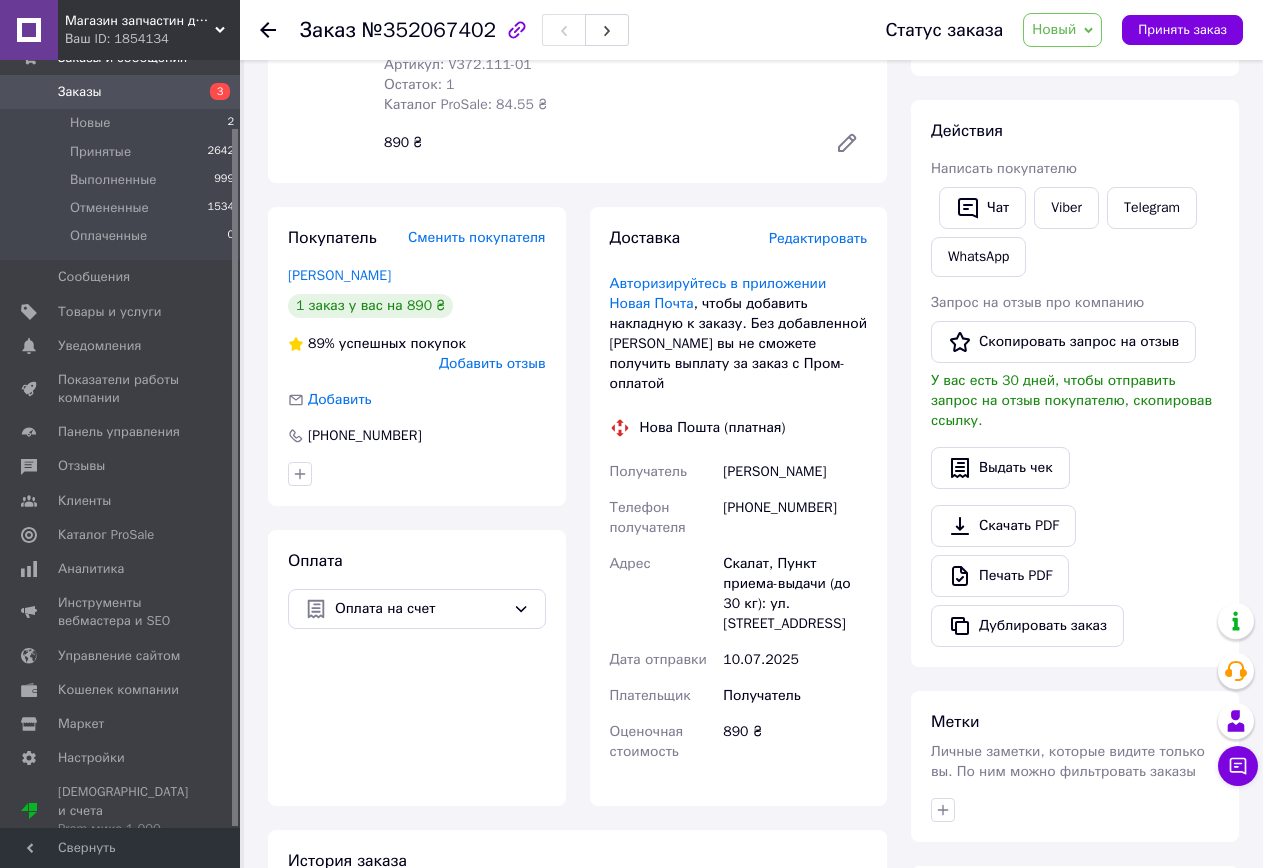 scroll, scrollTop: 400, scrollLeft: 0, axis: vertical 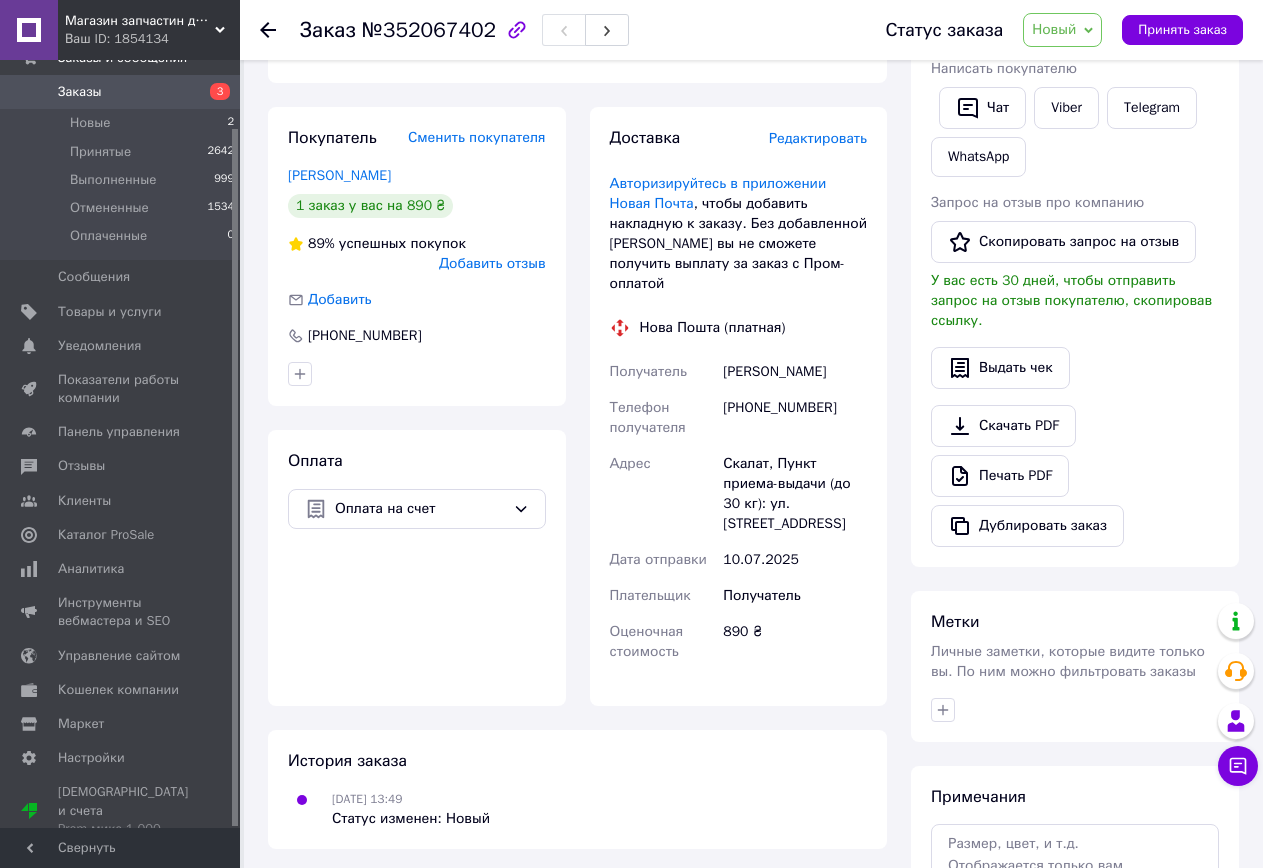 click on "Заказы" at bounding box center [121, 92] 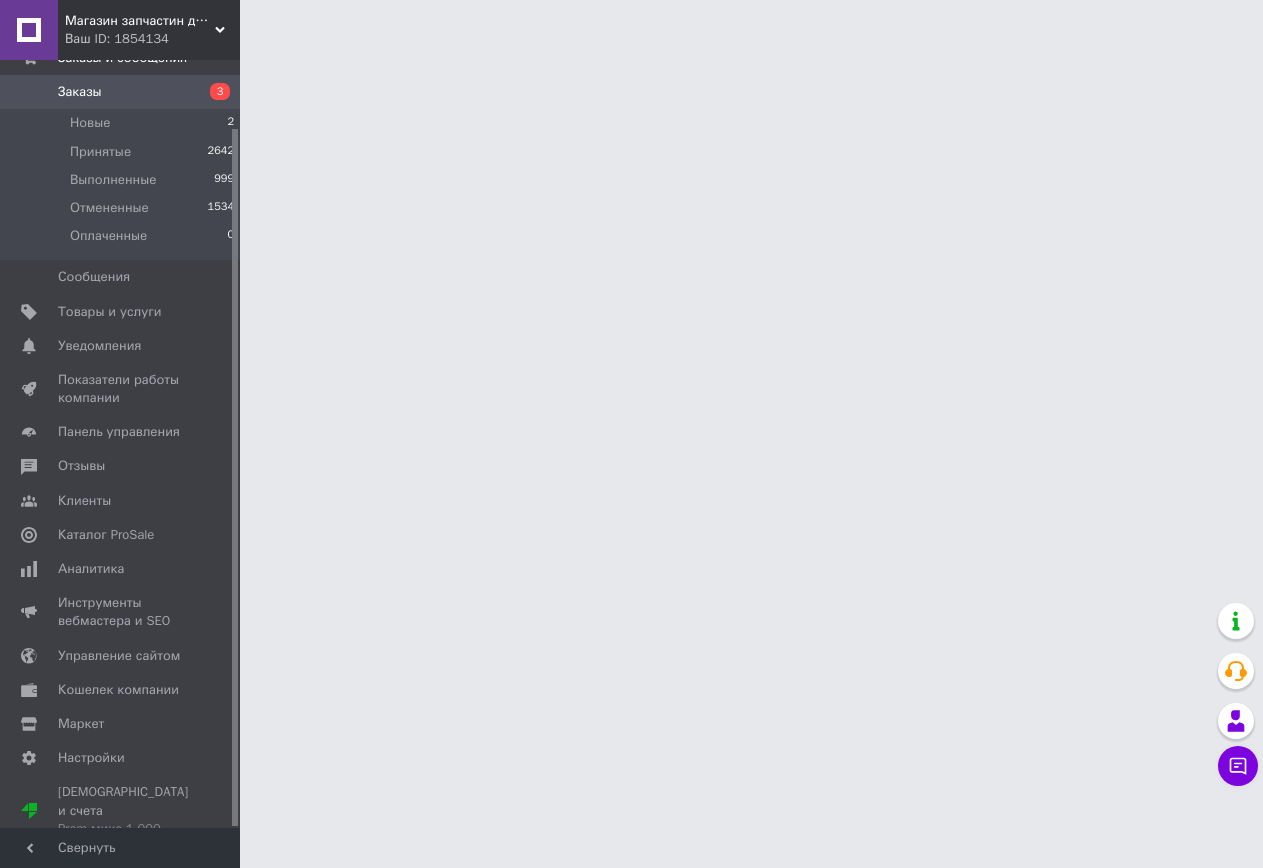 scroll, scrollTop: 0, scrollLeft: 0, axis: both 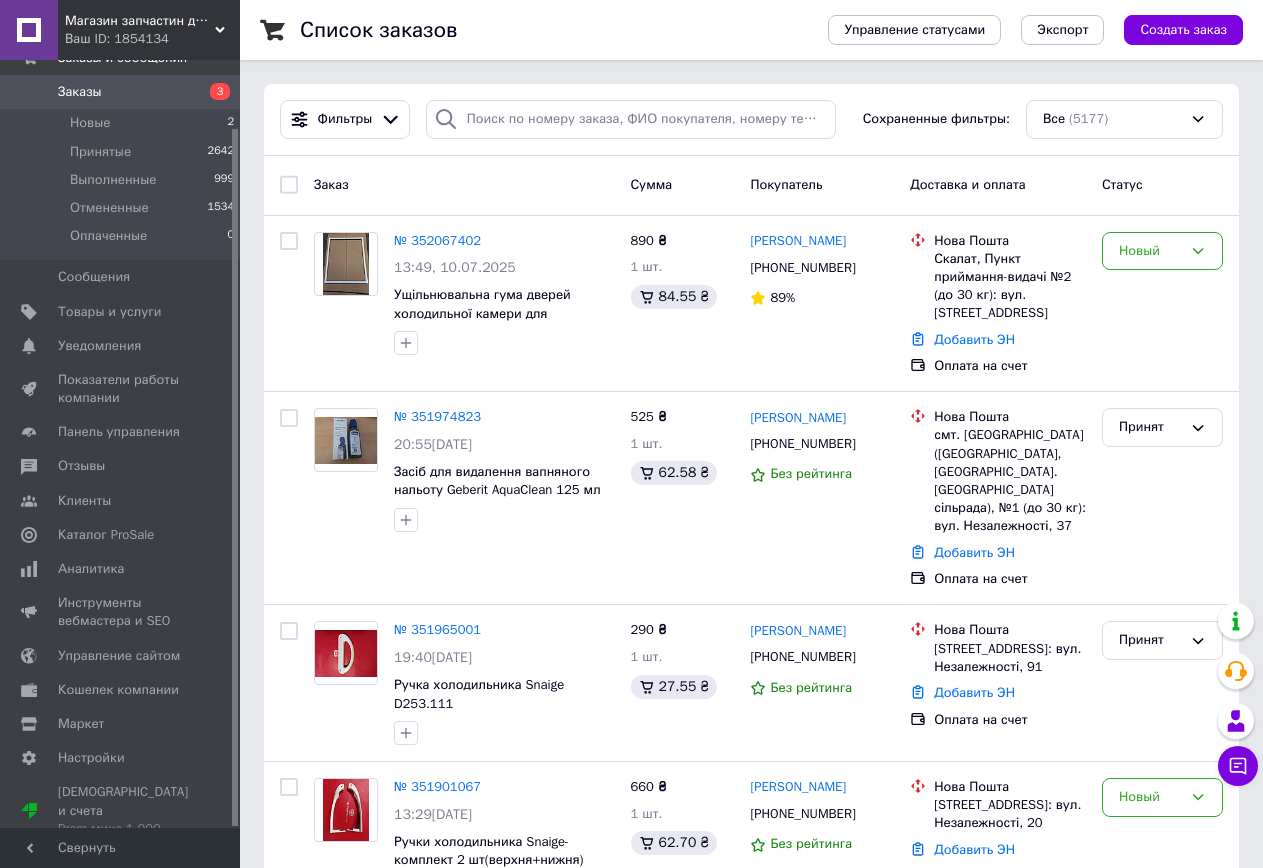 click on "Заказы" at bounding box center [121, 92] 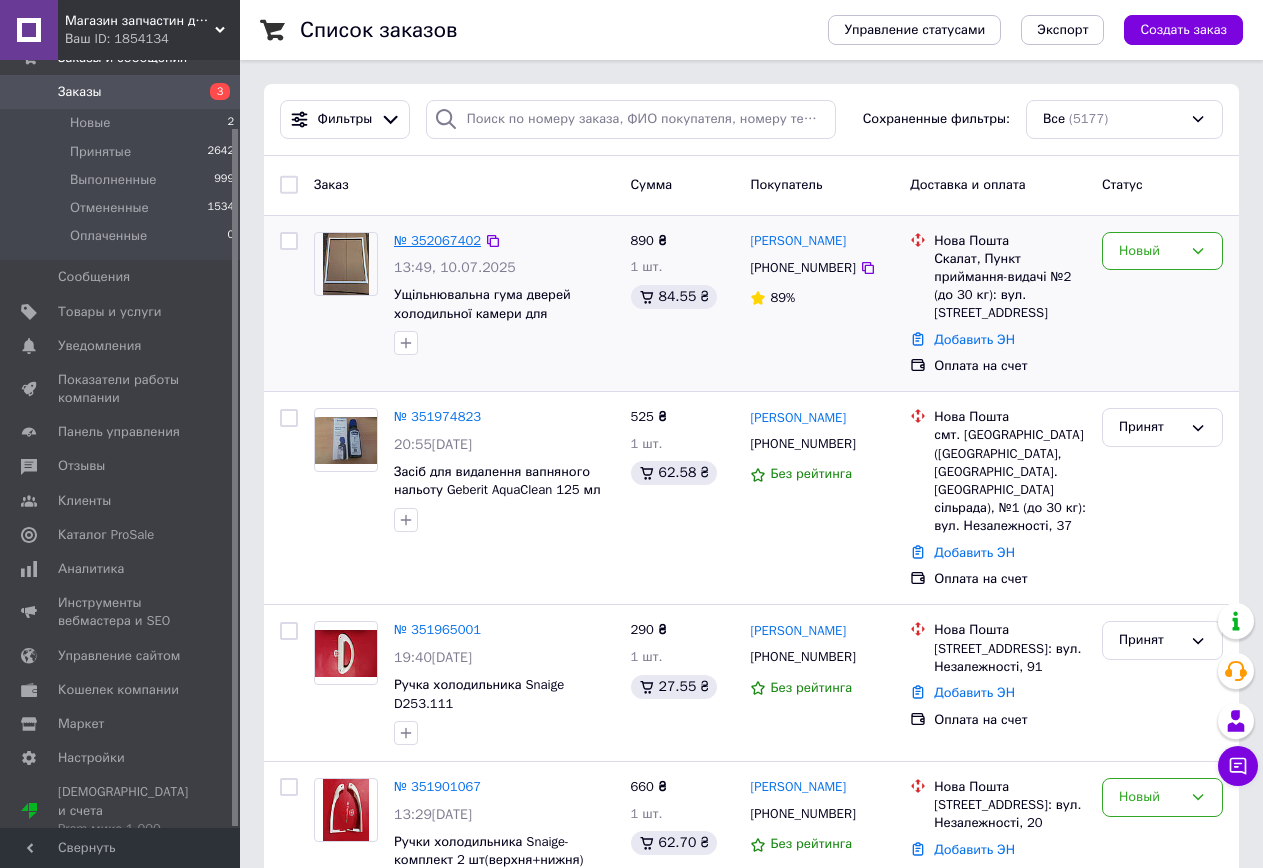 click on "№ 352067402" at bounding box center [437, 240] 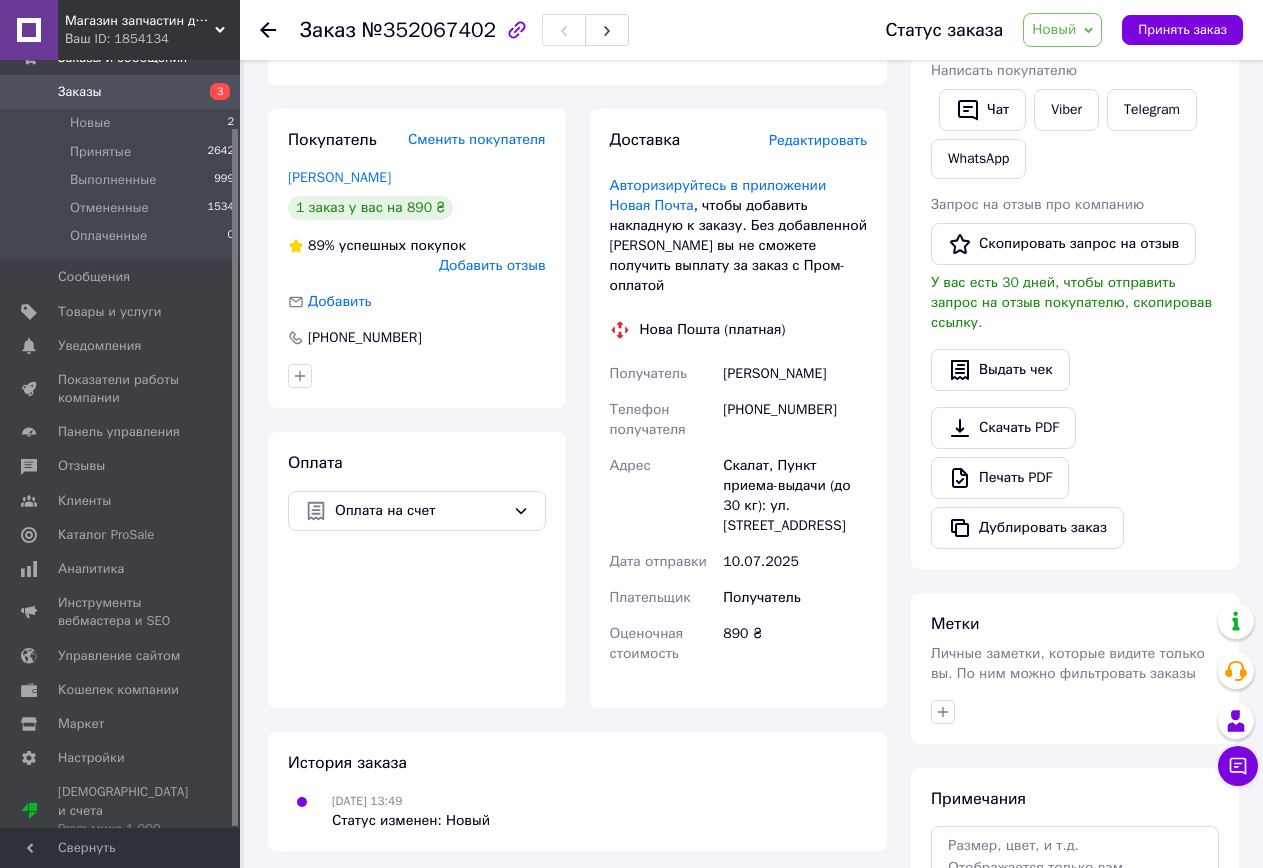 scroll, scrollTop: 400, scrollLeft: 0, axis: vertical 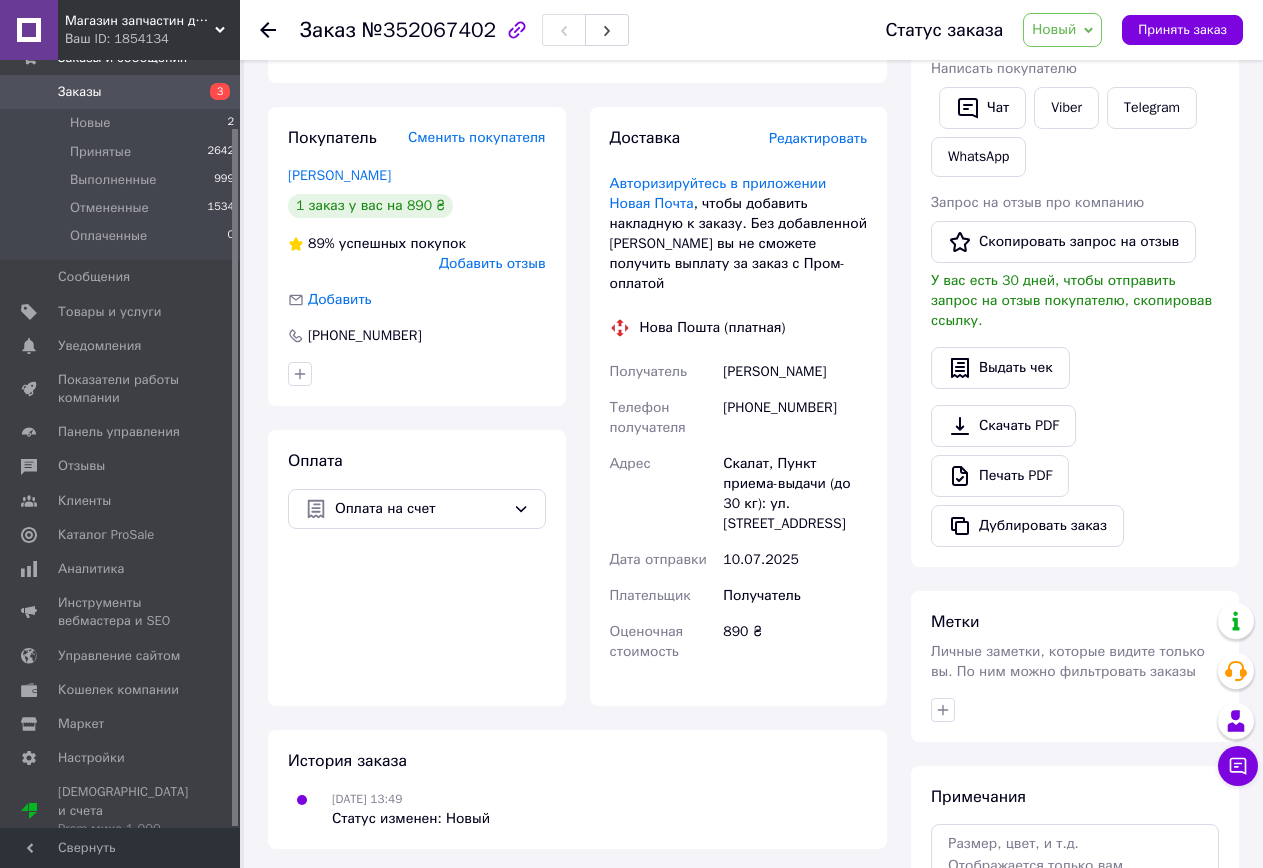 click on "Заказы 3" at bounding box center (123, 92) 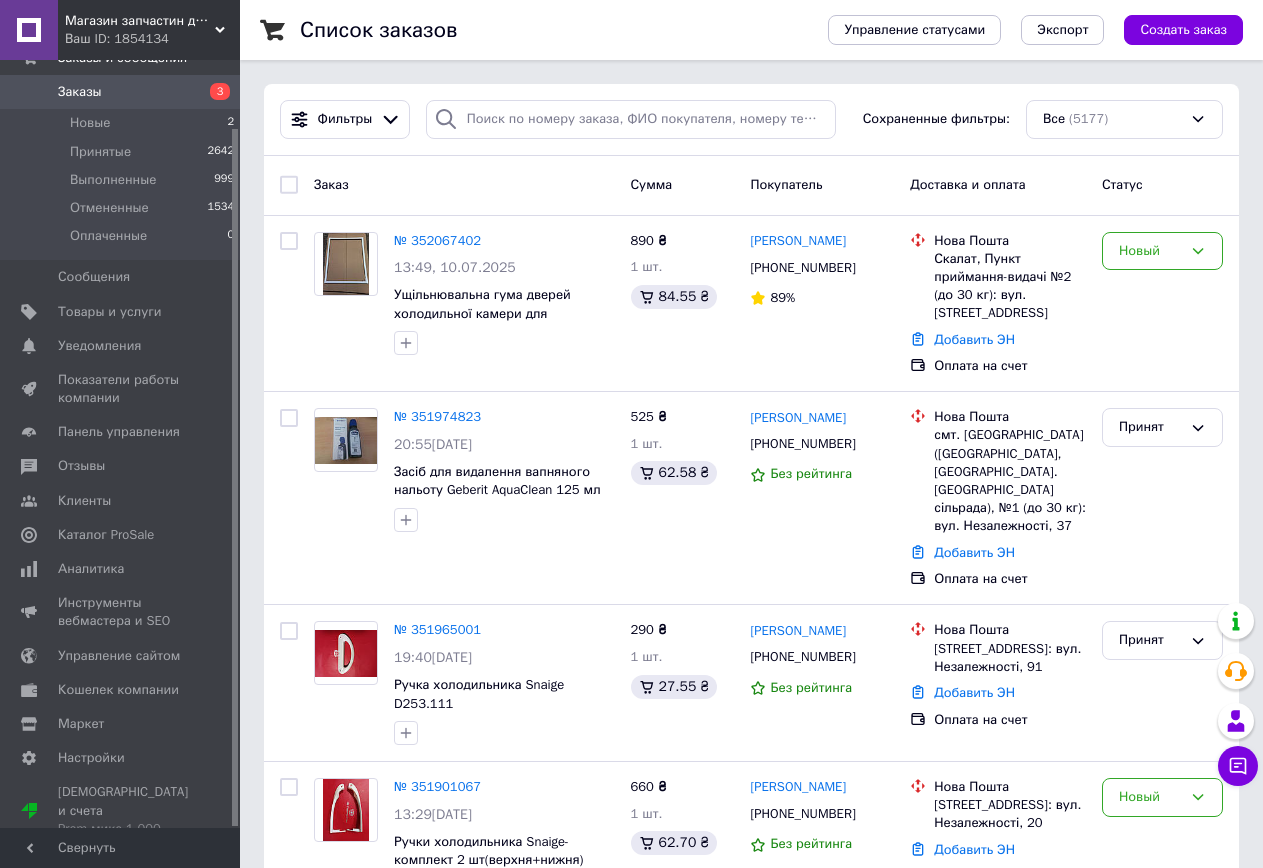 click on "Заказы 3" at bounding box center (123, 92) 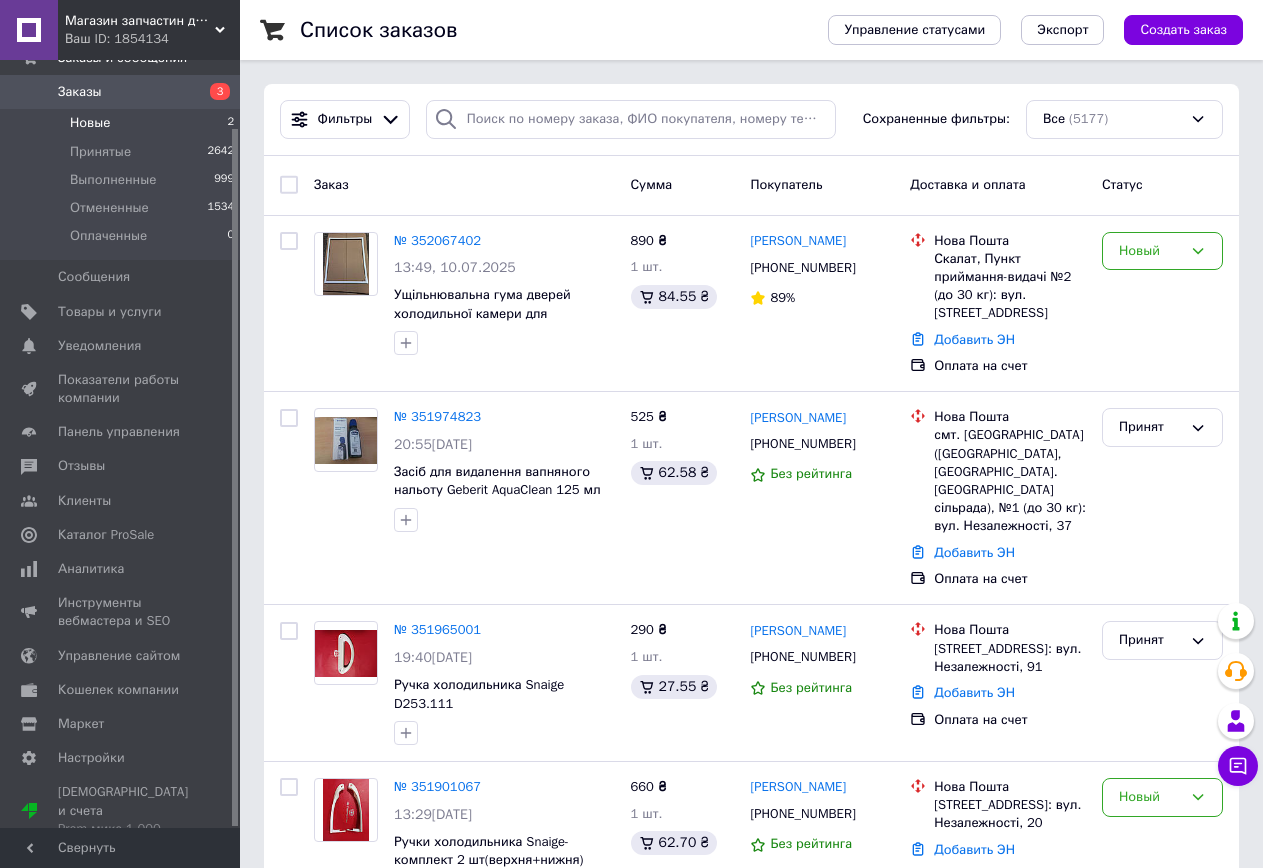 scroll, scrollTop: 0, scrollLeft: 0, axis: both 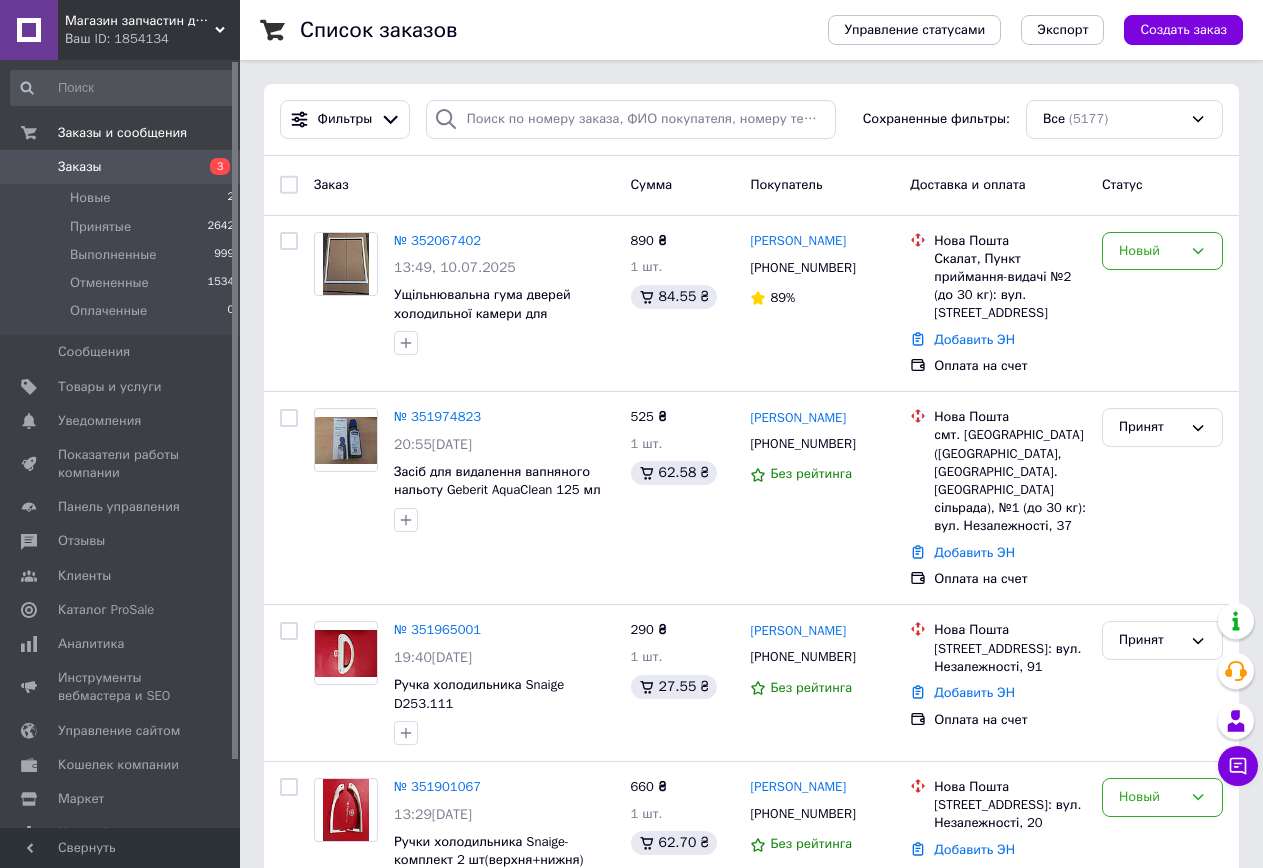 click on "Заказы" at bounding box center (121, 167) 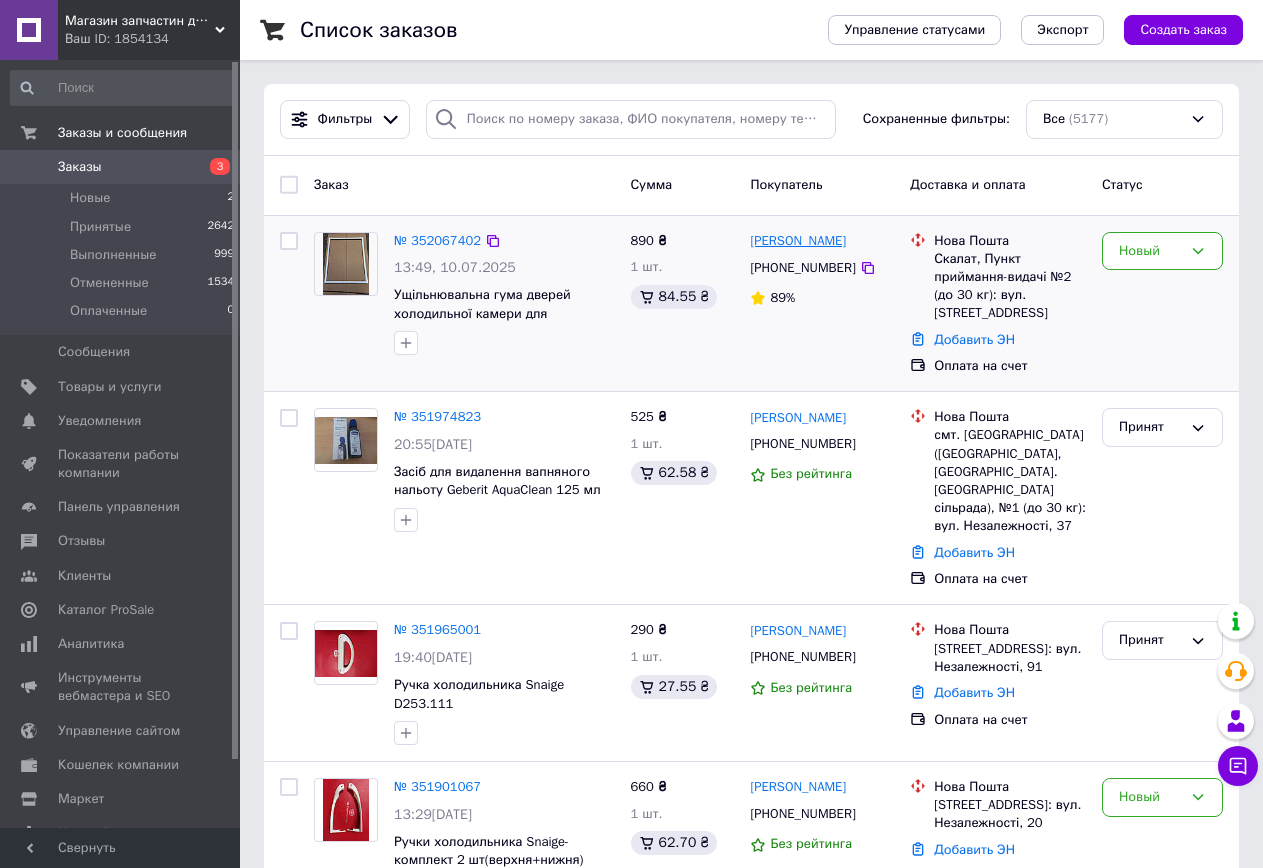 click on "[PERSON_NAME]" at bounding box center (798, 241) 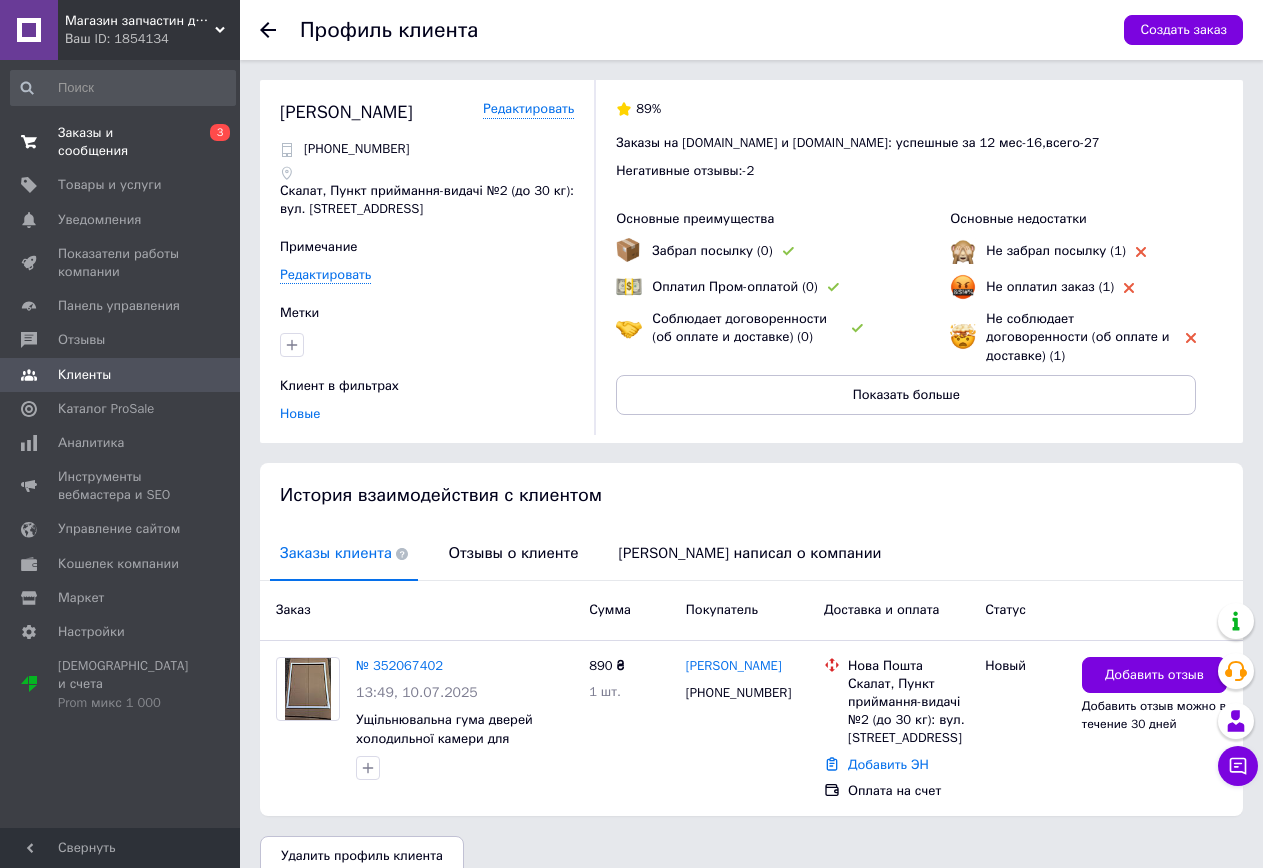 click on "0 3" at bounding box center (212, 142) 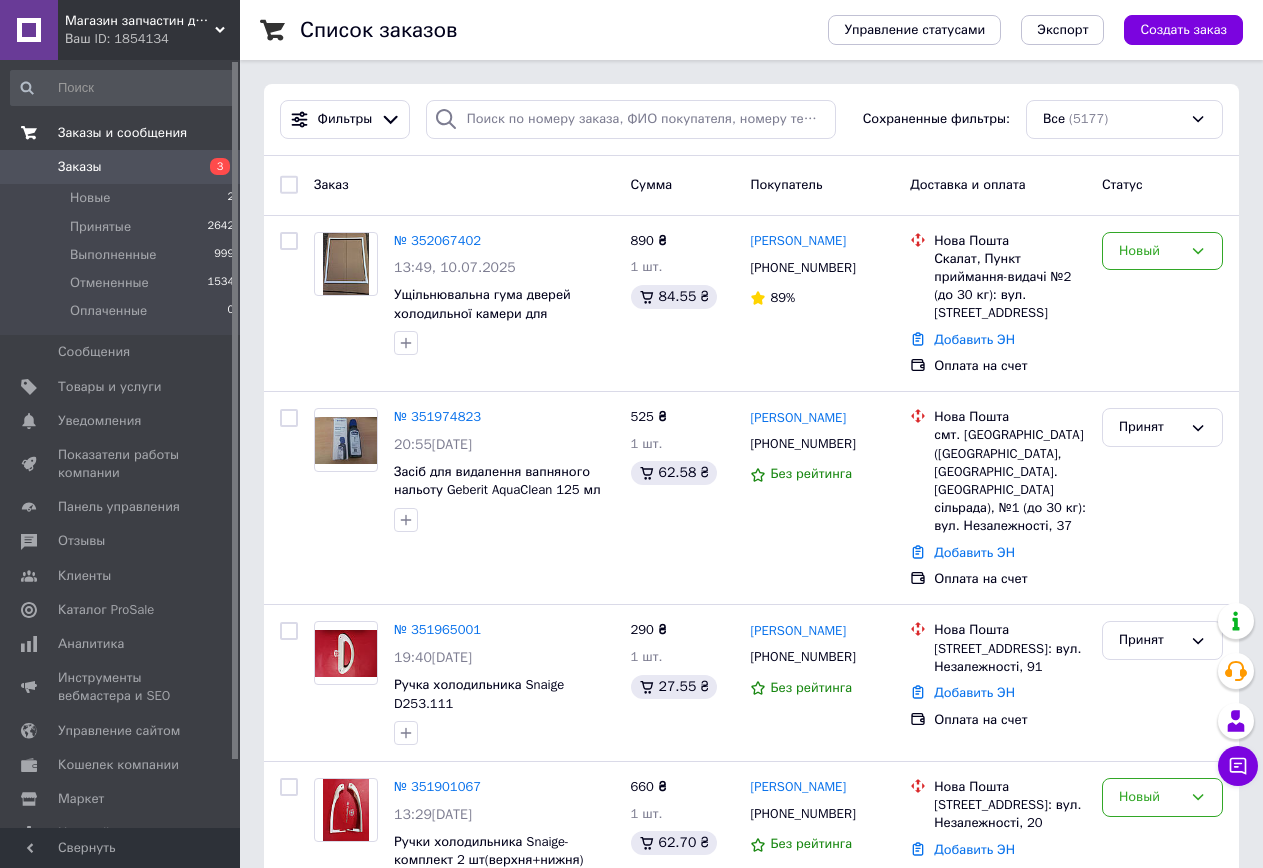 click on "Заказы 3" at bounding box center (123, 167) 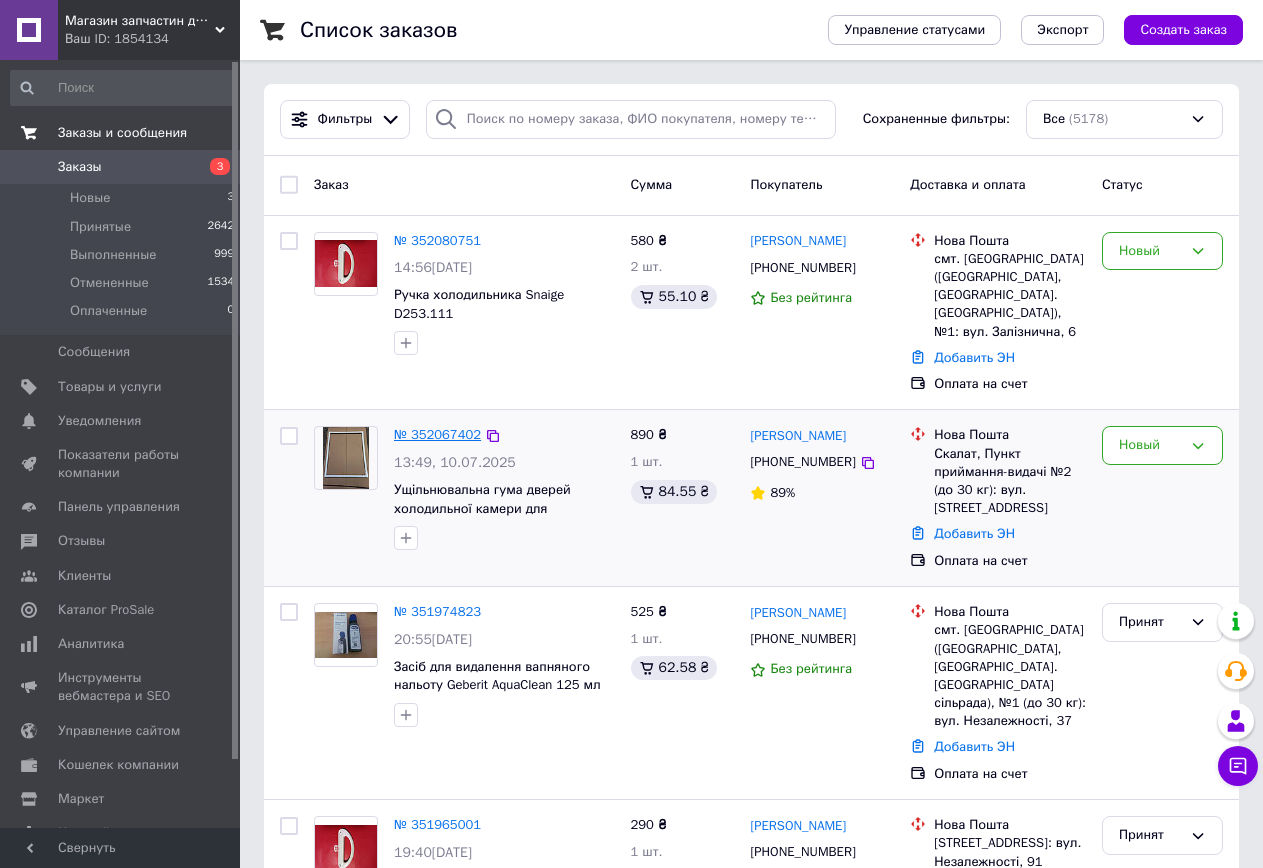 click on "№ 352067402" at bounding box center [437, 434] 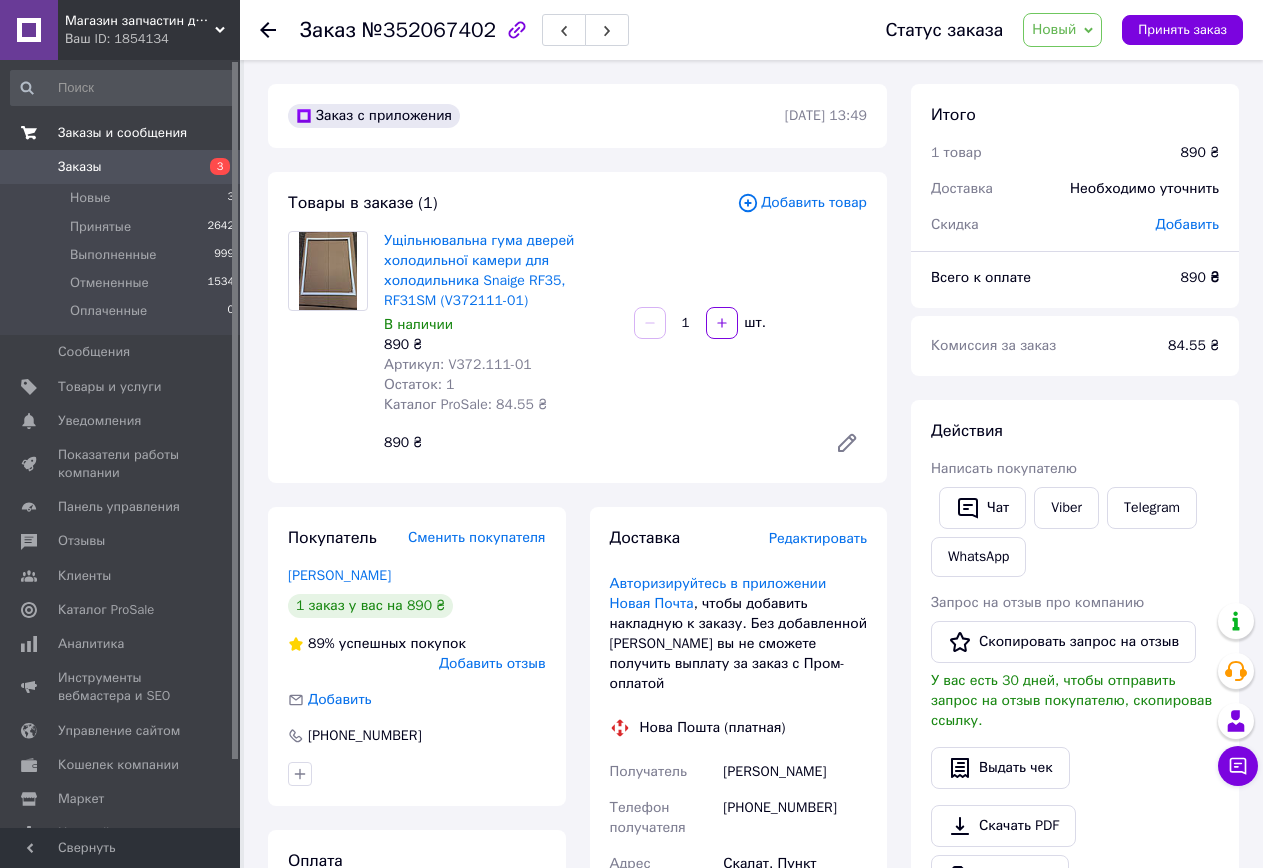 scroll, scrollTop: 200, scrollLeft: 0, axis: vertical 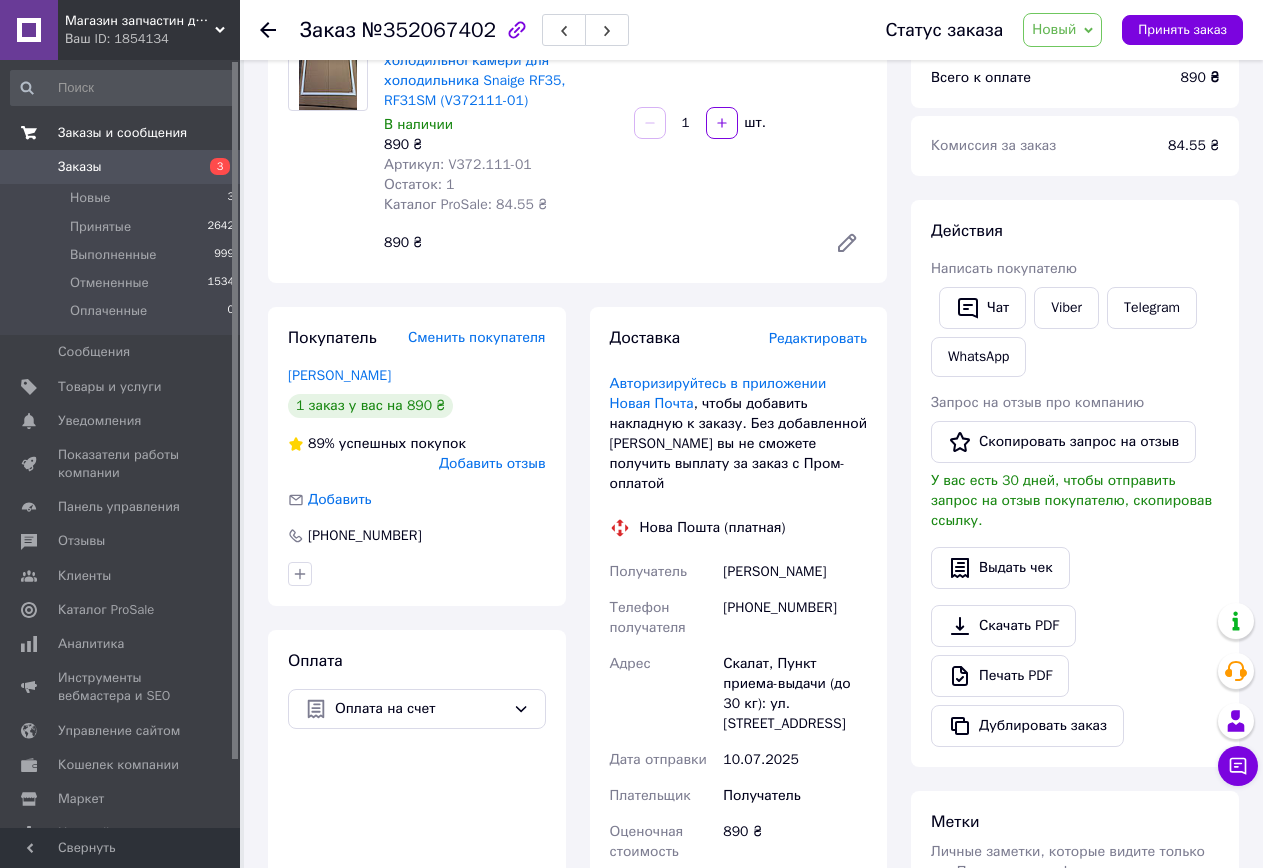 click on "Заказы" at bounding box center (121, 167) 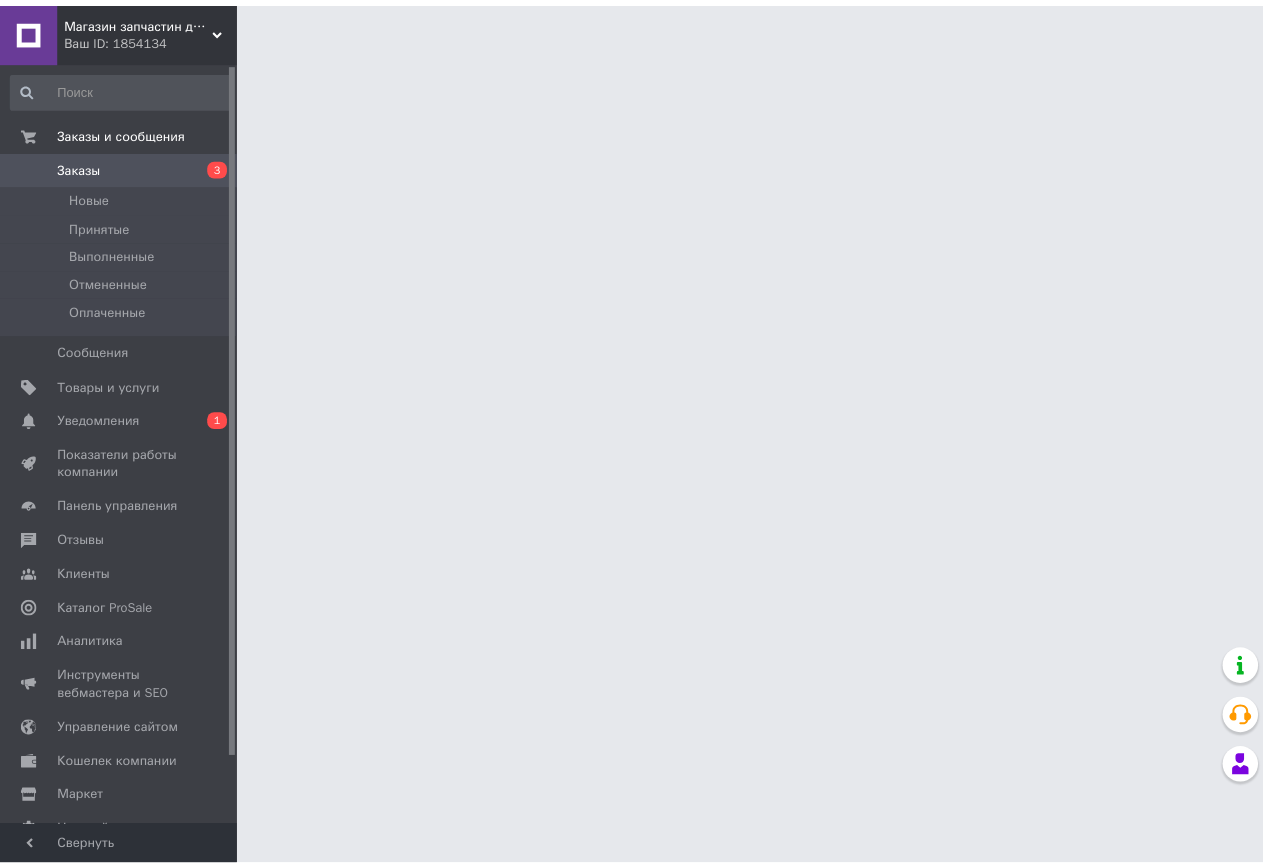 scroll, scrollTop: 0, scrollLeft: 0, axis: both 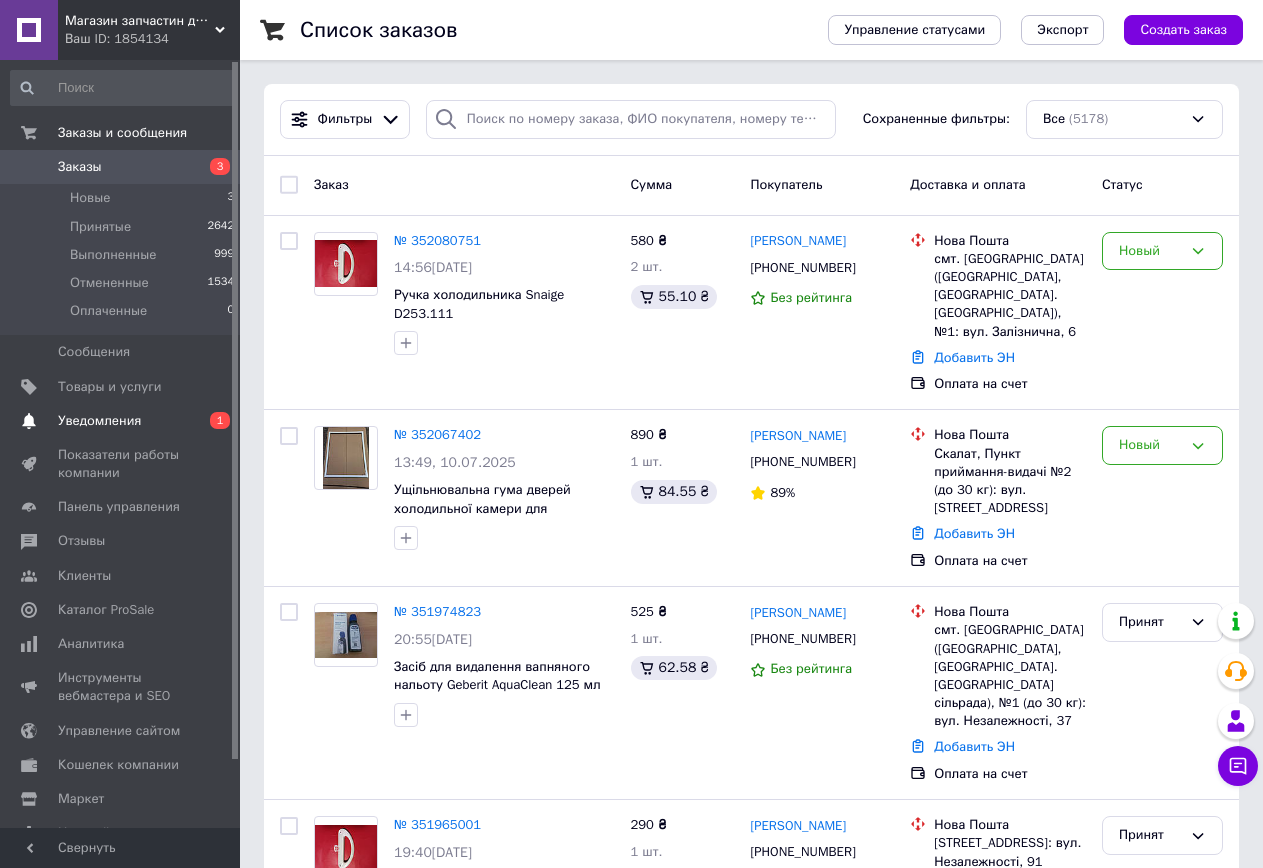 click on "Уведомления" at bounding box center [99, 421] 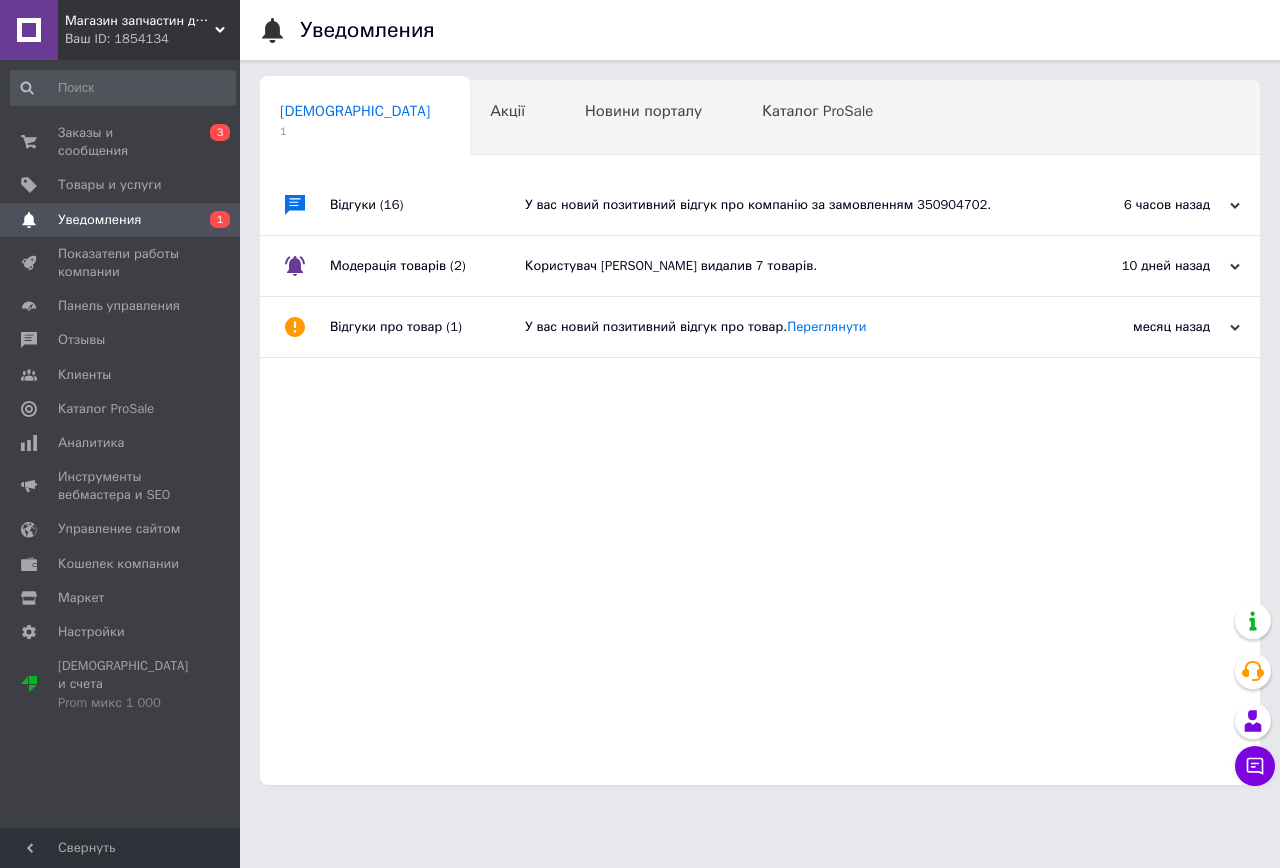 click on "6 часов назад" at bounding box center [1140, 205] 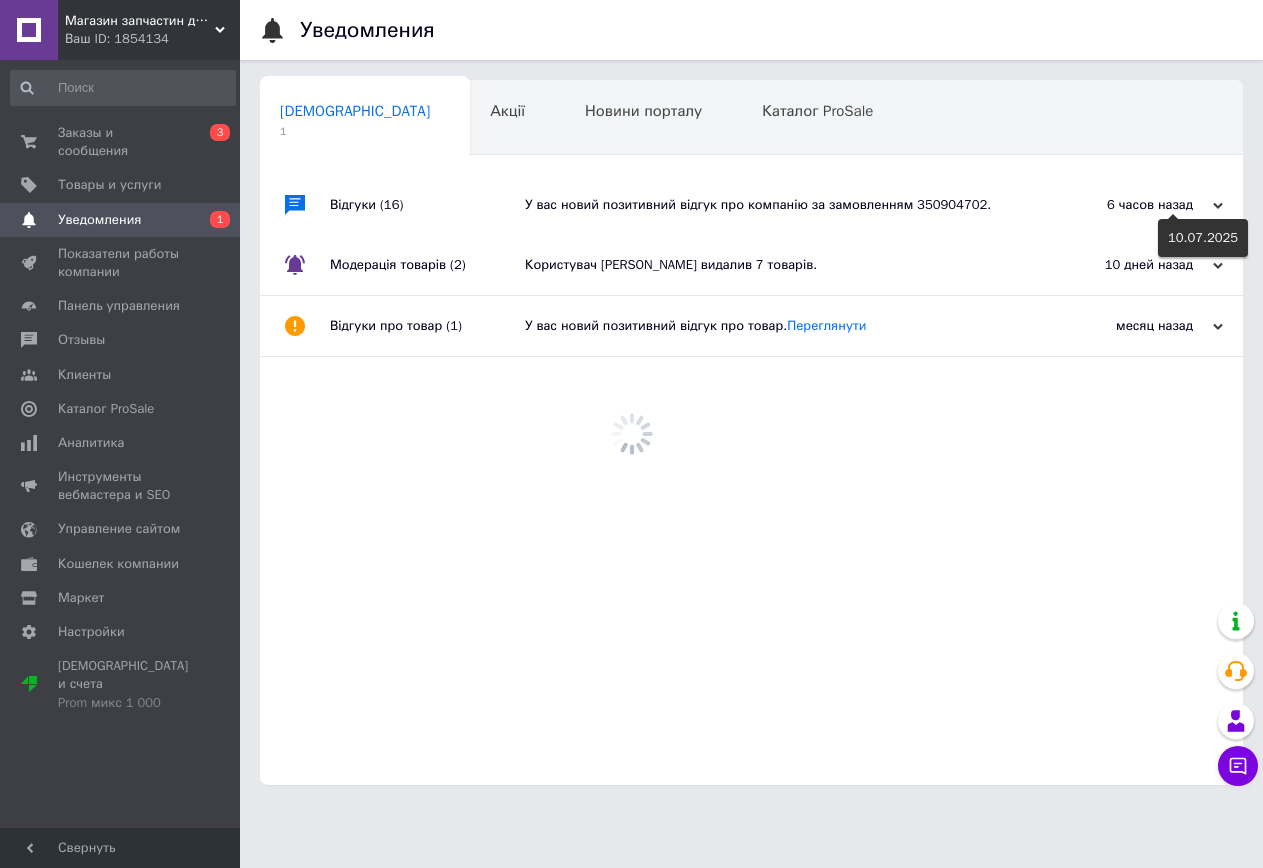 click on "Сповіщення 1 Акції 0 Новини порталу 0 Каталог ProSale 0 Навчання та заходи 0 Ok Отфильтровано...  Сохранить Мы ничего не нашли Возможно, ошибка в слове  или нет соответствий по вашему запросу. Сповіщення 1 Акції 0 Новини порталу 0 Каталог ProSale 0 Навчання та заходи 0 :  Відгуки   (16) У вас новий позитивний відгук про компанію за замовленням 350904702. 6 часов назад 10.07.2025 Модерація товарів   (2) Користувач Стельмах Марія видалив 7 товарів. 10 дней назад 30.06.2025 Відгуки про товар   (1) У вас новий позитивний відгук про товар.  Переглянути месяц назад 10.06.2025" at bounding box center [751, 432] 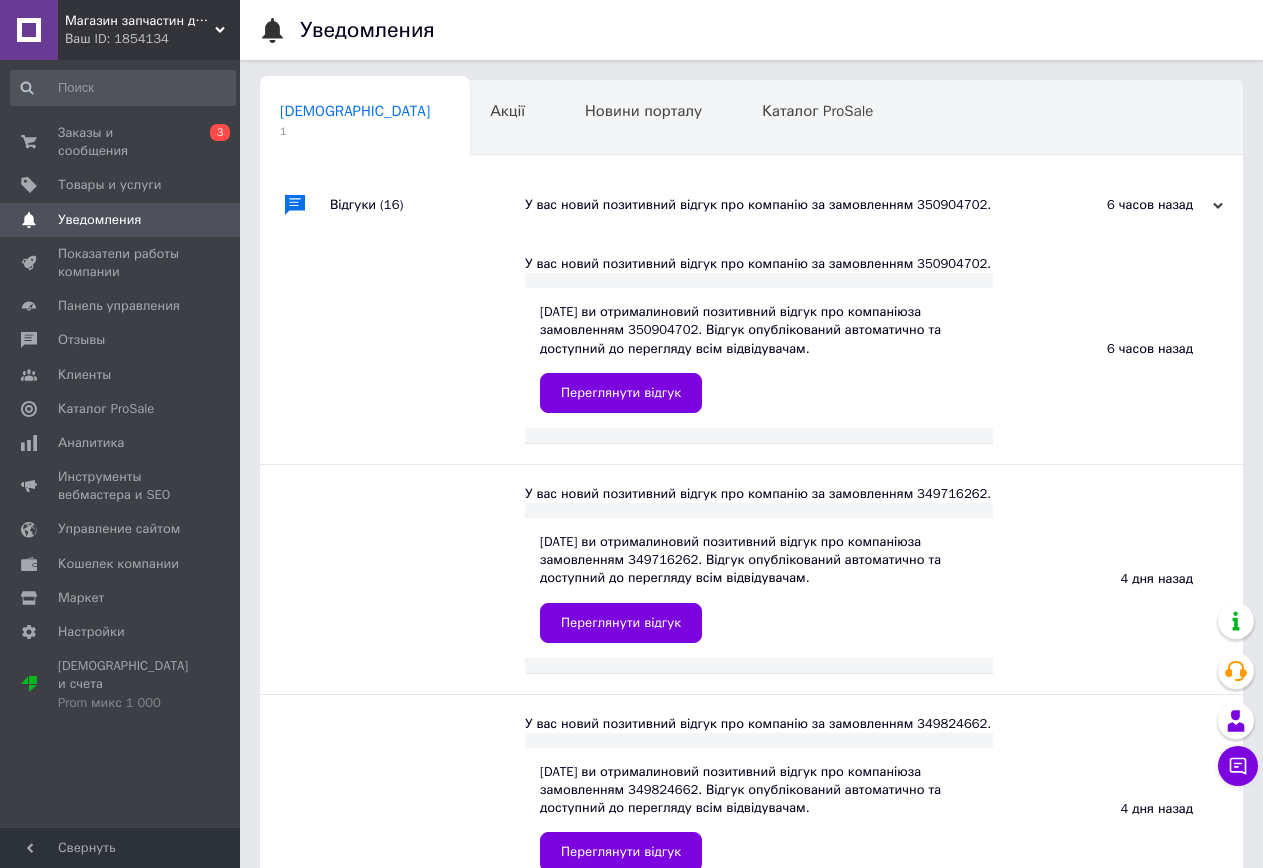 click on "У вас новий позитивний відгук про компанію за замовленням 350904702." at bounding box center [774, 205] 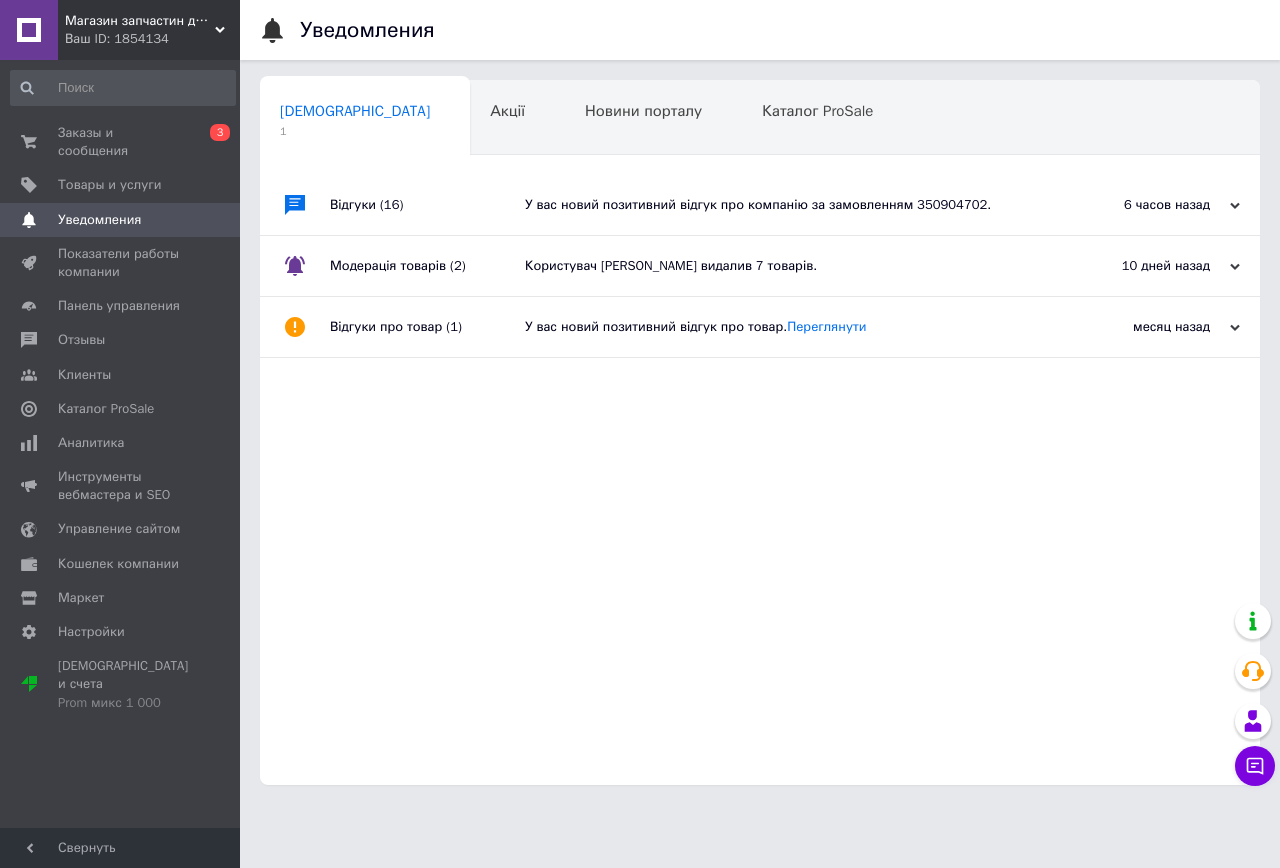 click on "У вас новий позитивний відгук про компанію за замовленням 350904702." at bounding box center (782, 205) 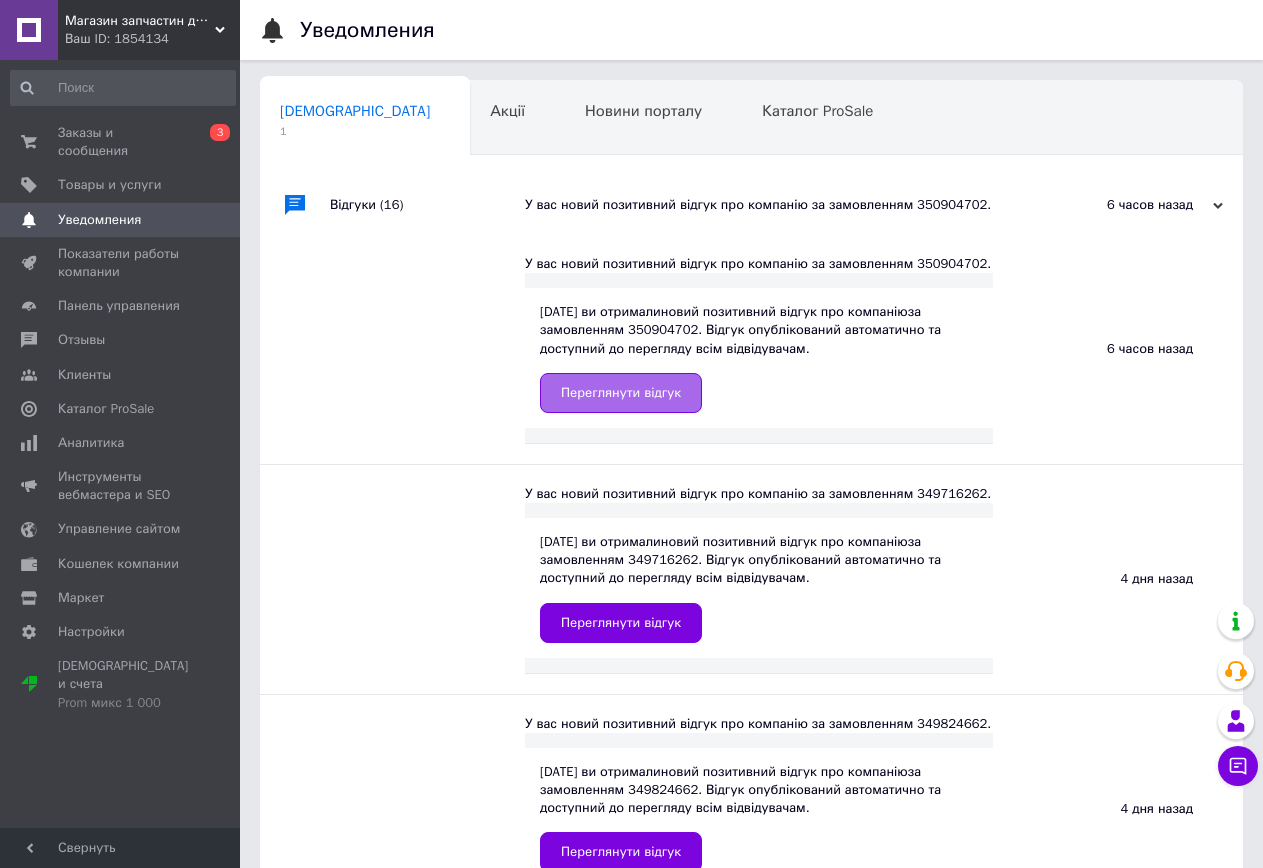click on "Переглянути відгук" at bounding box center (621, 393) 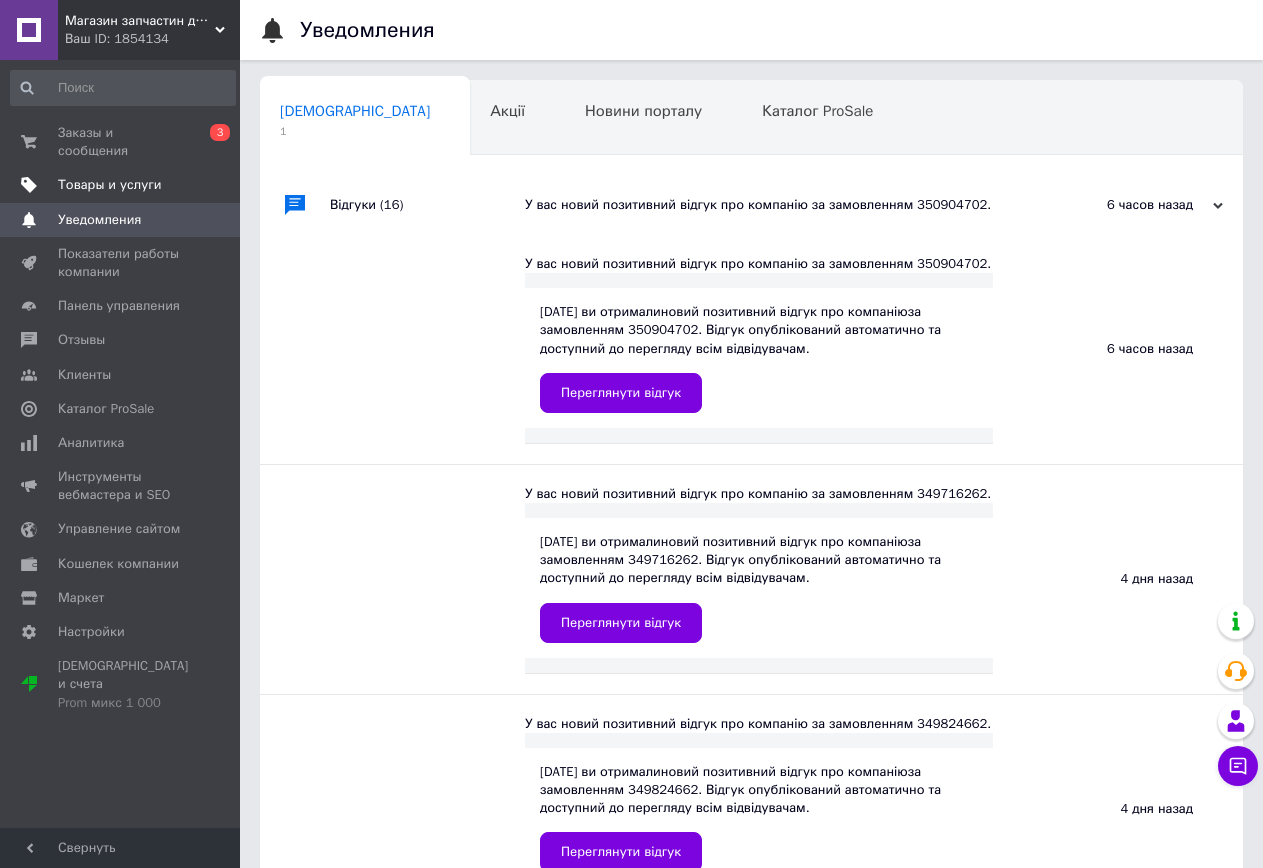 click on "Товары и услуги" at bounding box center [123, 185] 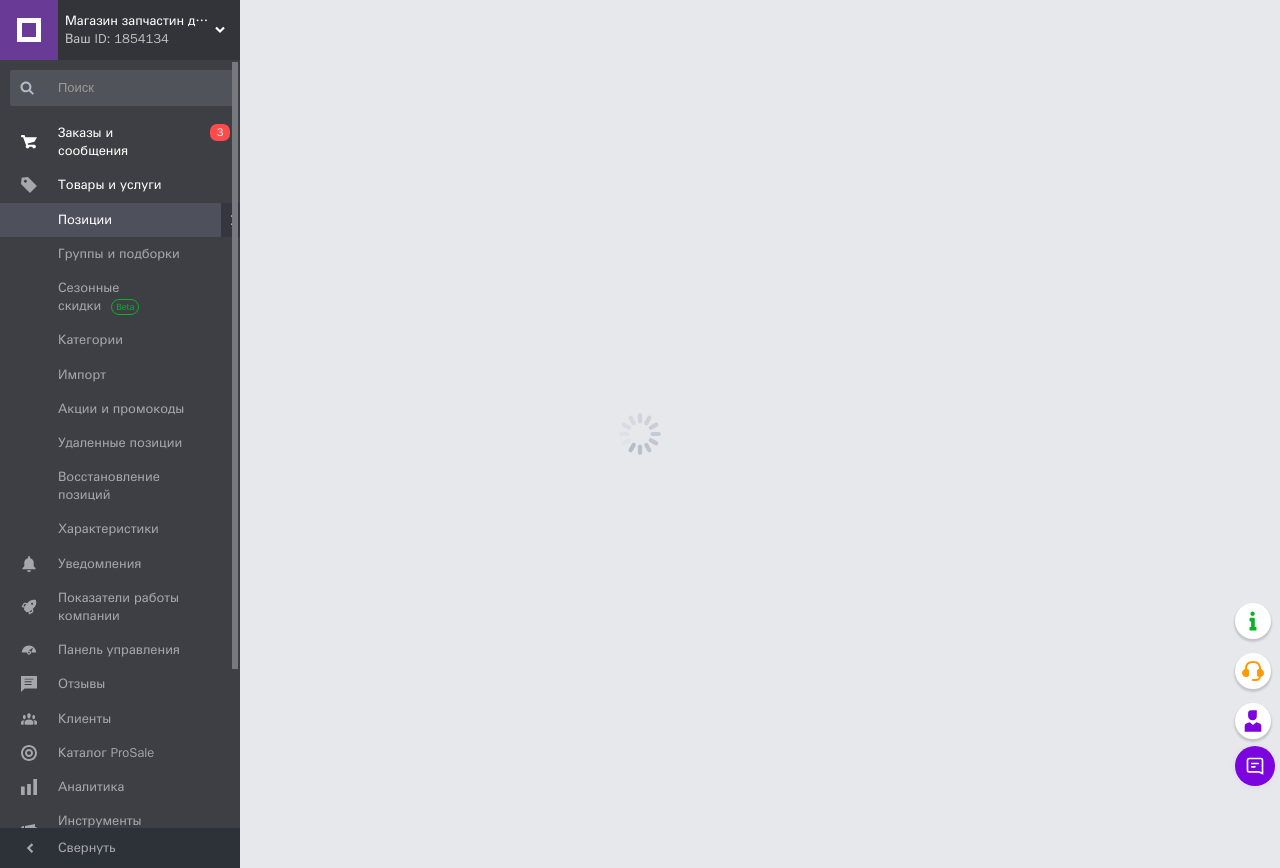 click on "Заказы и сообщения" at bounding box center [121, 142] 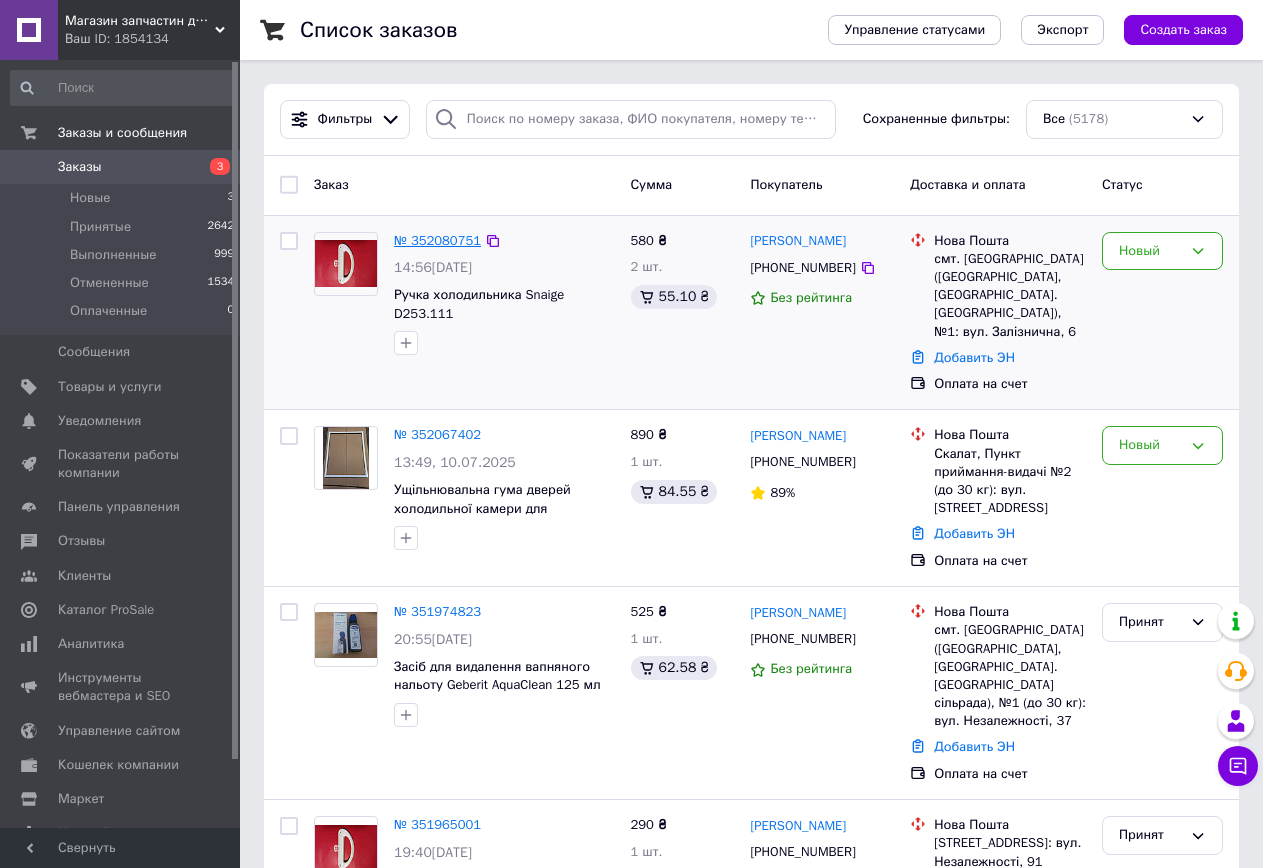 click on "№ 352080751" at bounding box center [437, 240] 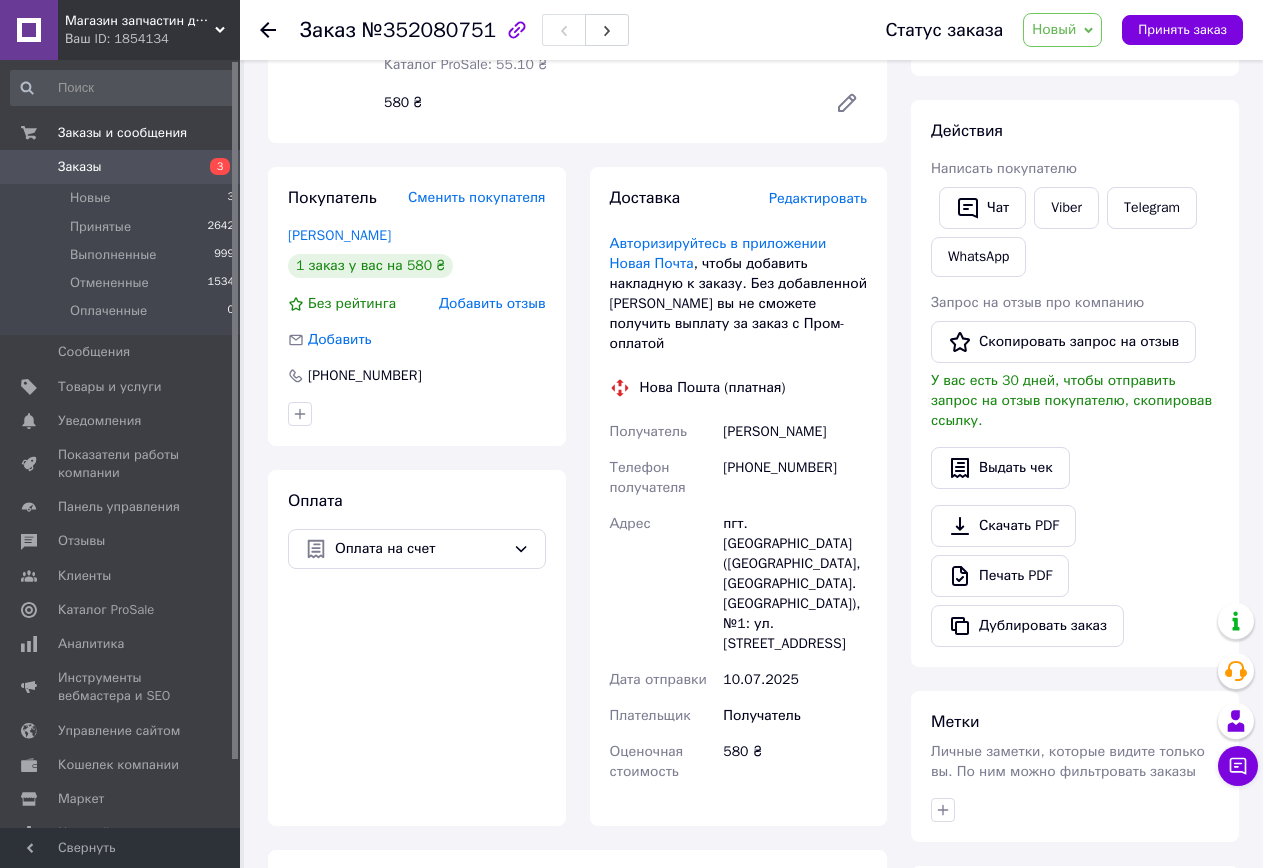 scroll, scrollTop: 400, scrollLeft: 0, axis: vertical 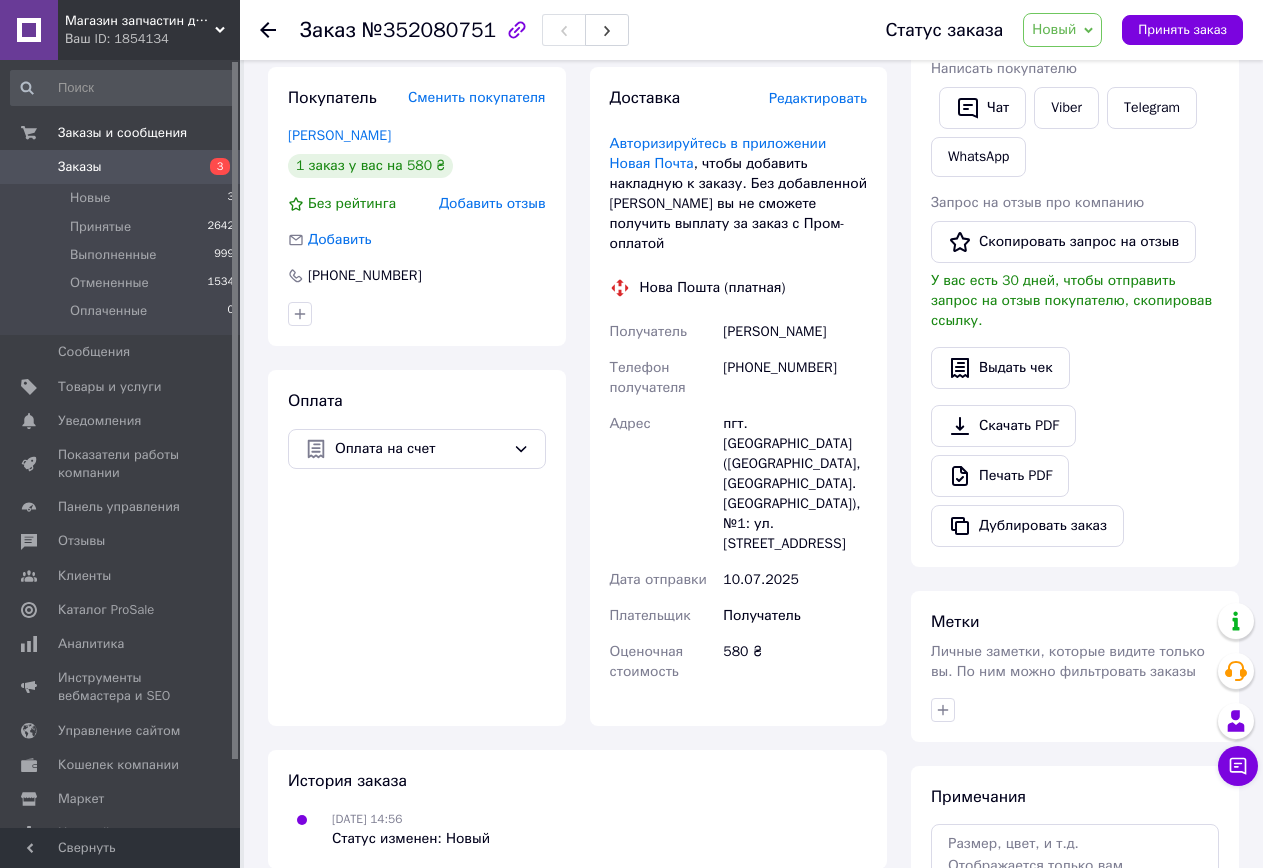 click on "3" at bounding box center [212, 167] 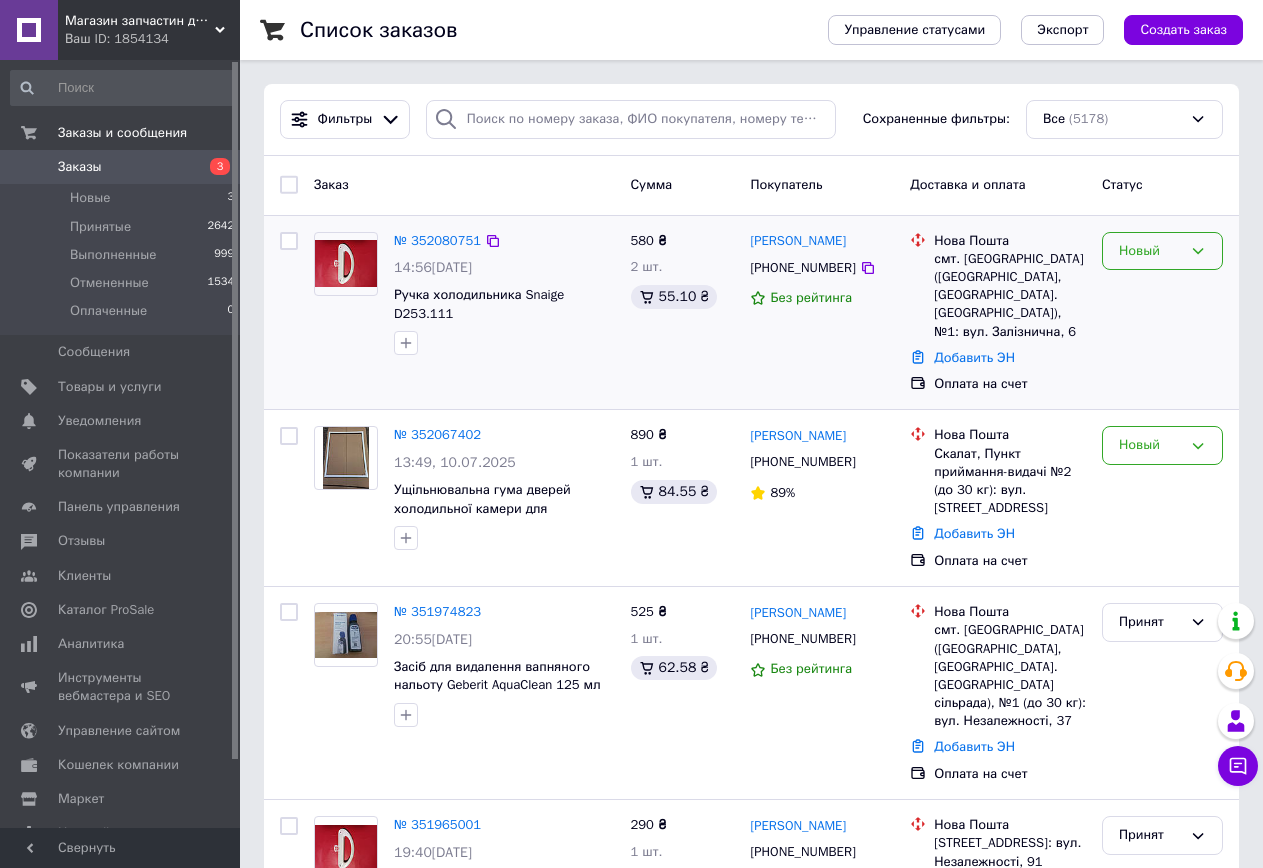 click on "Новый" at bounding box center [1150, 251] 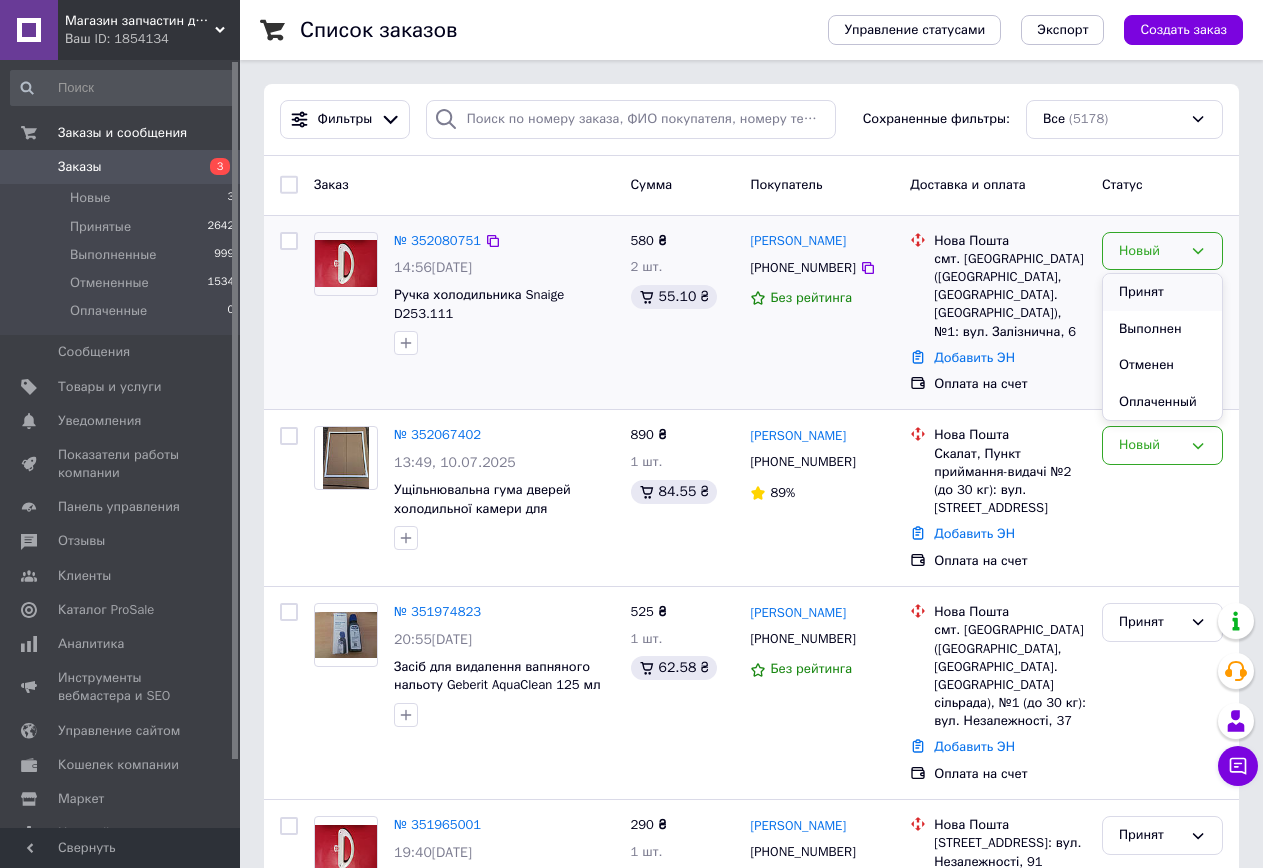 click on "Принят" at bounding box center [1162, 292] 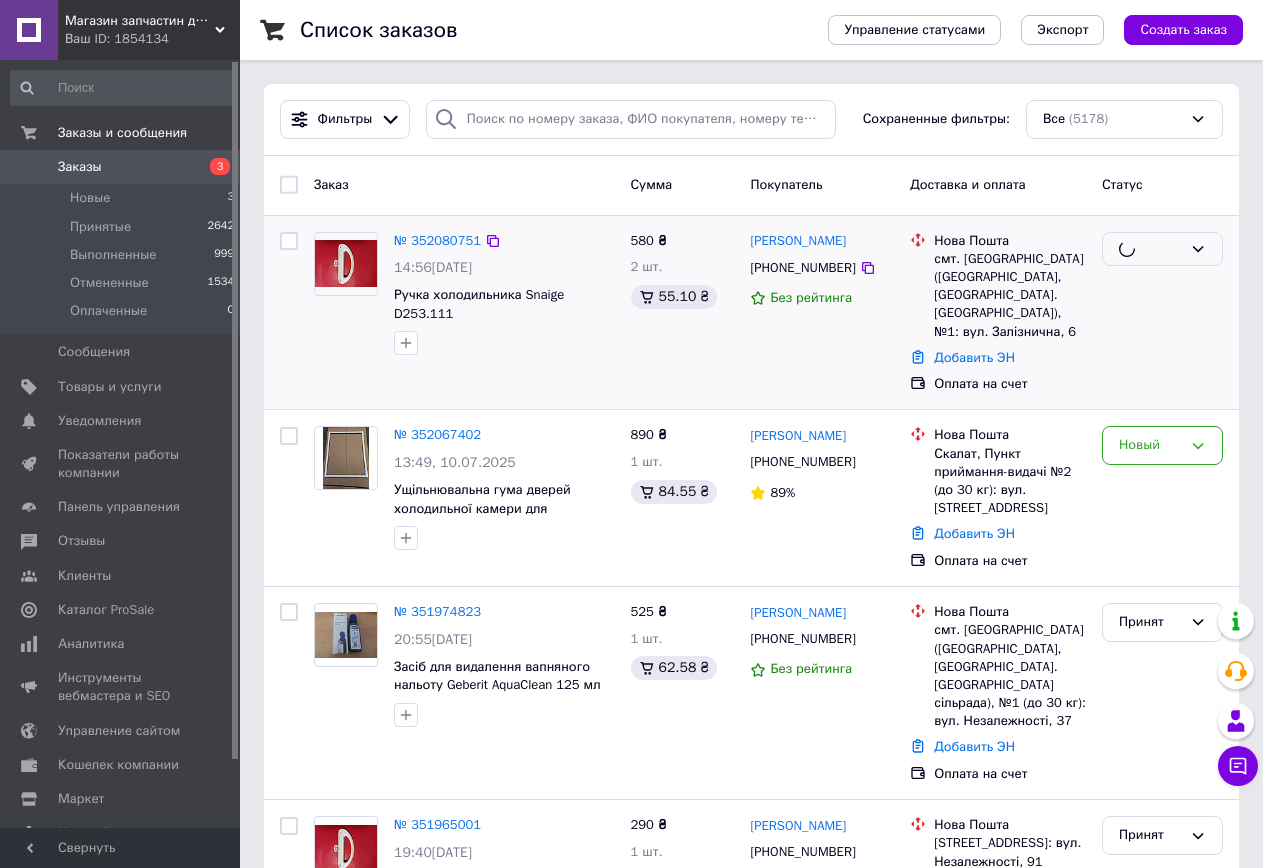 click at bounding box center [1162, 313] 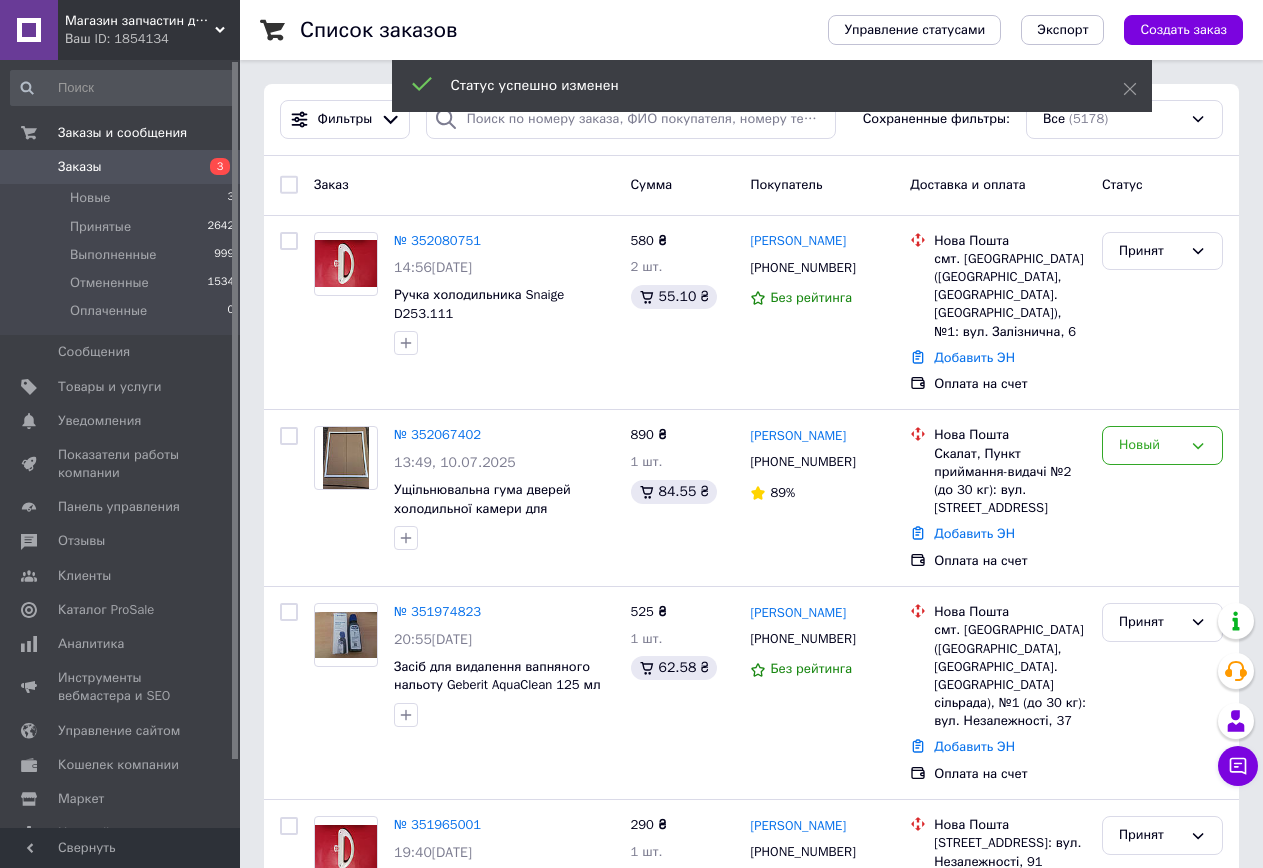 click on "Заказы" at bounding box center [121, 167] 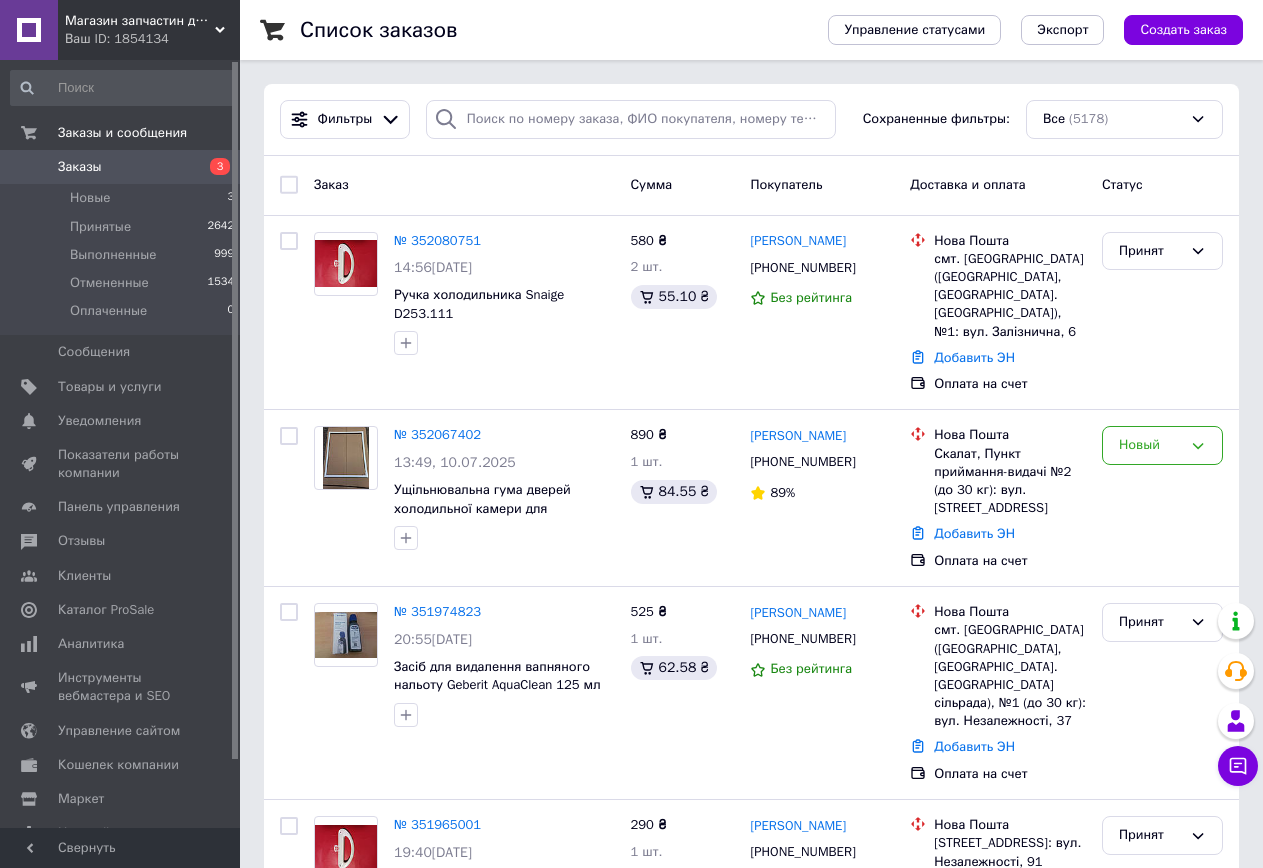 click on "Заказы" at bounding box center [121, 167] 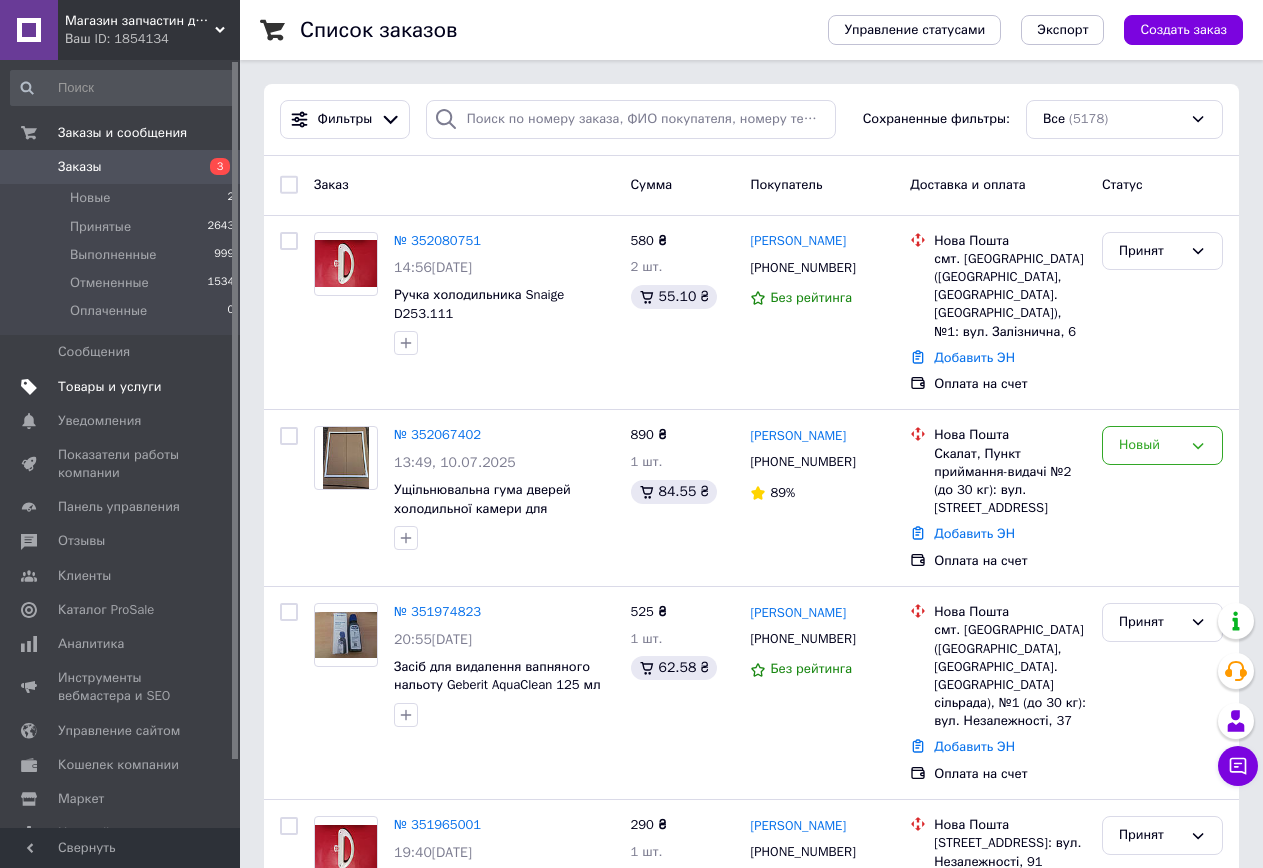 click on "Товары и услуги" at bounding box center (110, 387) 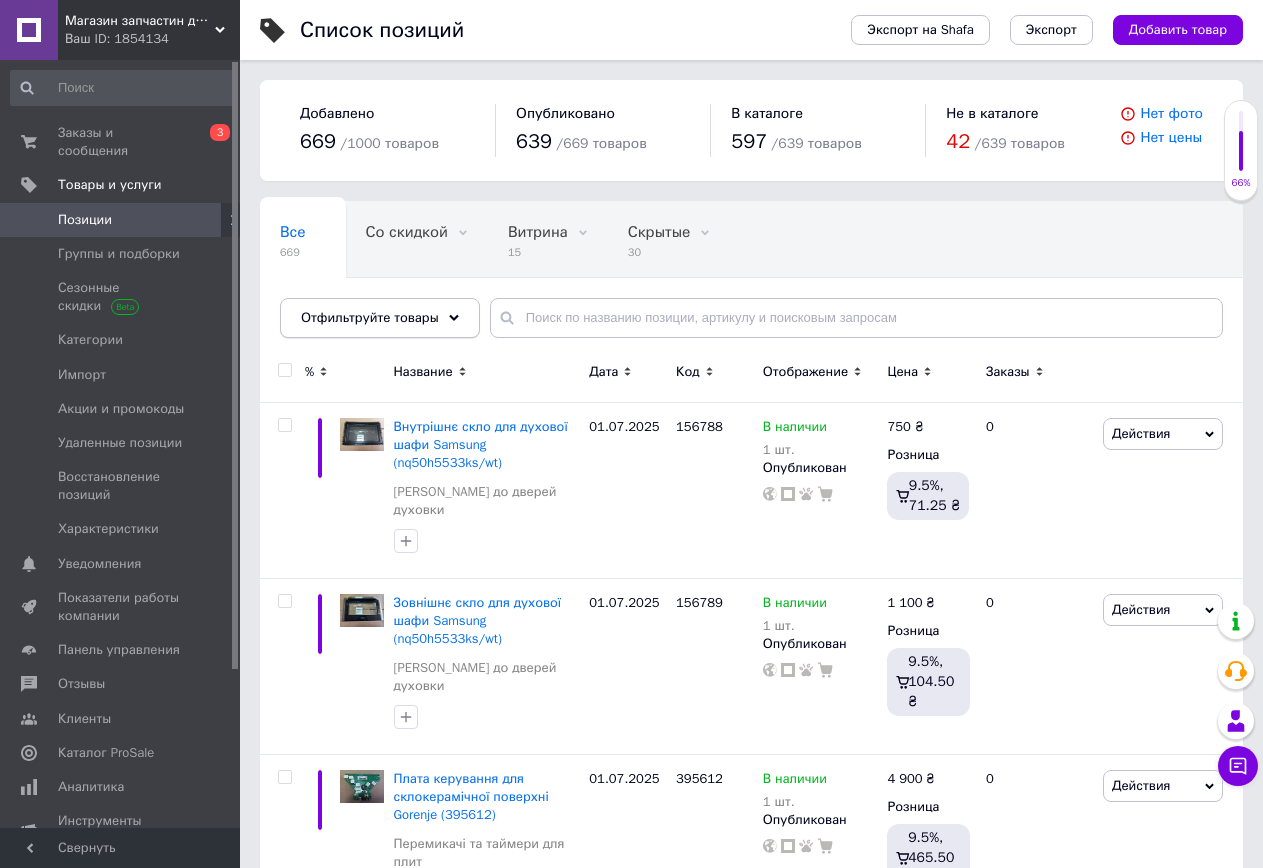 click on "Отфильтруйте товары" at bounding box center (380, 318) 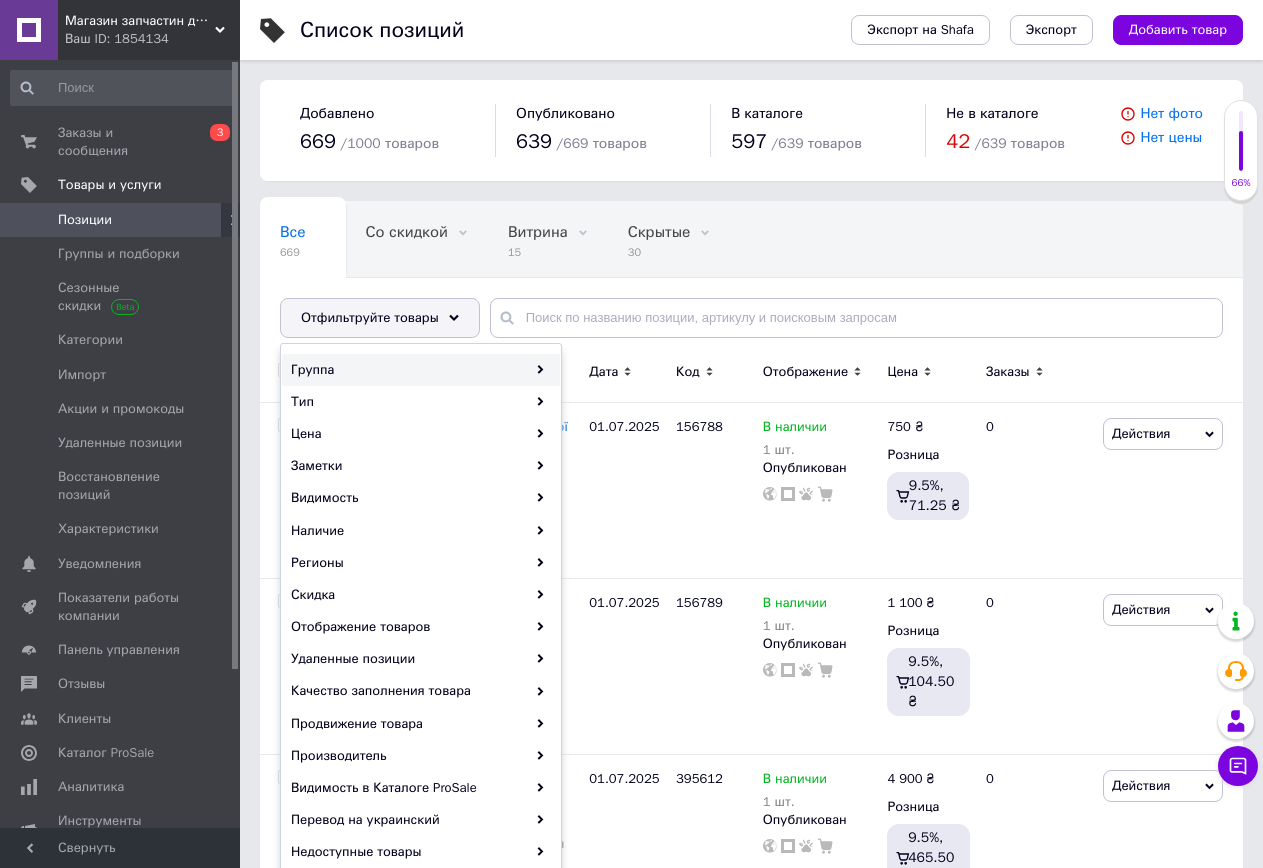 click on "Группа" at bounding box center (421, 370) 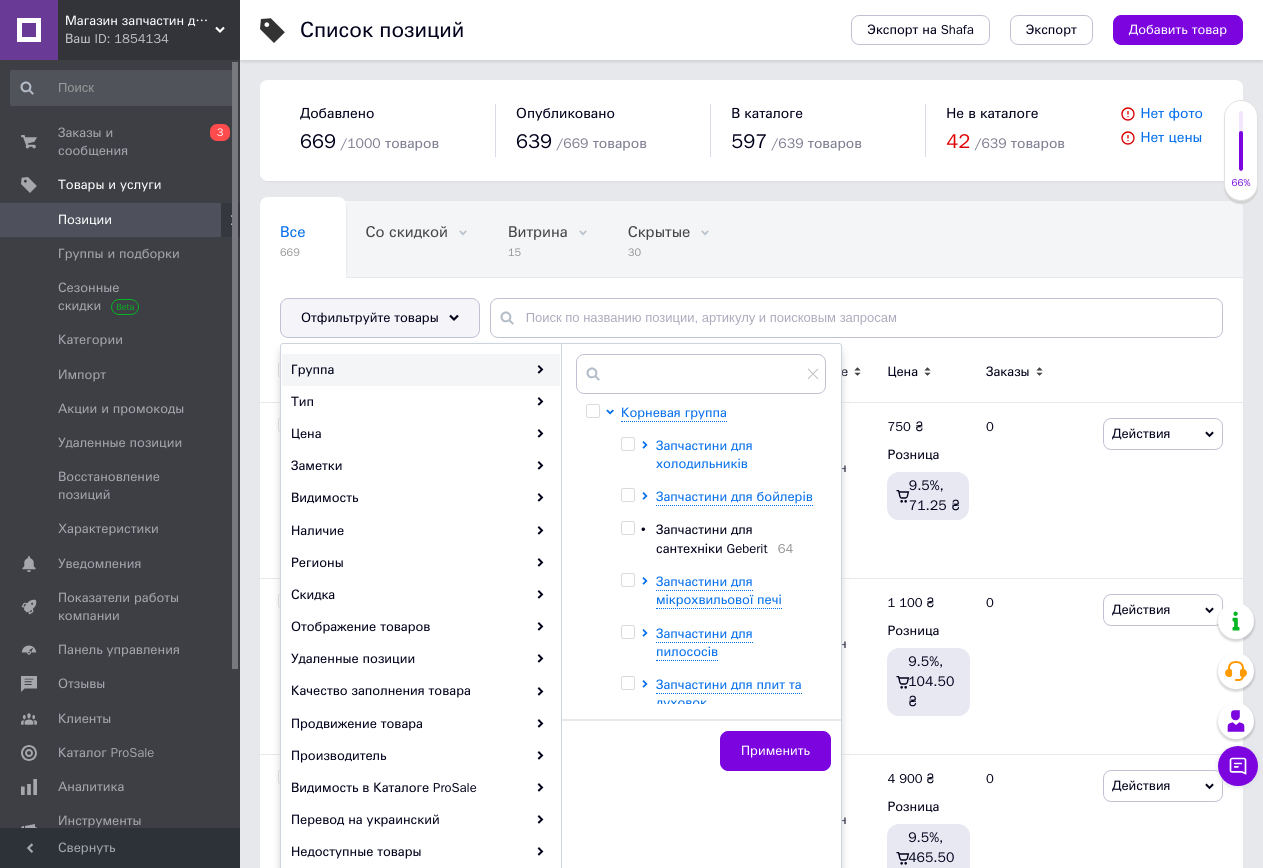 click on "Запчастини для холодильників" at bounding box center [704, 454] 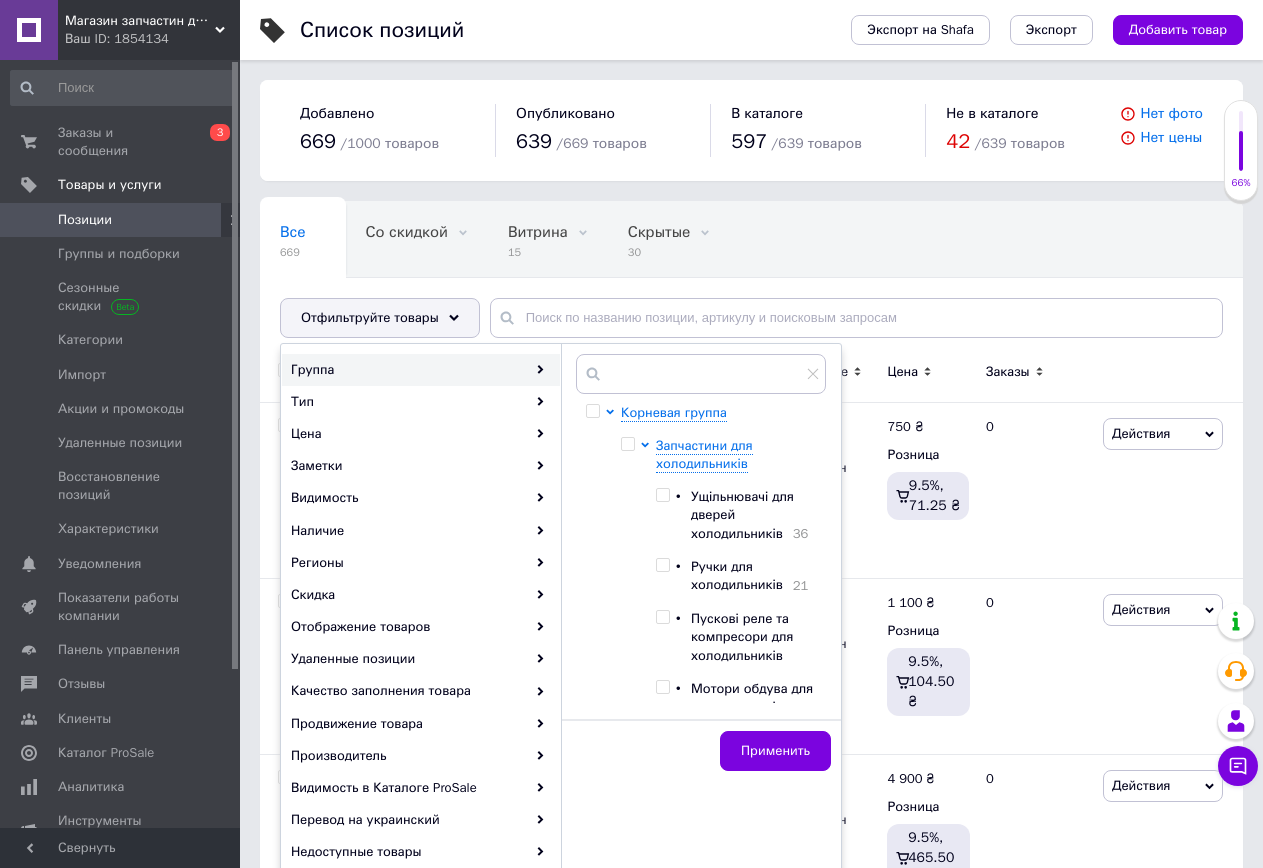 click at bounding box center [663, 565] 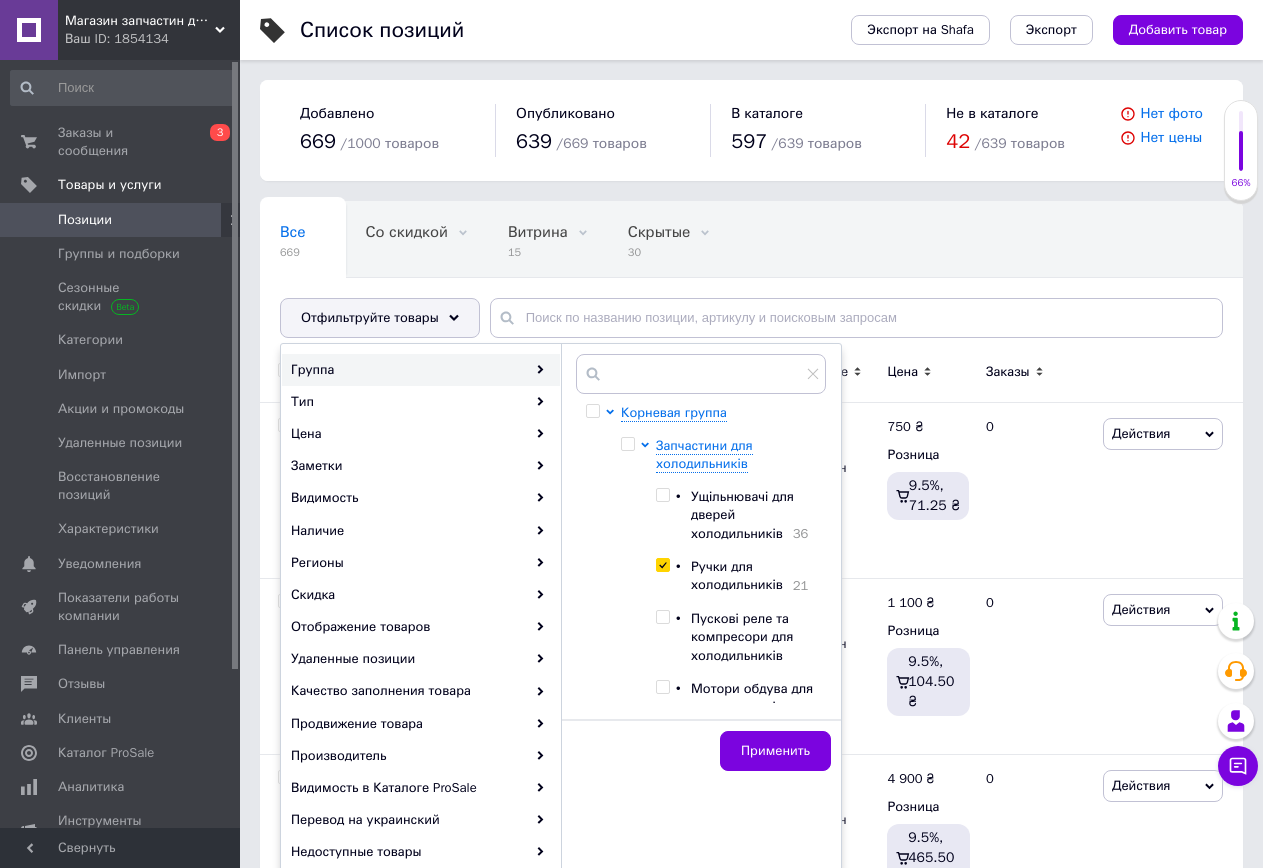 checkbox on "true" 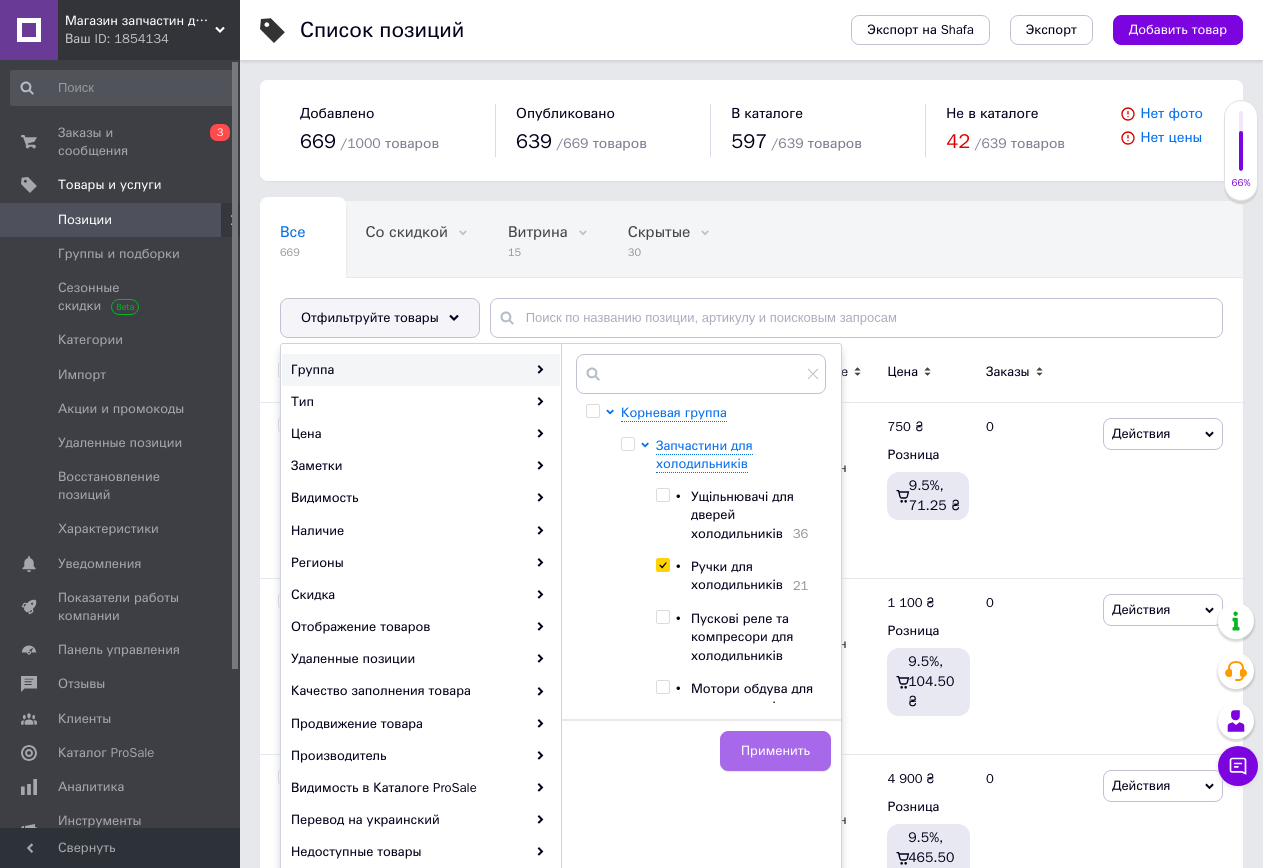 click on "Применить" at bounding box center [775, 751] 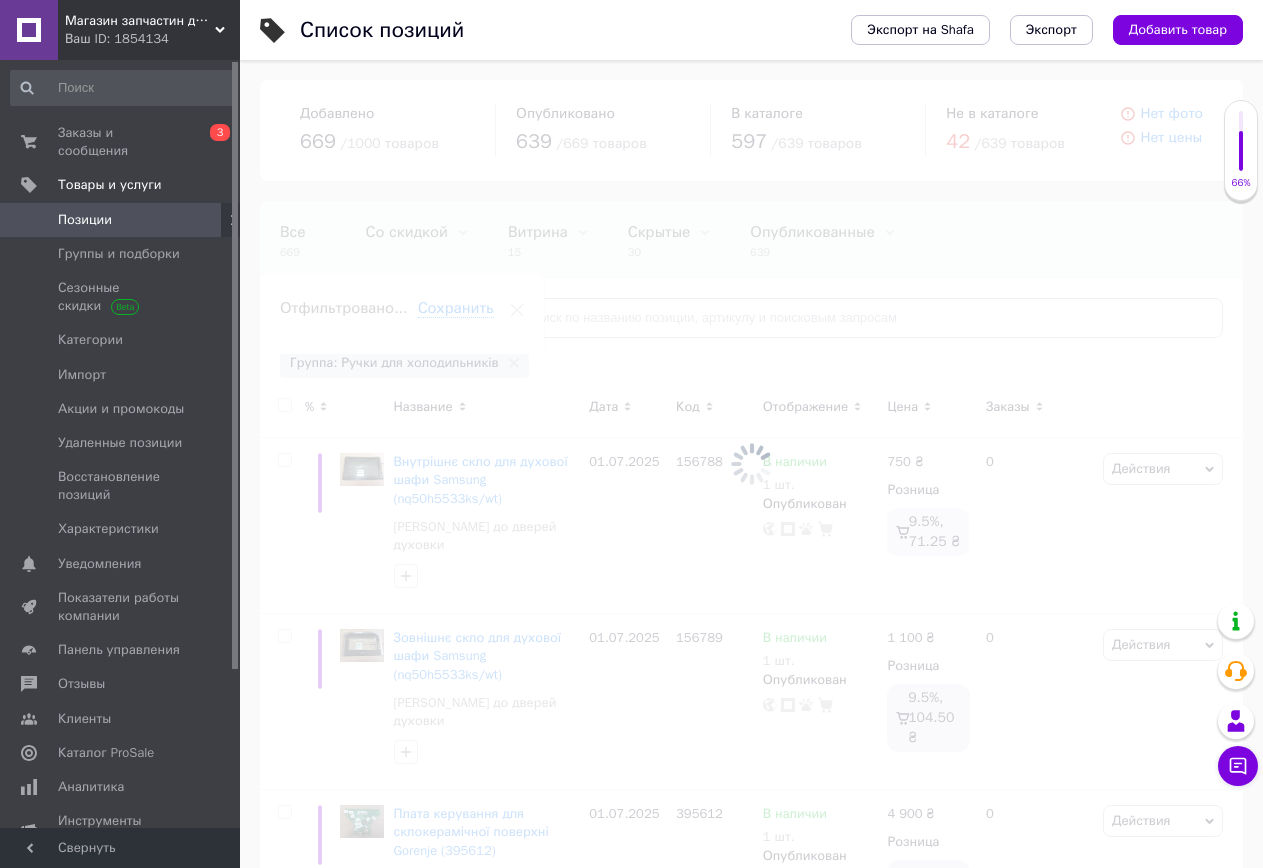 scroll, scrollTop: 0, scrollLeft: 110, axis: horizontal 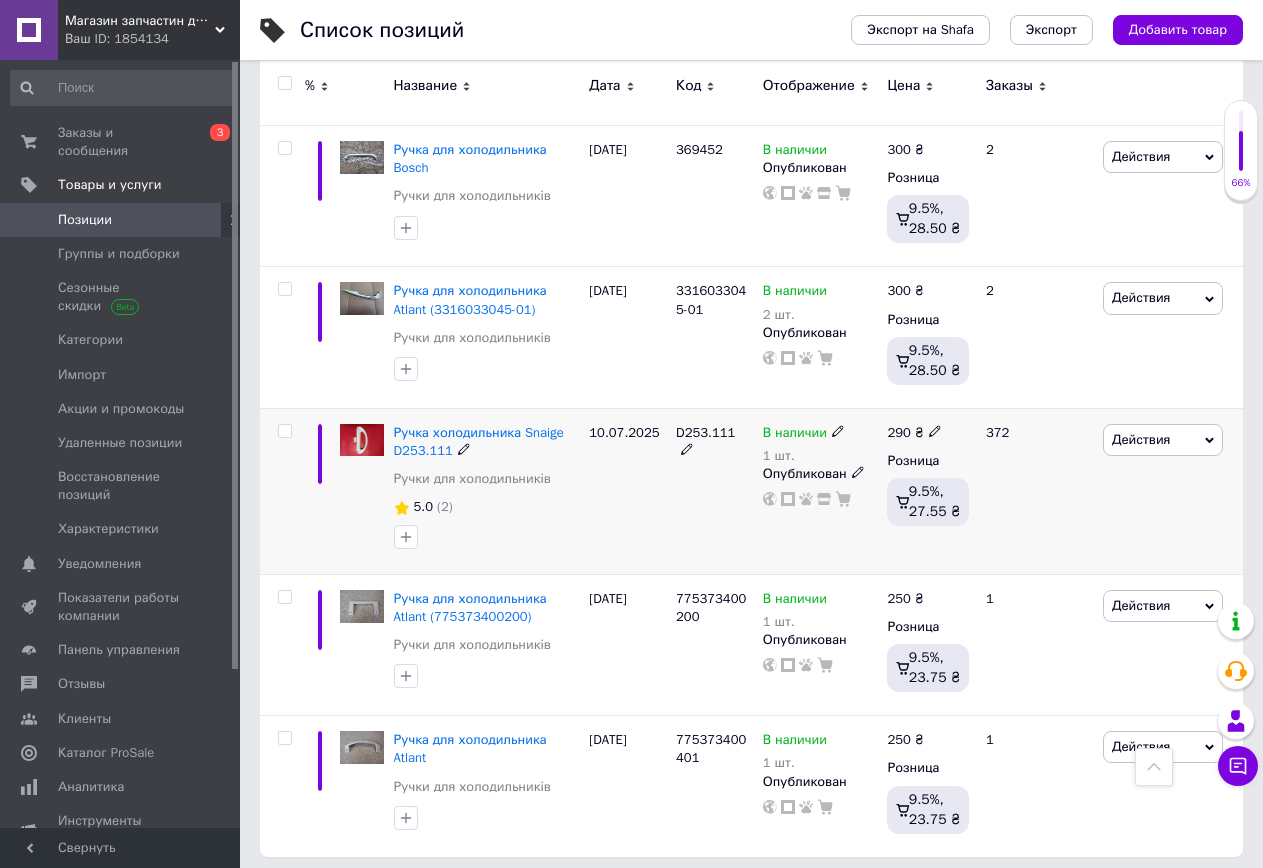 click on "В наличии" at bounding box center [795, 435] 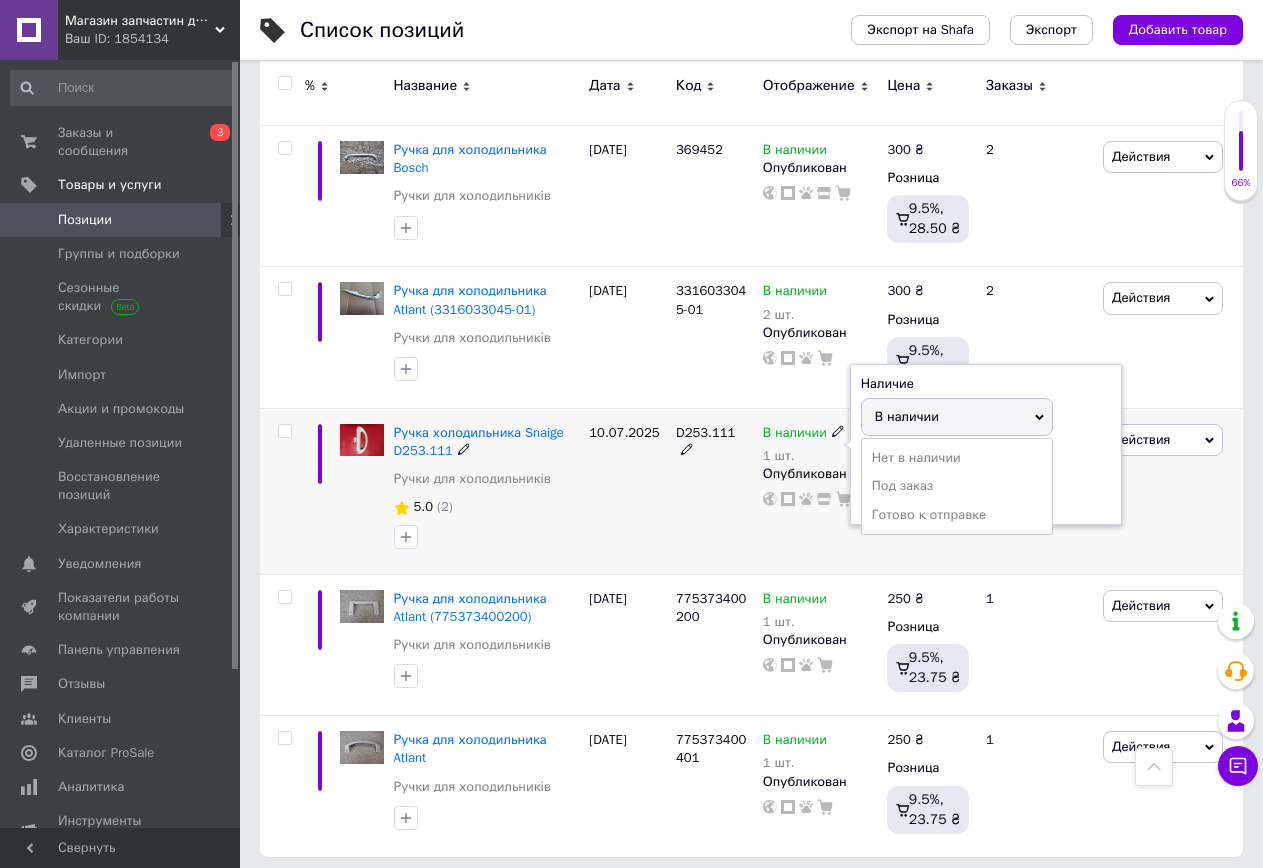 click on "В наличии" at bounding box center (957, 417) 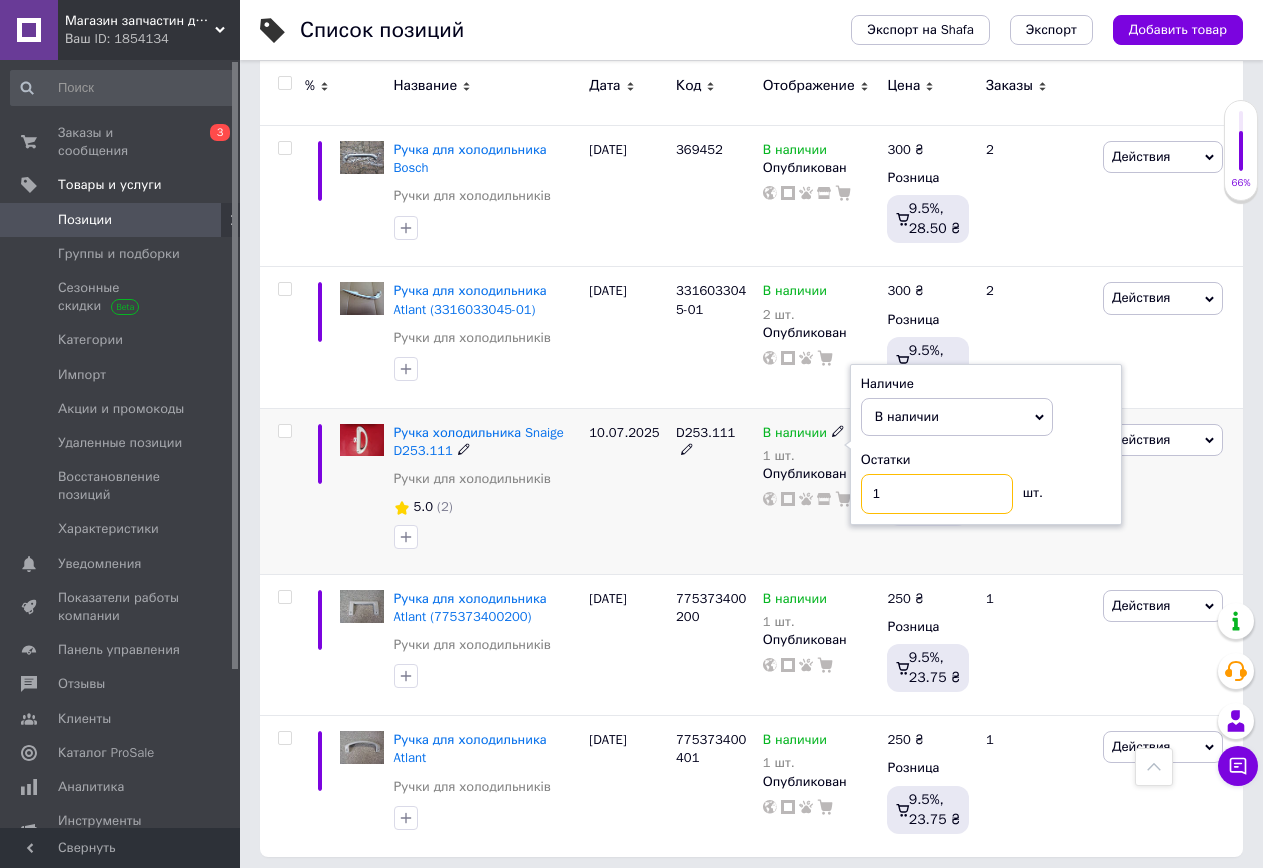 drag, startPoint x: 910, startPoint y: 476, endPoint x: 909, endPoint y: 491, distance: 15.033297 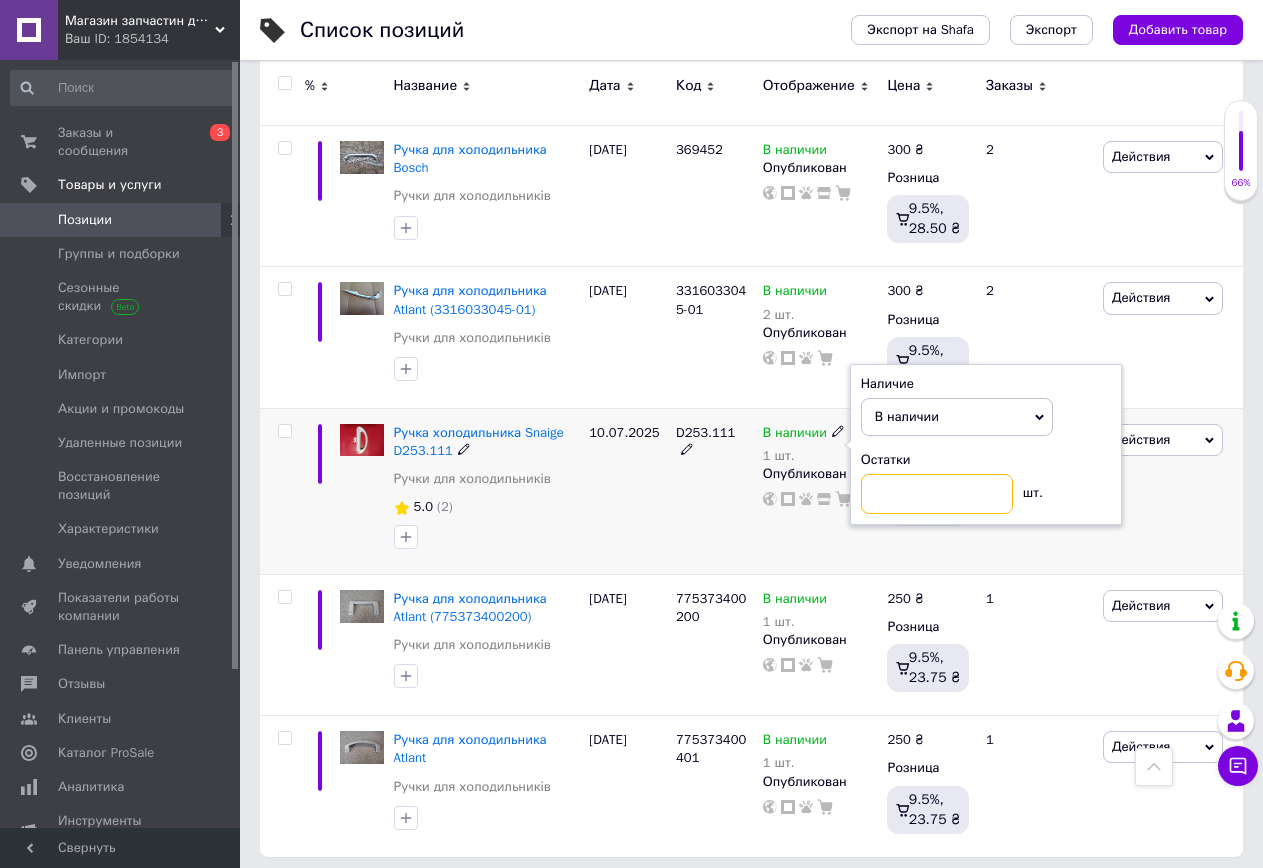 type on "7" 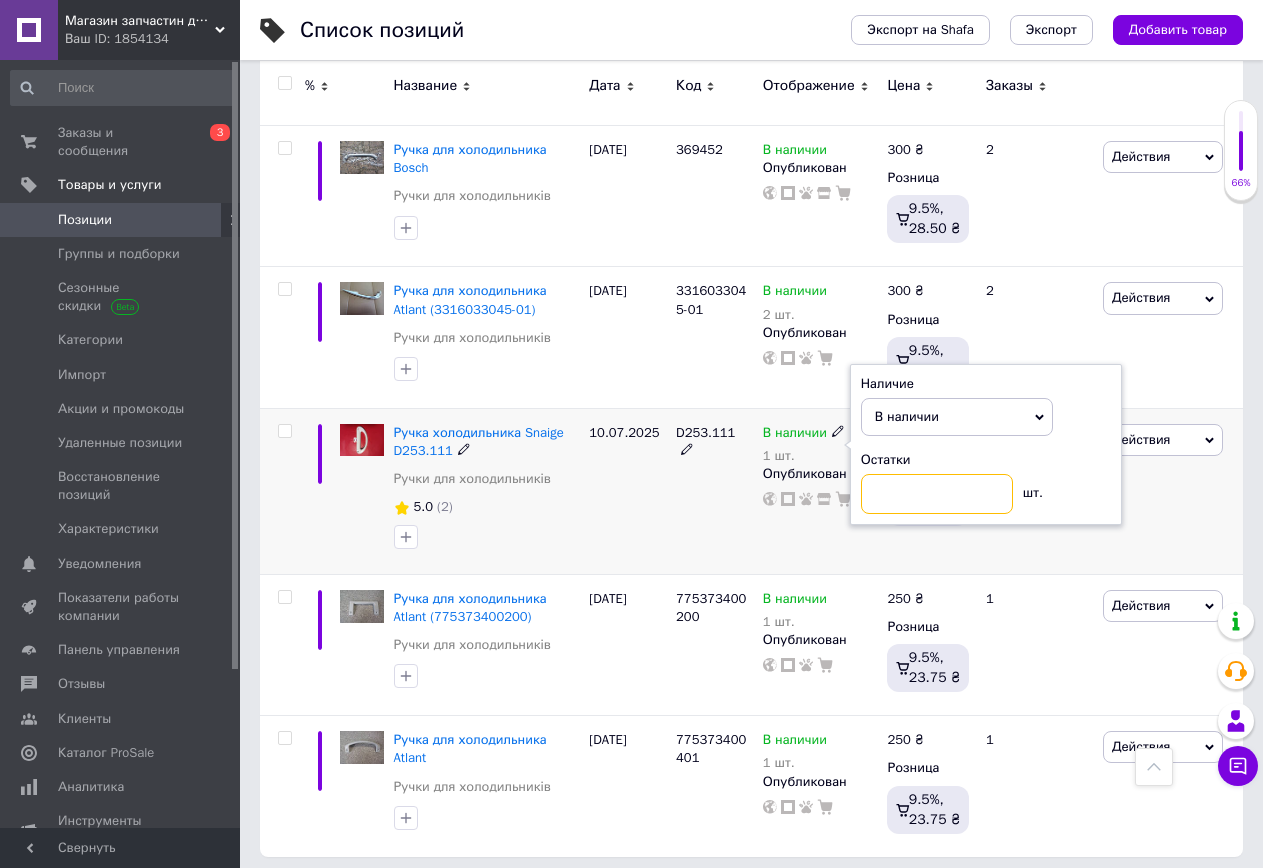 type on "7" 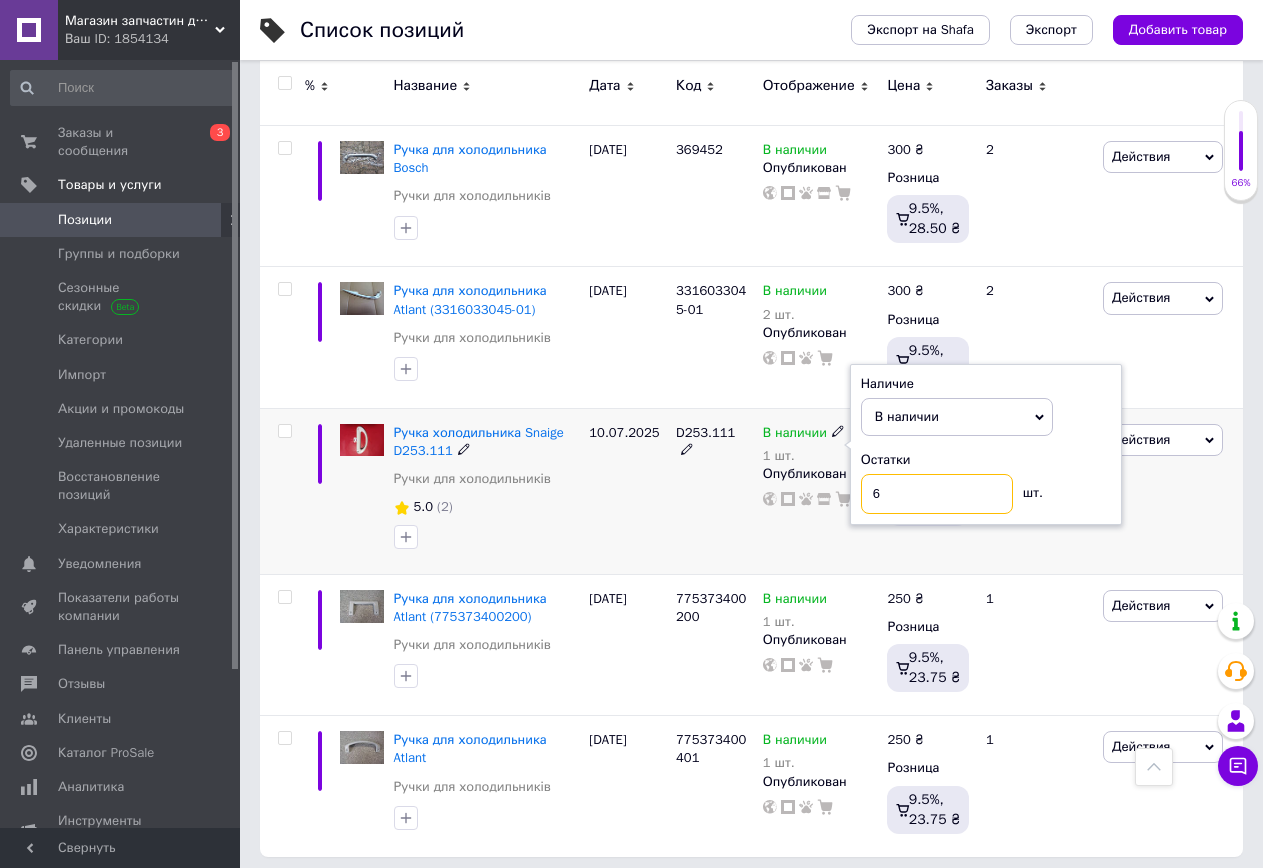 type on "6" 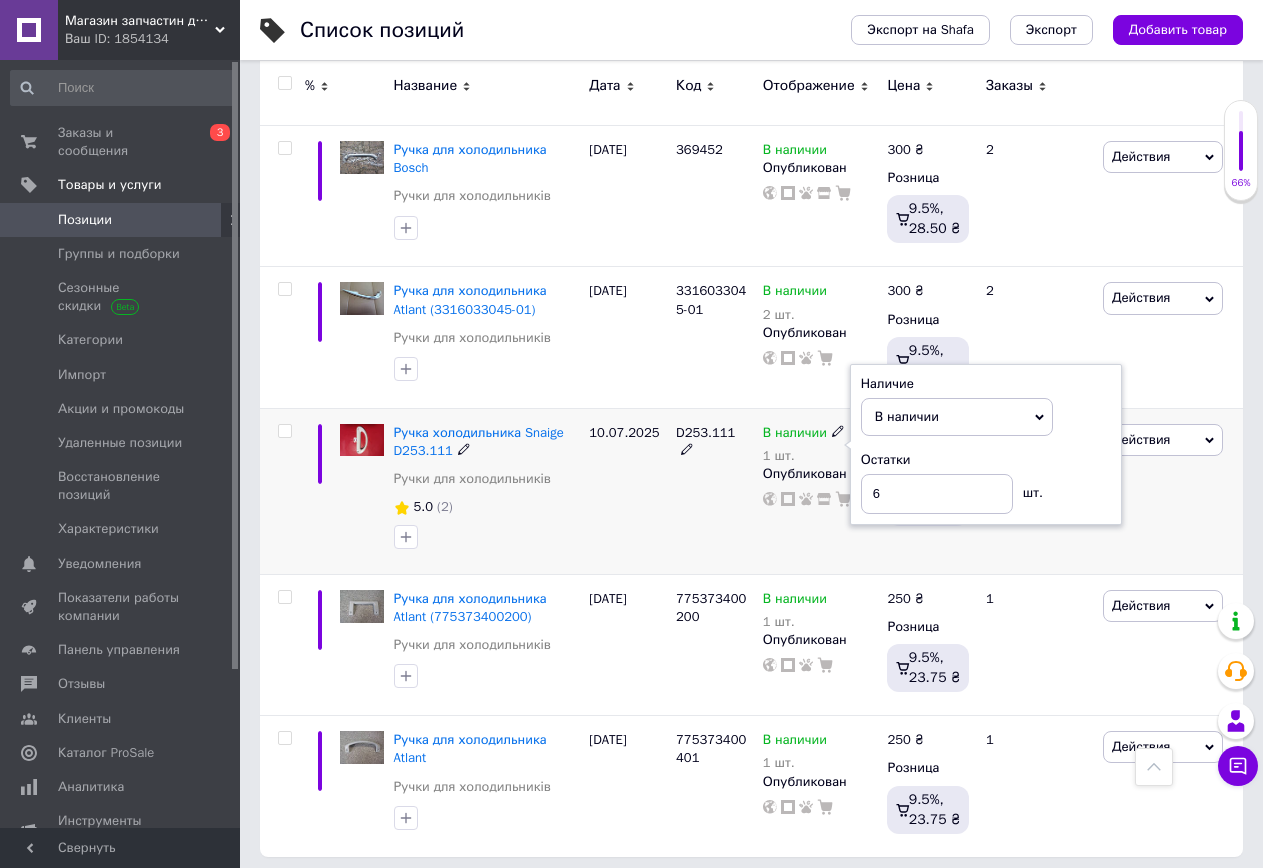 click on "D253.111" at bounding box center (714, 491) 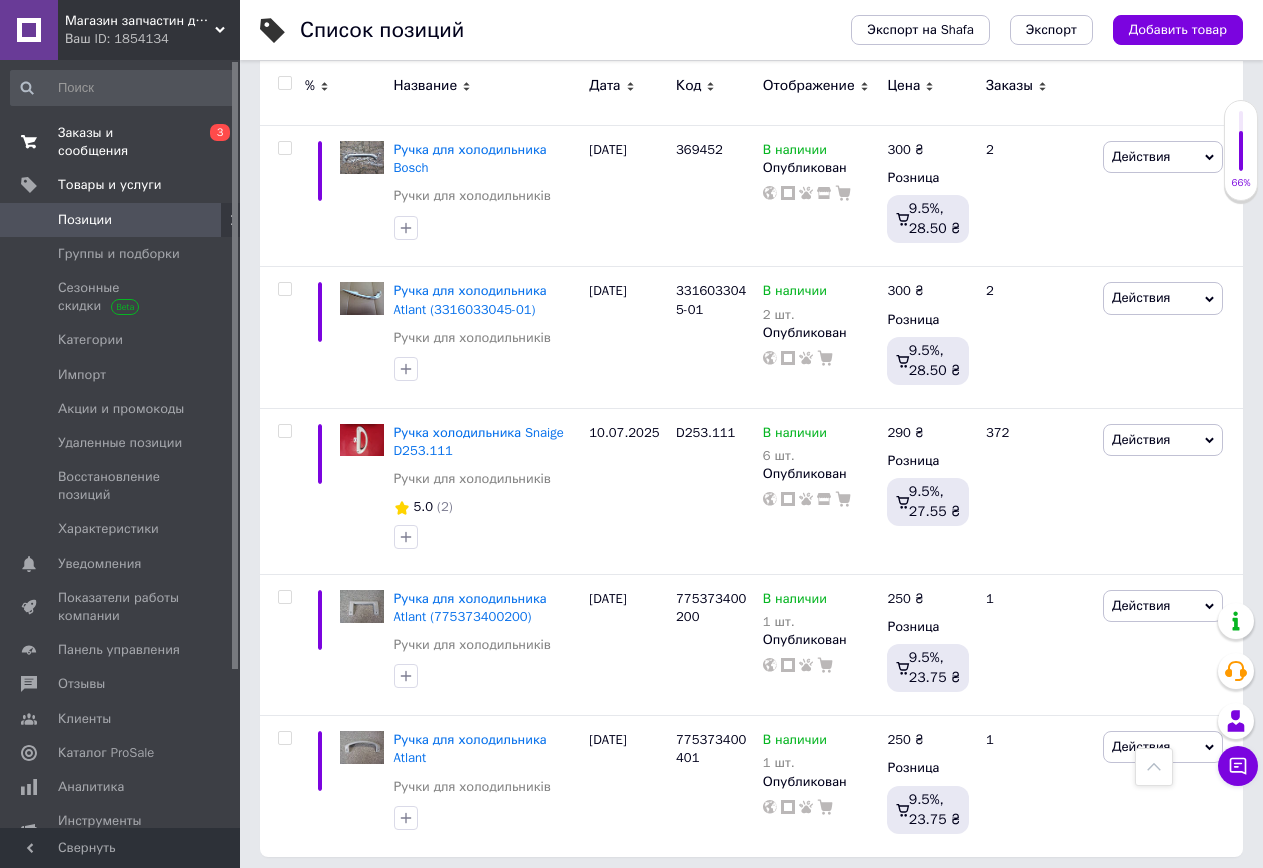 click on "Заказы и сообщения" at bounding box center [121, 142] 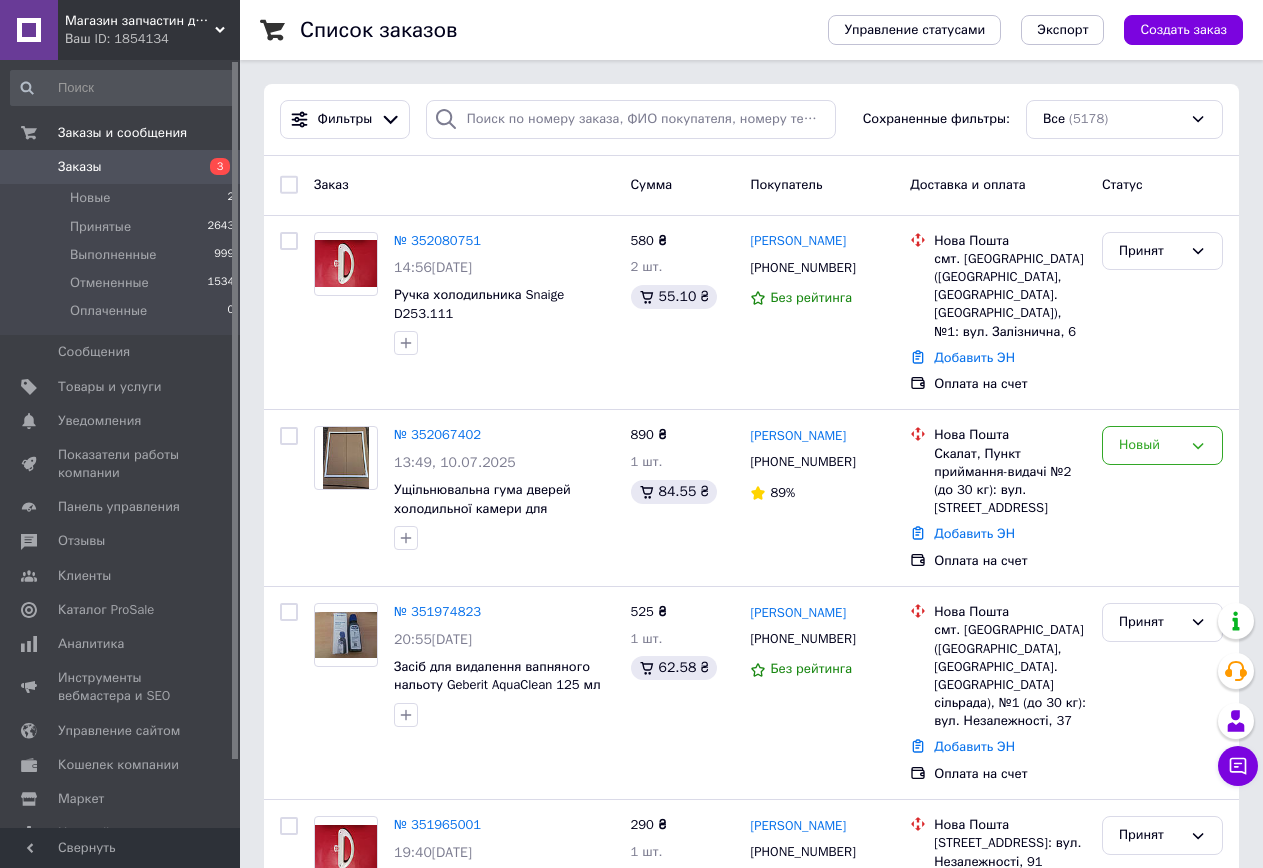 click on "3" at bounding box center [212, 167] 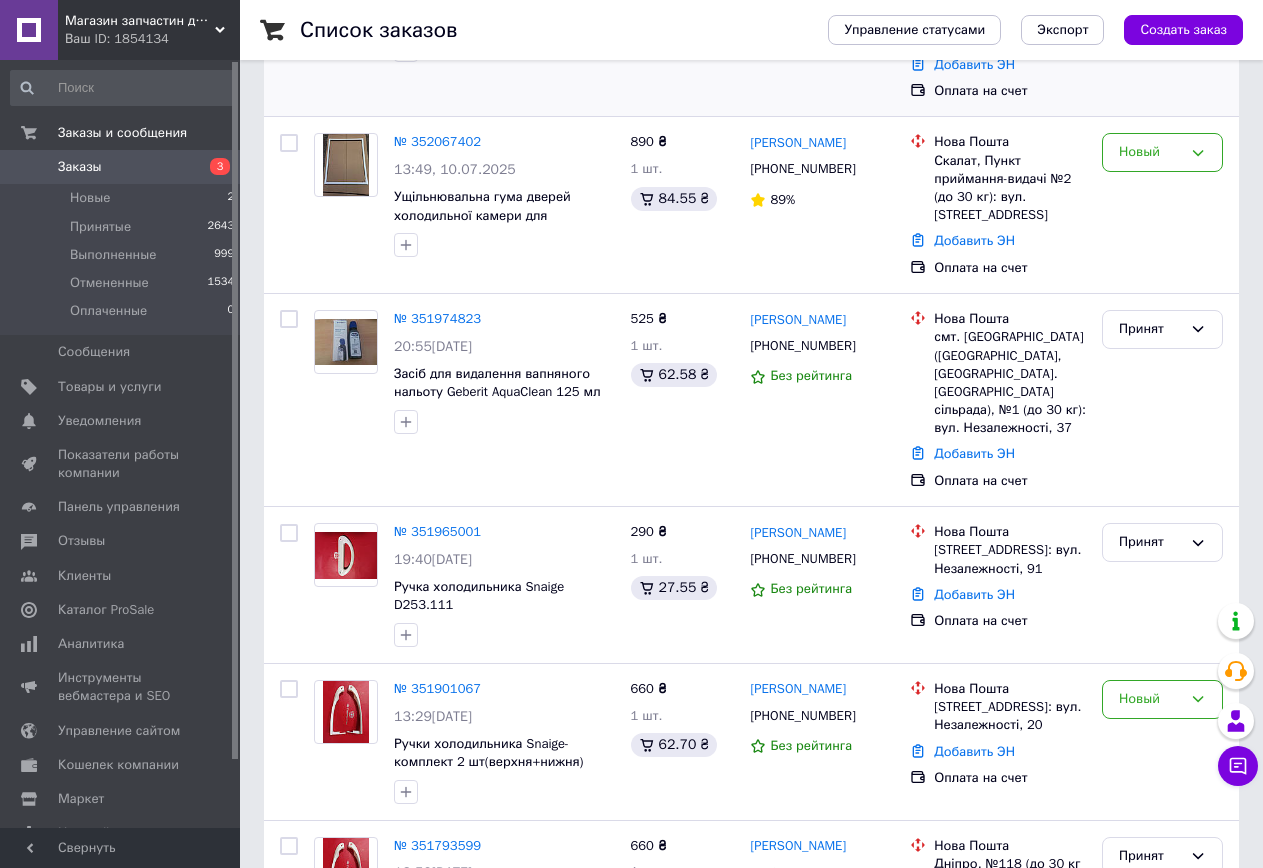 scroll, scrollTop: 400, scrollLeft: 0, axis: vertical 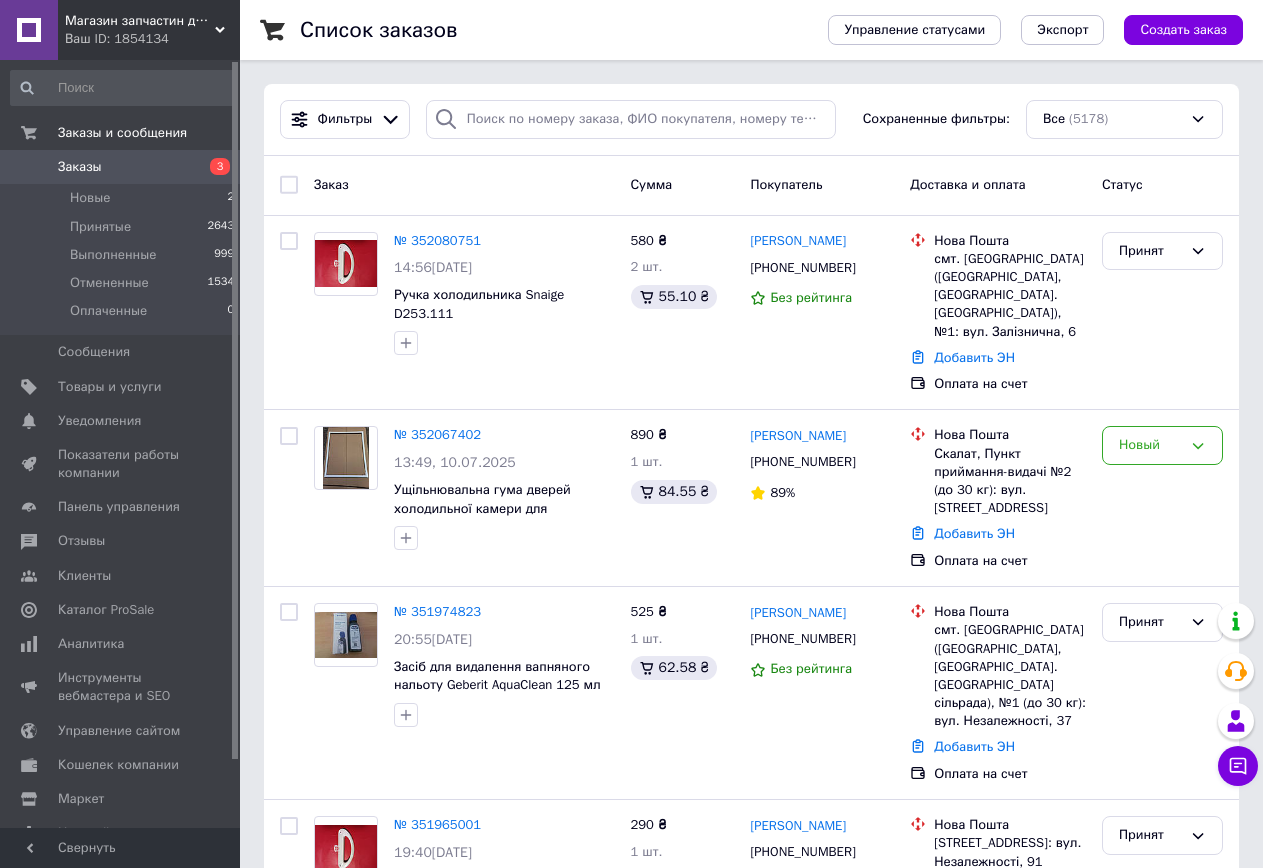 click on "Заказы 3" at bounding box center [123, 167] 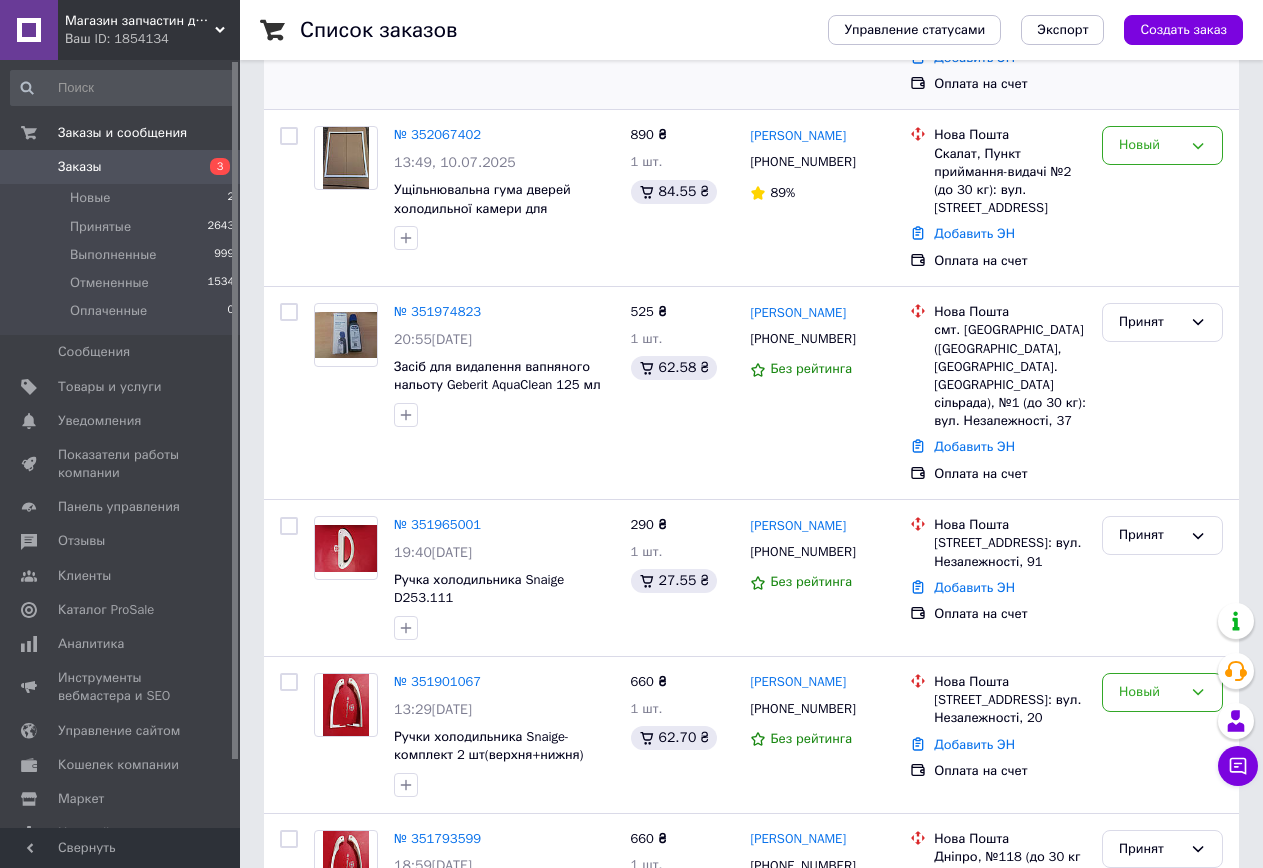 scroll, scrollTop: 0, scrollLeft: 0, axis: both 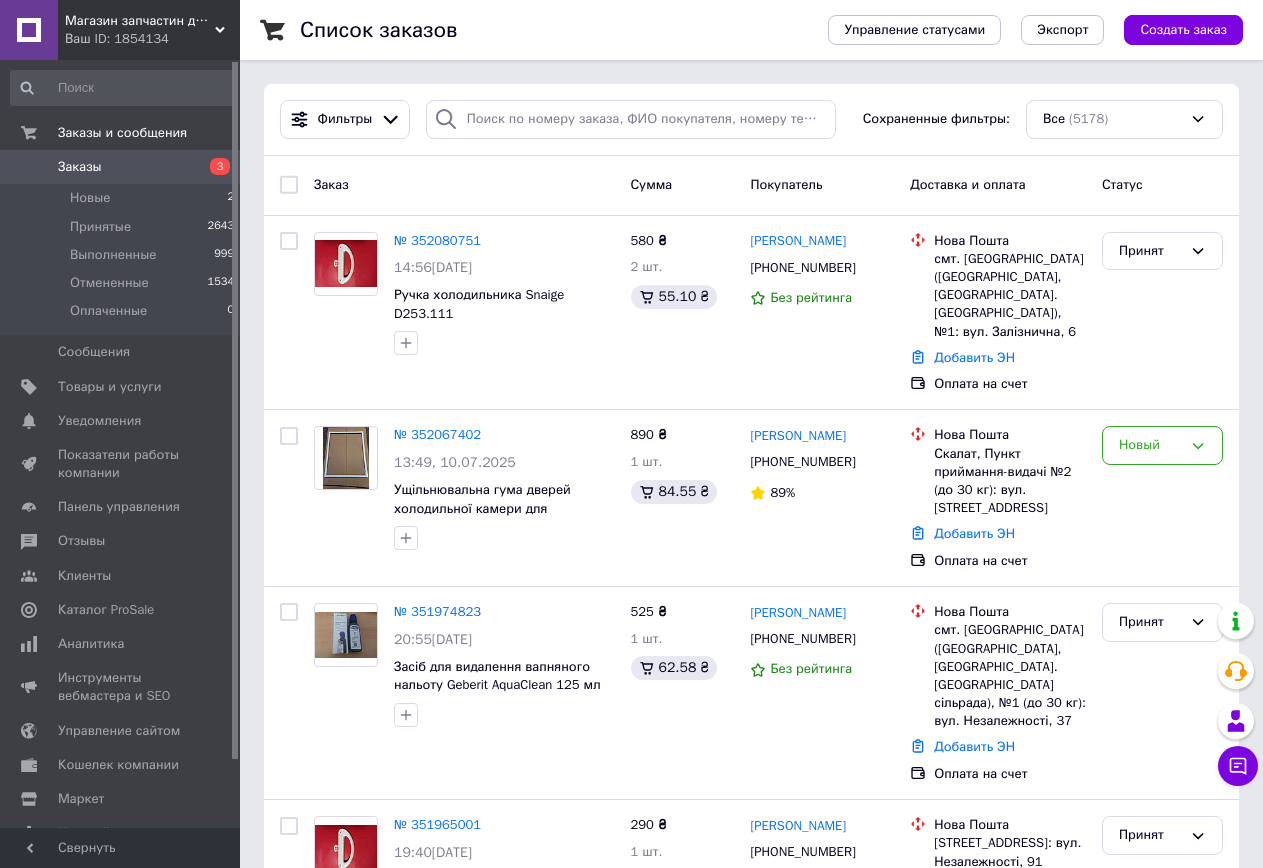 click on "Заказы" at bounding box center (121, 167) 